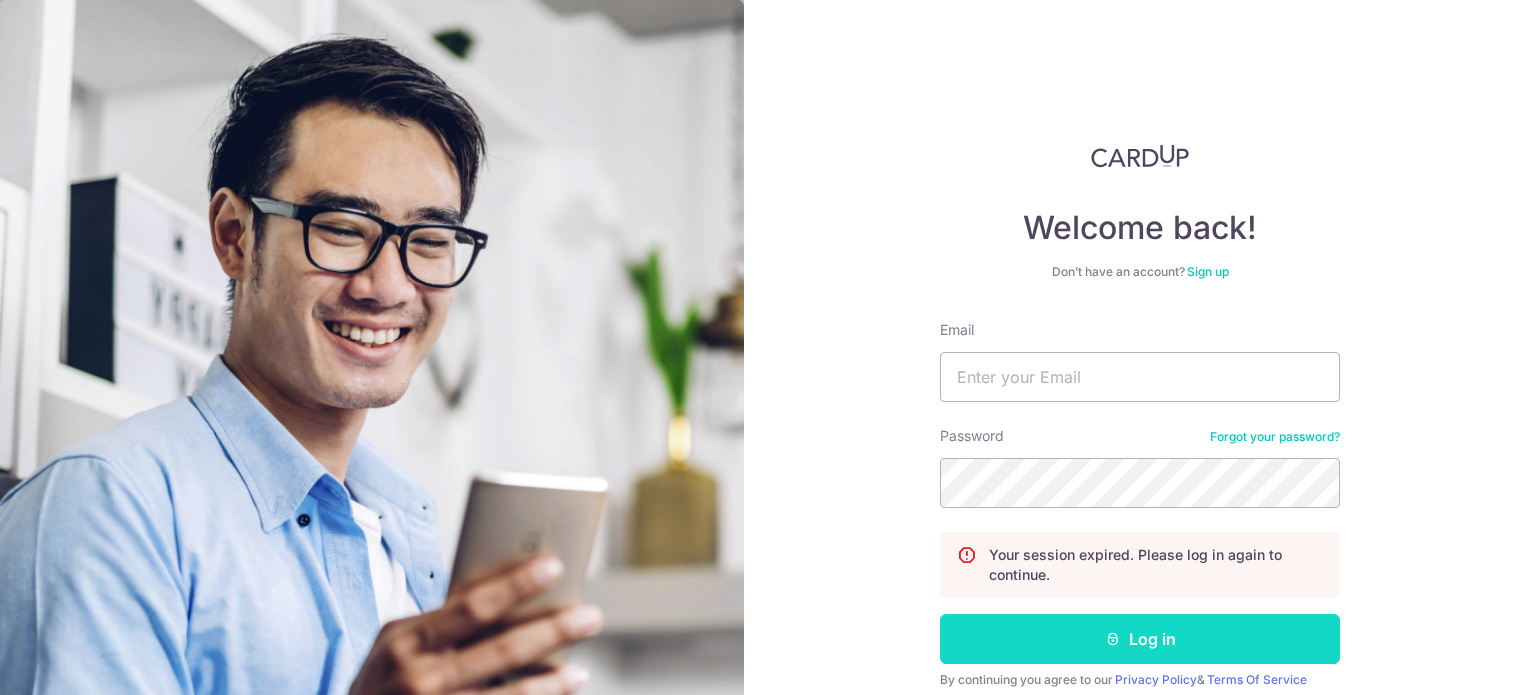 scroll, scrollTop: 0, scrollLeft: 0, axis: both 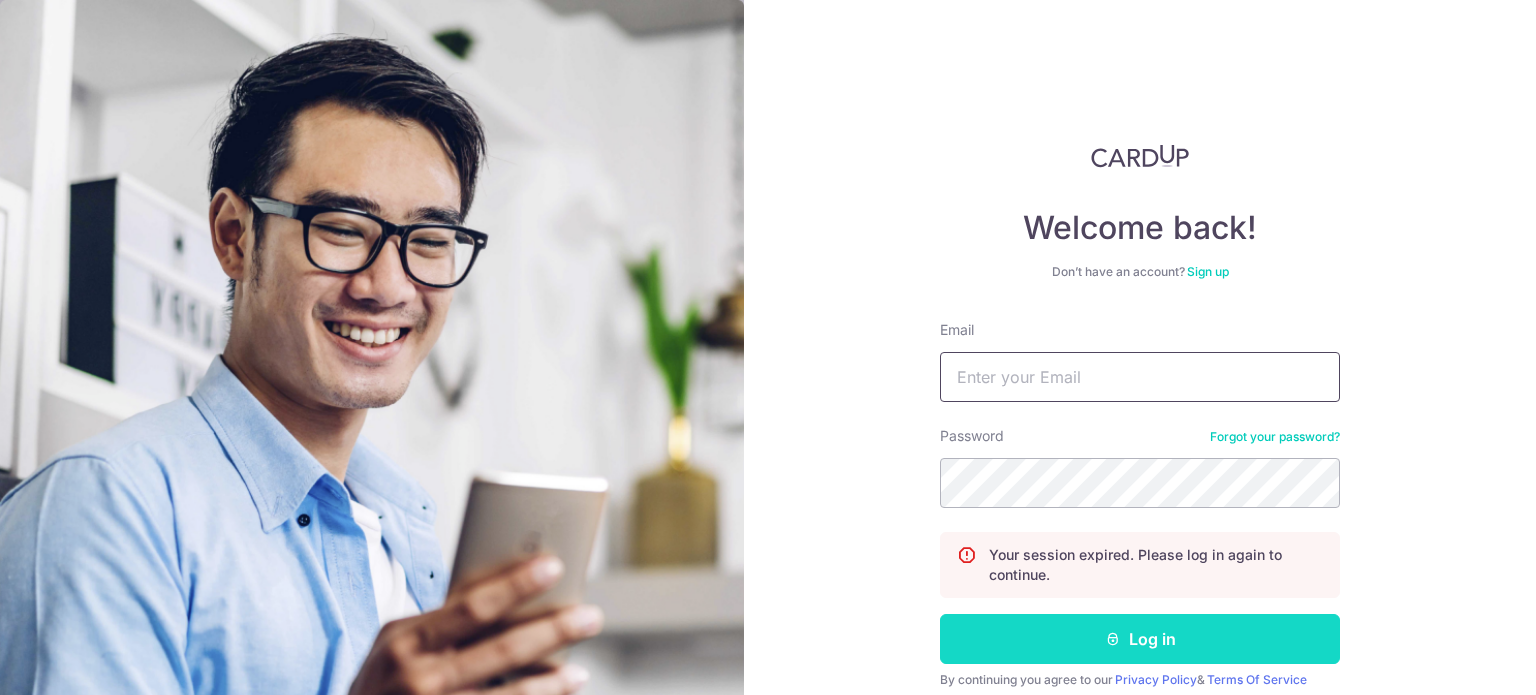 type on "[EMAIL]" 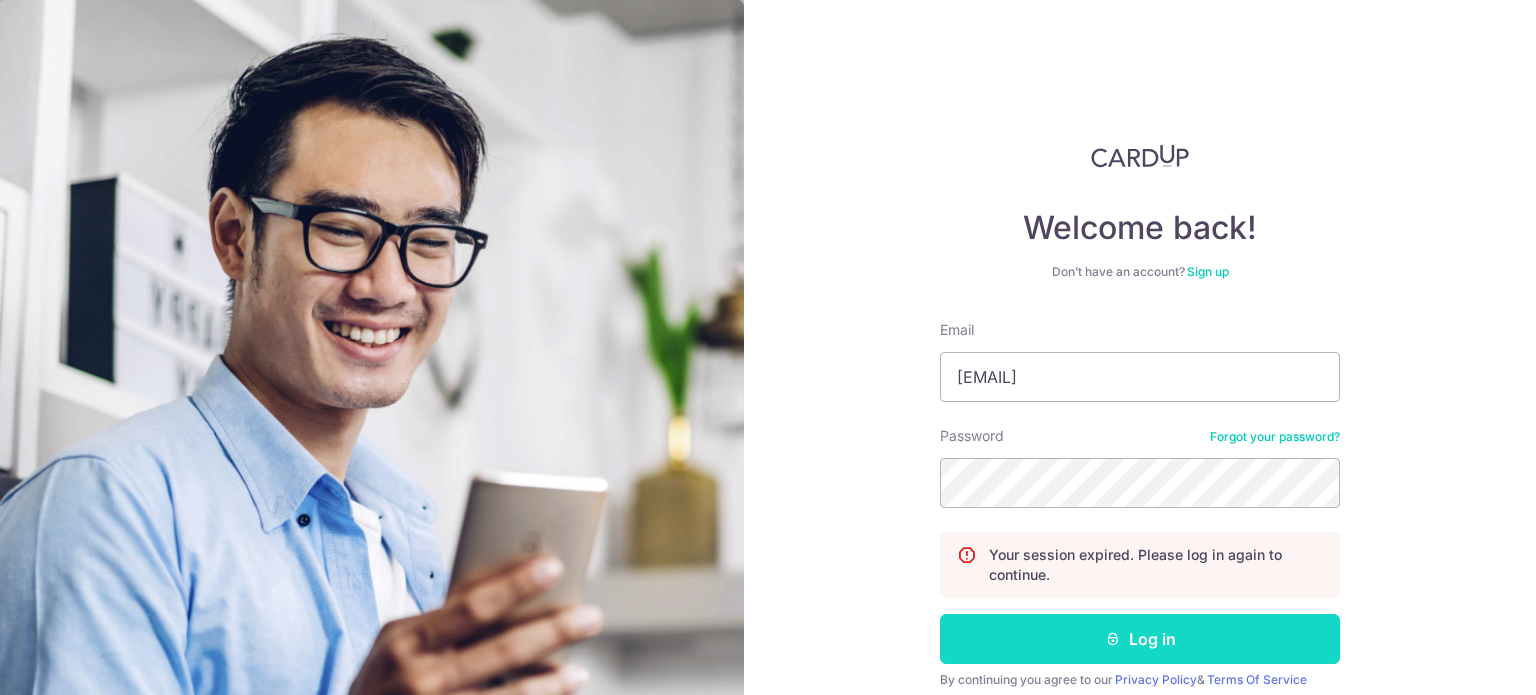 click on "Log in" at bounding box center (1140, 639) 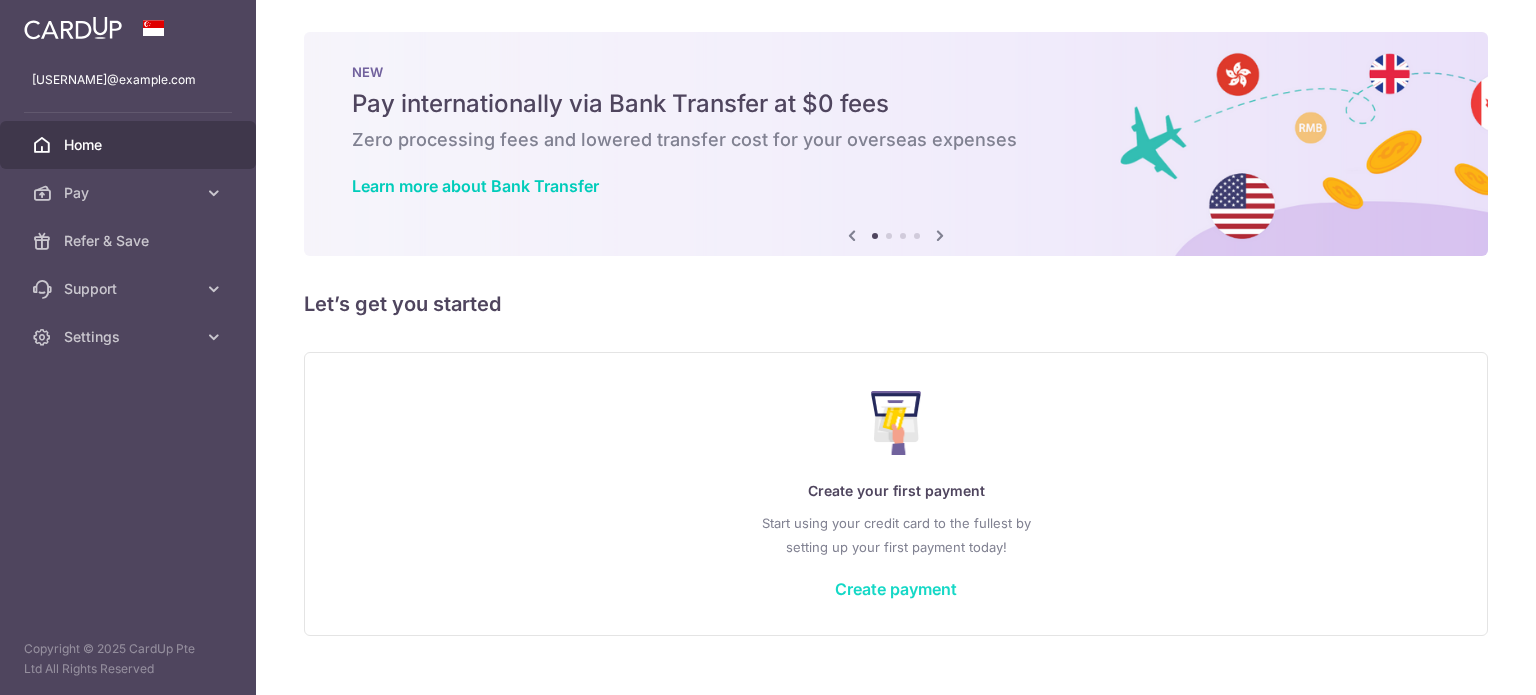 scroll, scrollTop: 0, scrollLeft: 0, axis: both 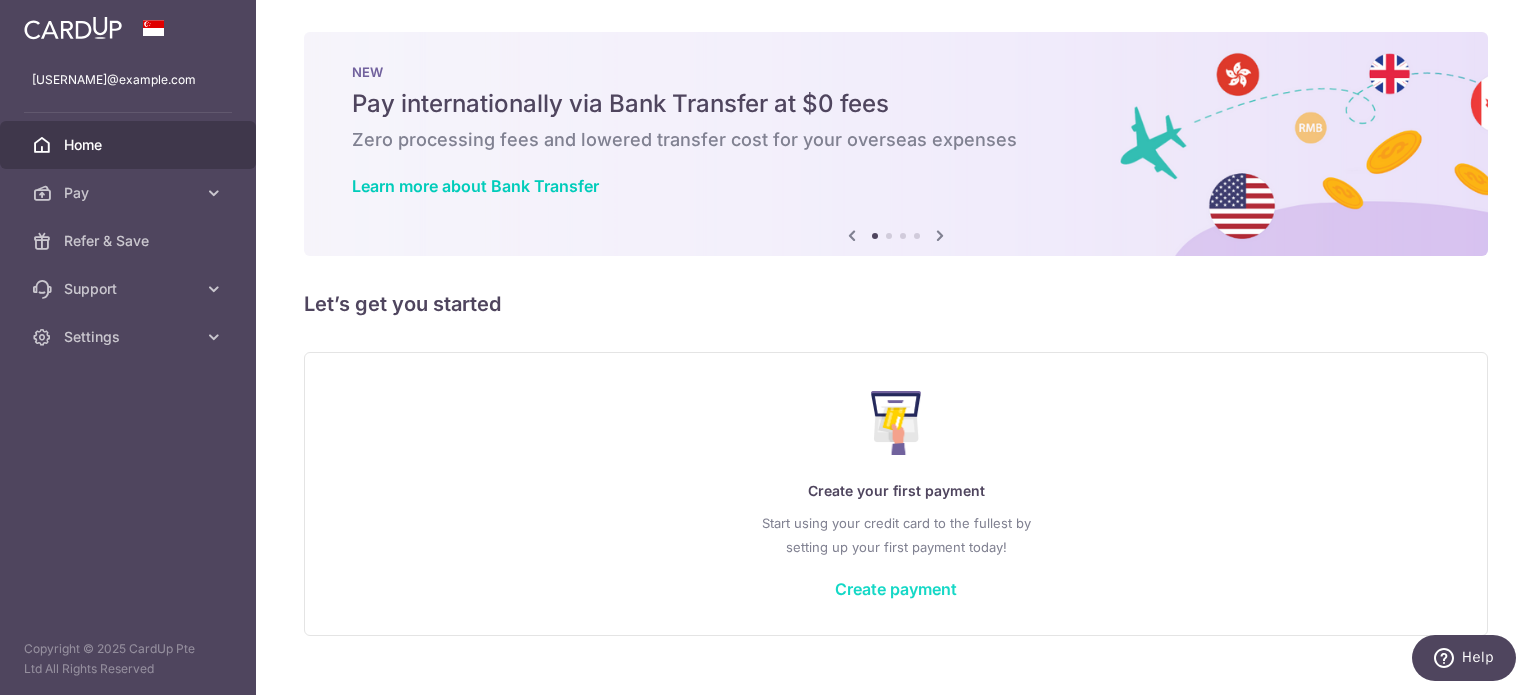 click on "Create payment" at bounding box center (896, 589) 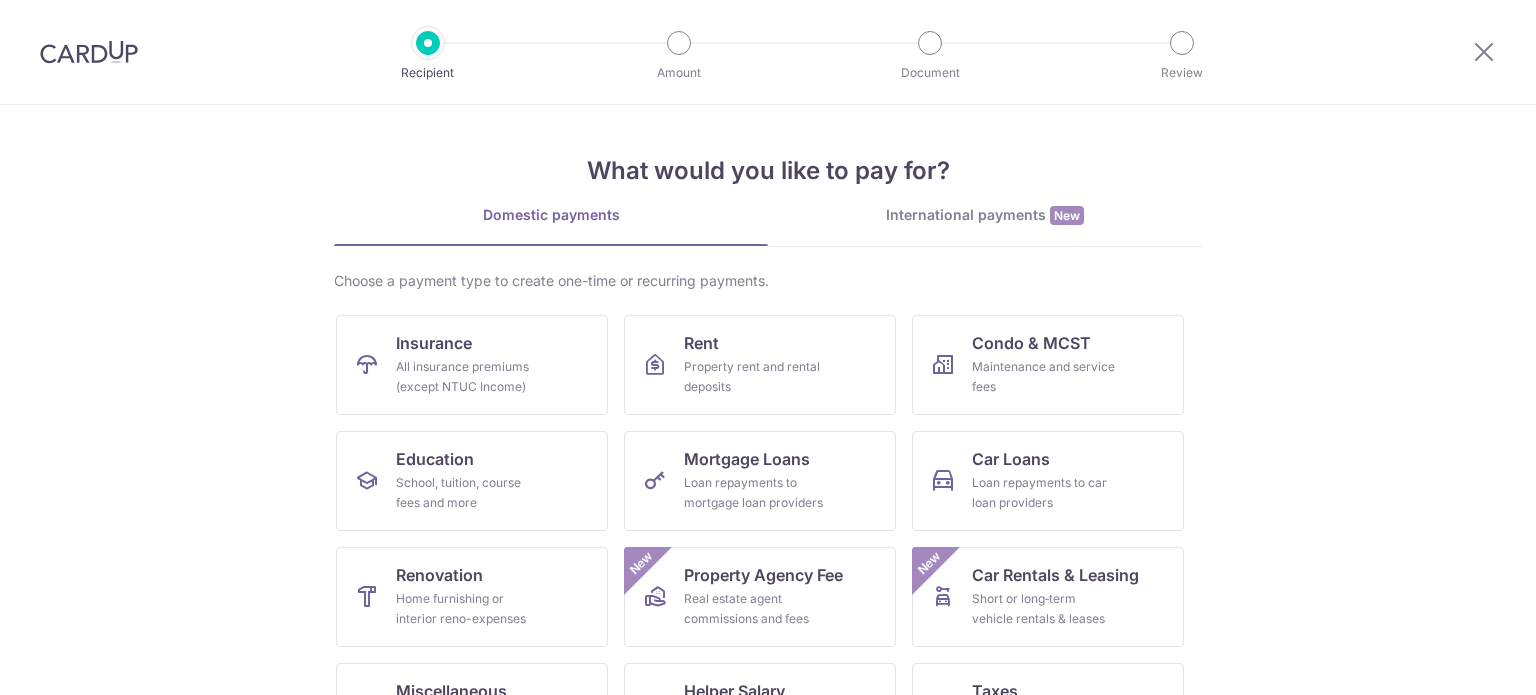 scroll, scrollTop: 0, scrollLeft: 0, axis: both 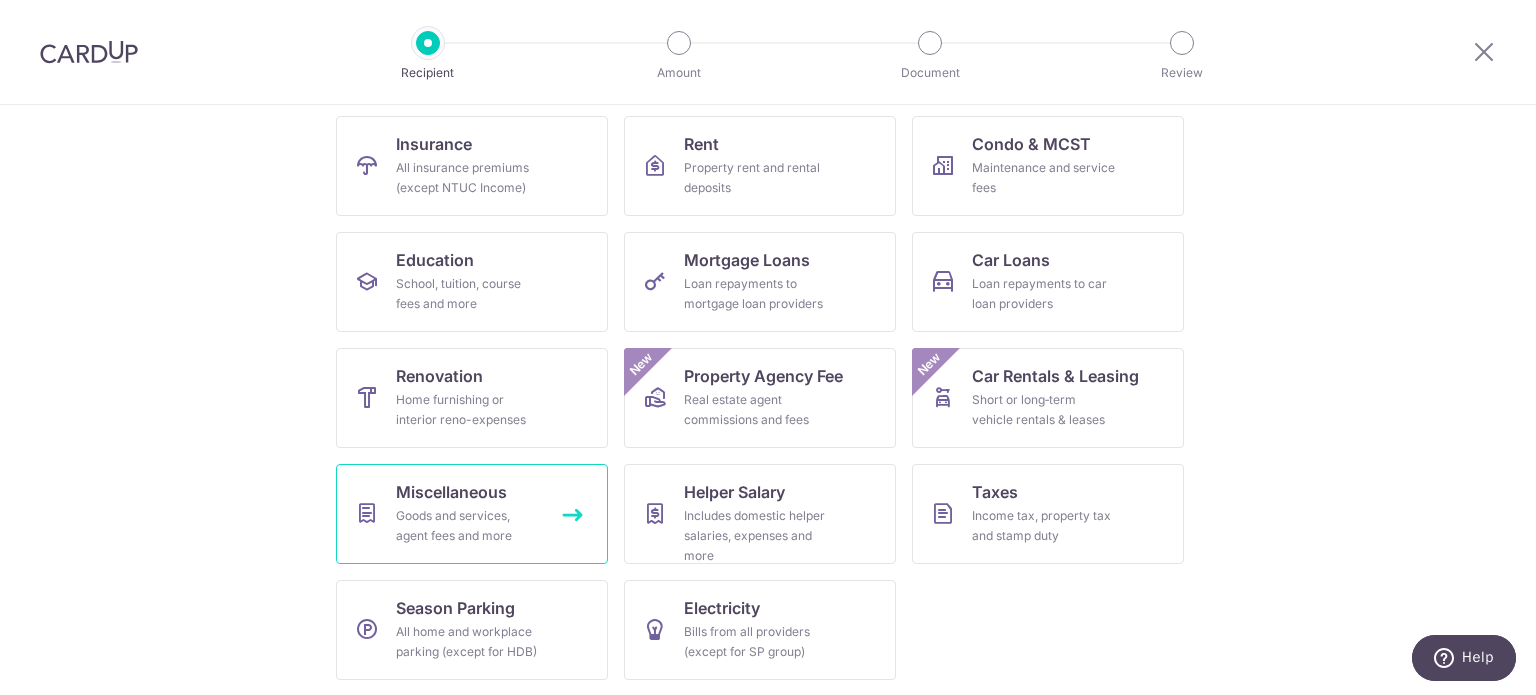 click on "Goods and services, agent fees and more" at bounding box center (468, 526) 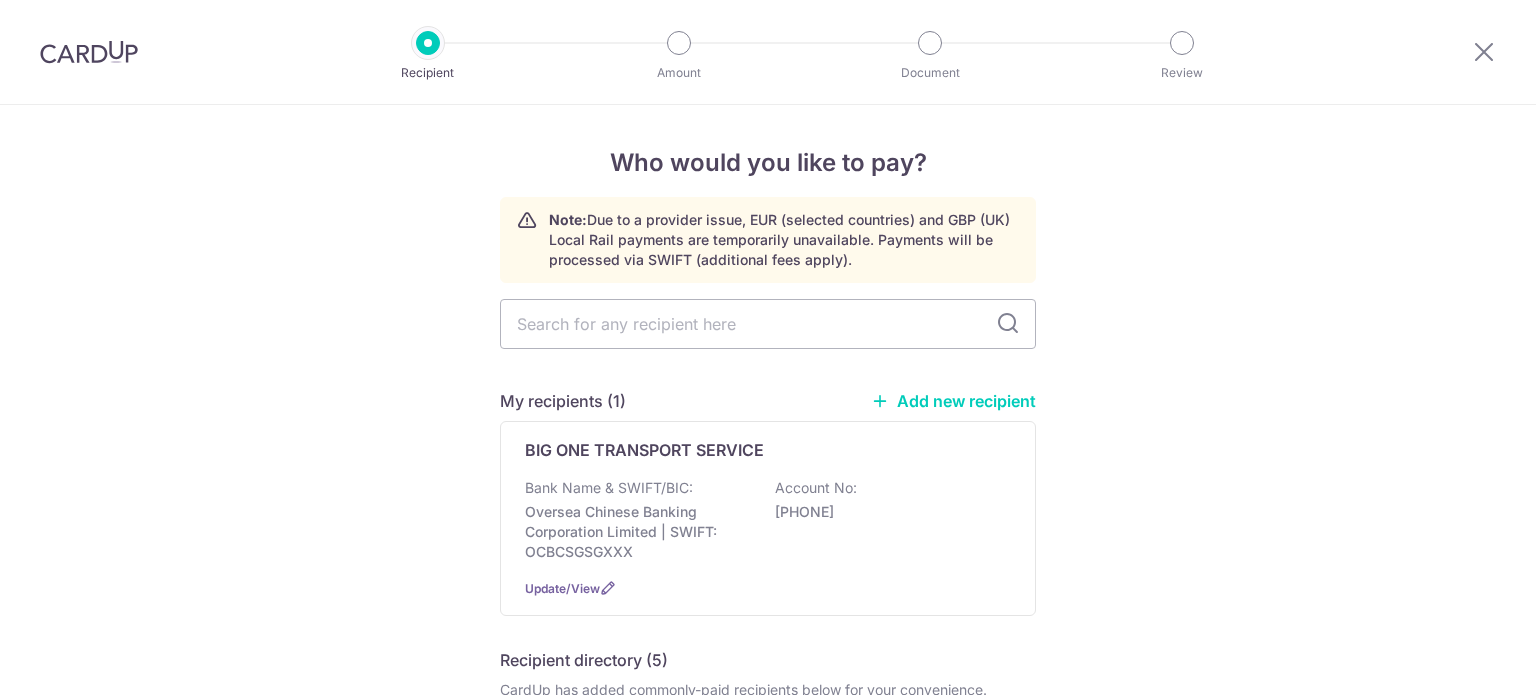 scroll, scrollTop: 0, scrollLeft: 0, axis: both 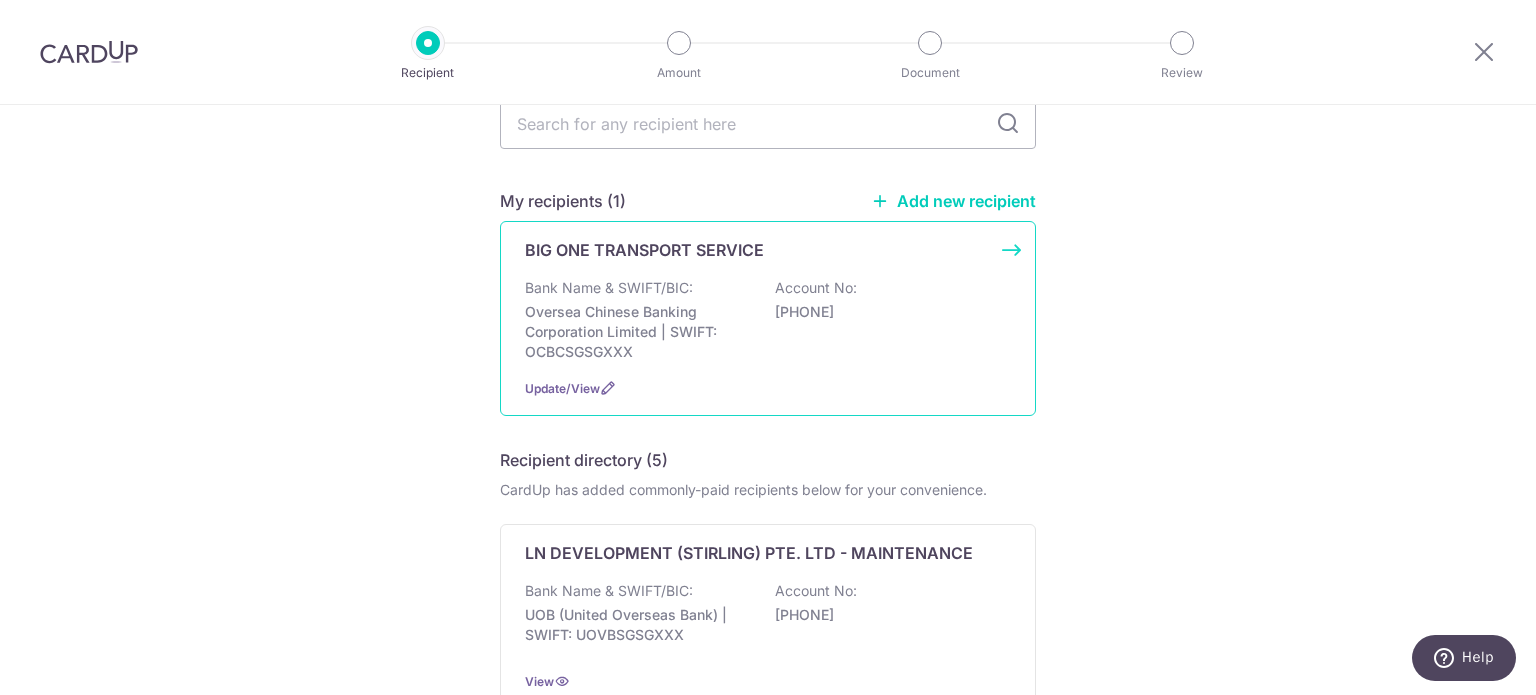 click on "Account No:" at bounding box center [816, 288] 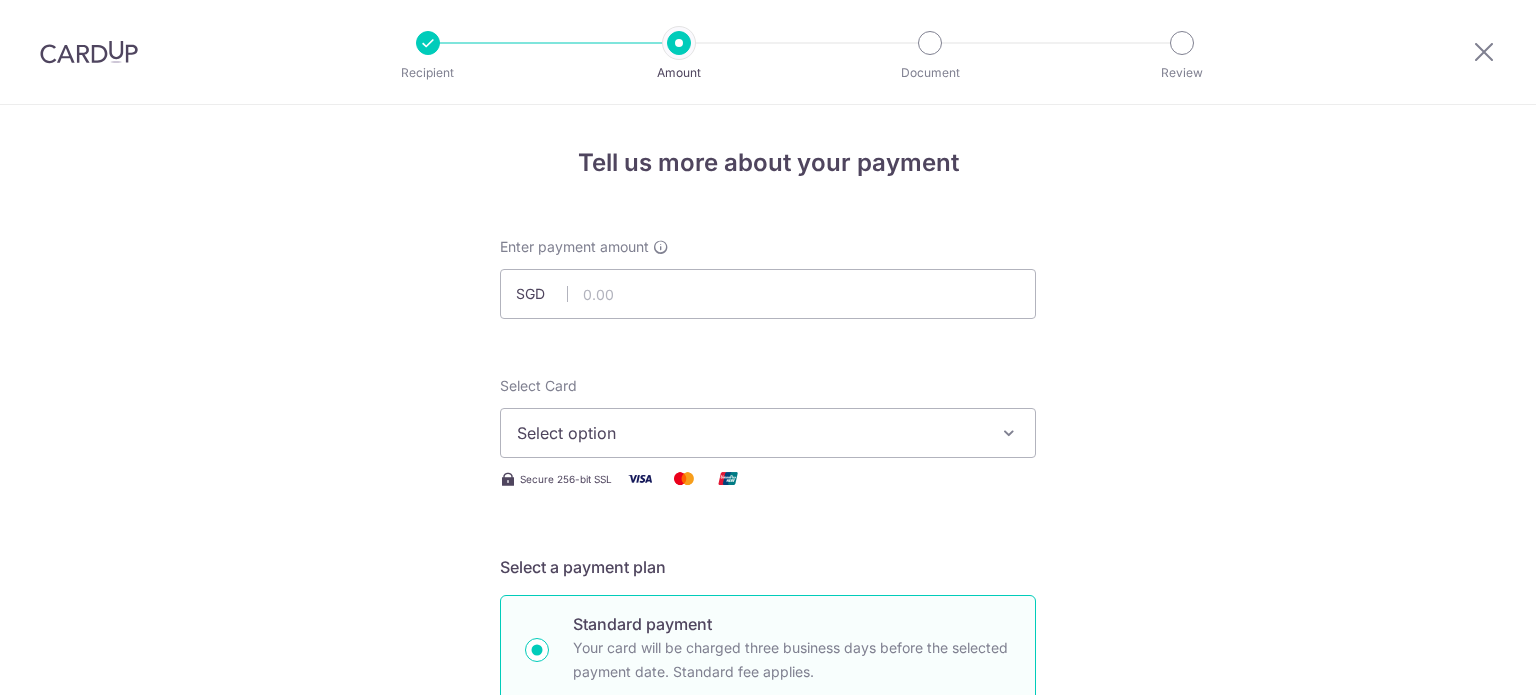 scroll, scrollTop: 0, scrollLeft: 0, axis: both 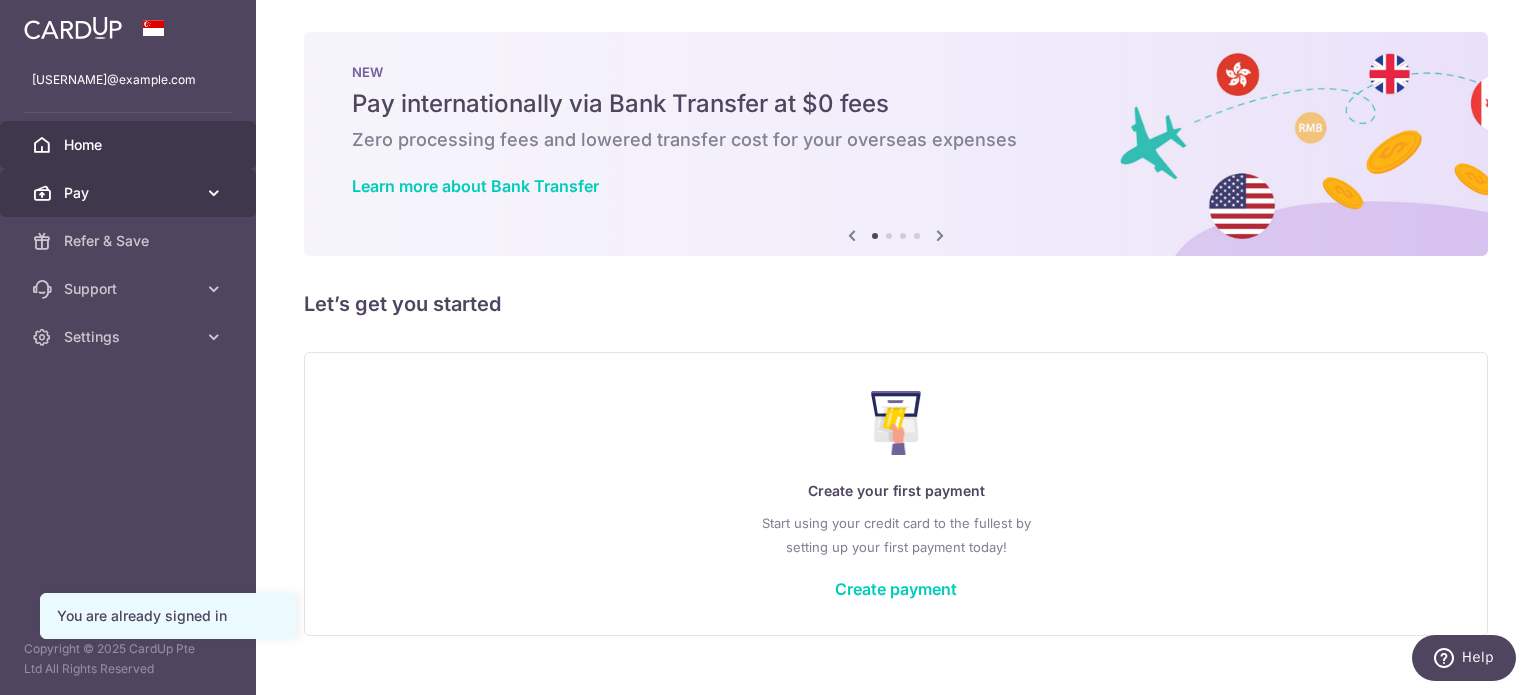 click on "Pay" at bounding box center [128, 193] 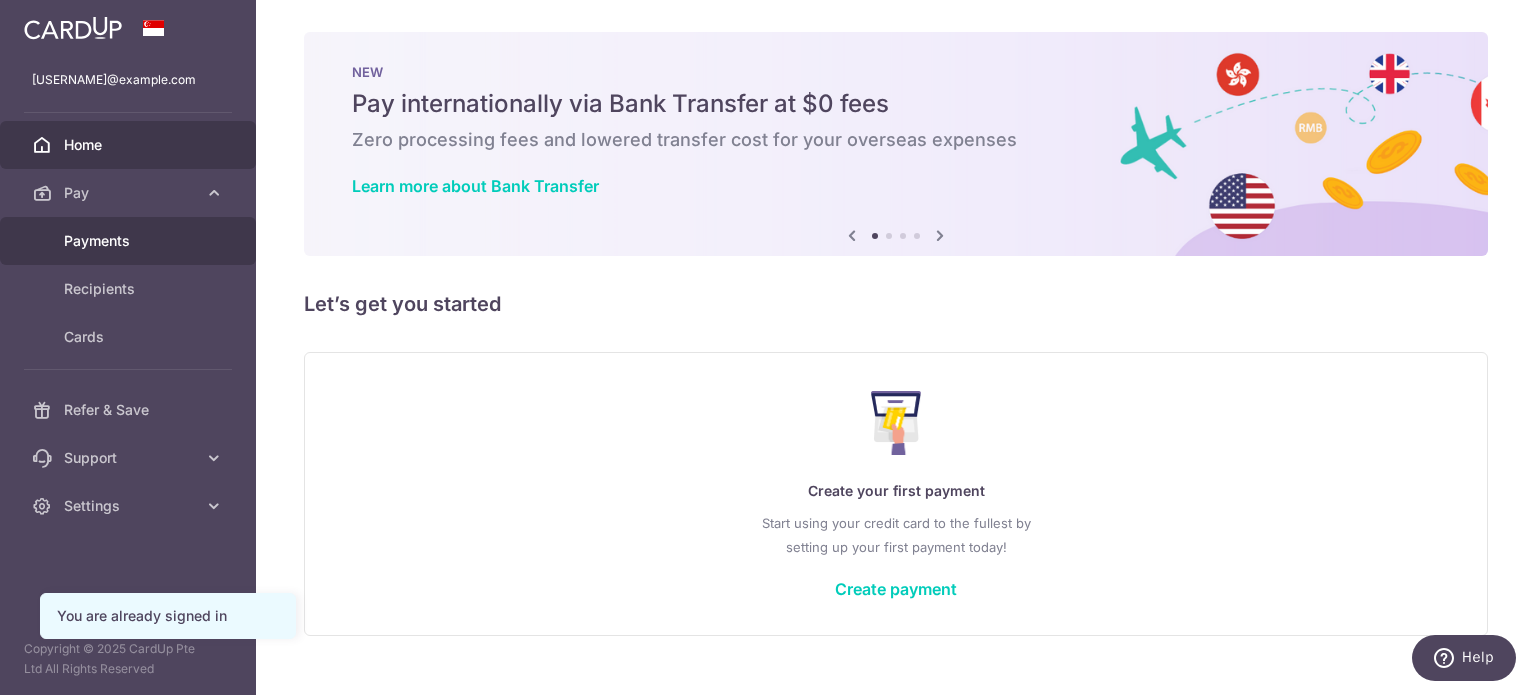 click on "Payments" at bounding box center [130, 241] 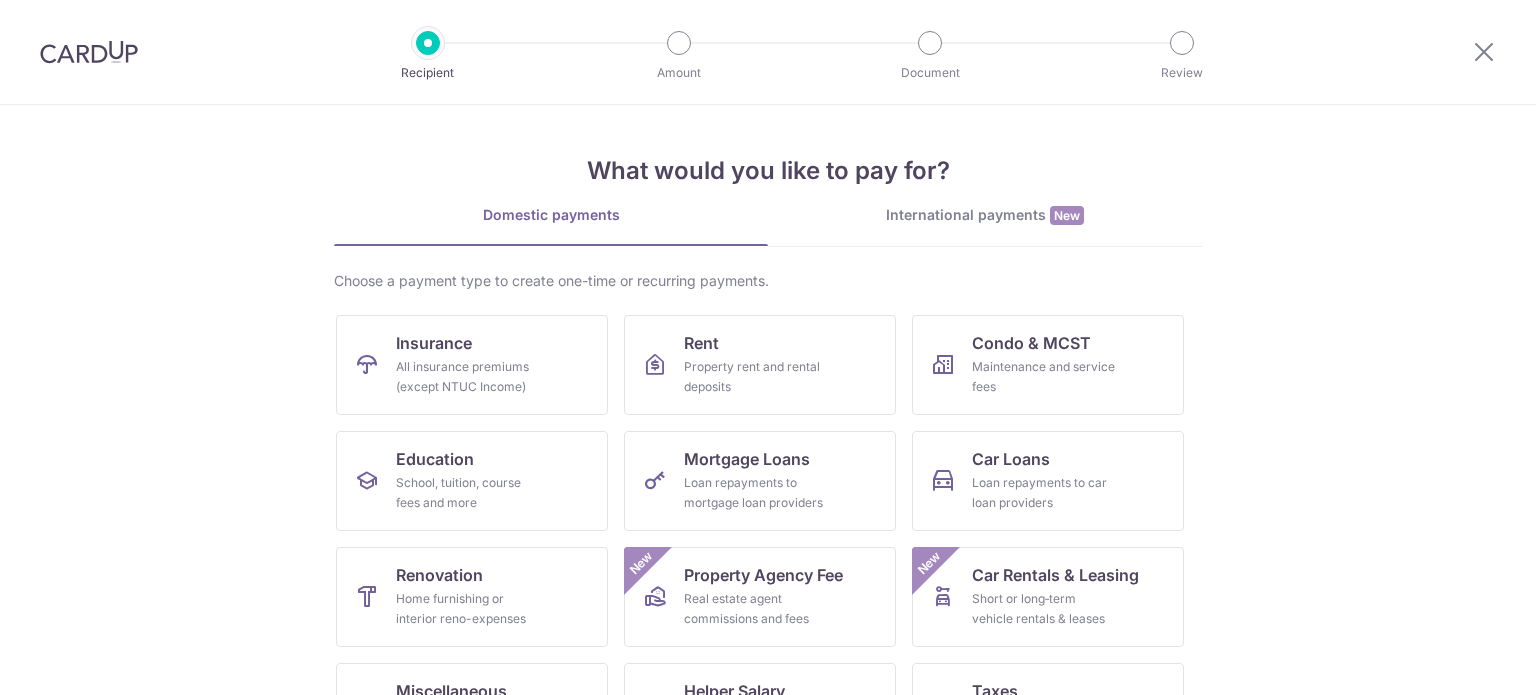 scroll, scrollTop: 0, scrollLeft: 0, axis: both 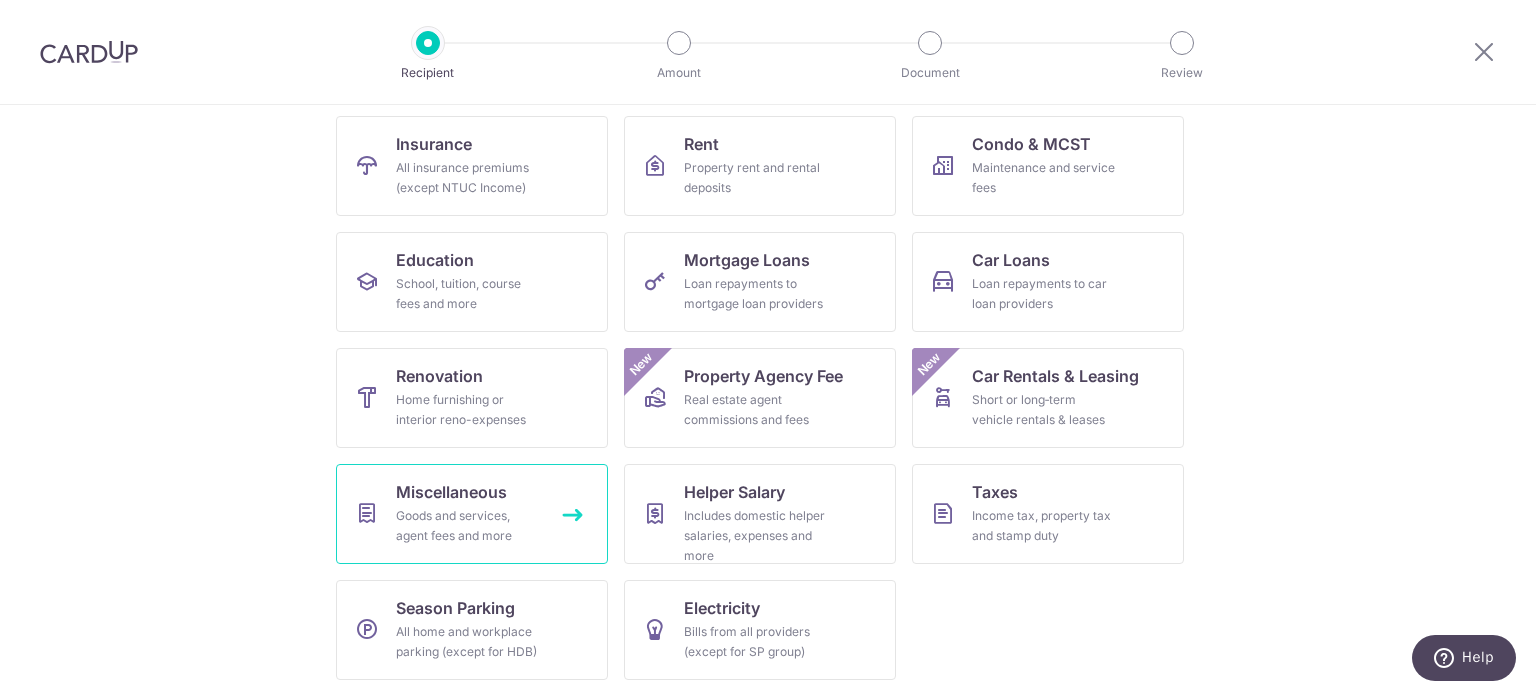 click on "Miscellaneous" at bounding box center (451, 492) 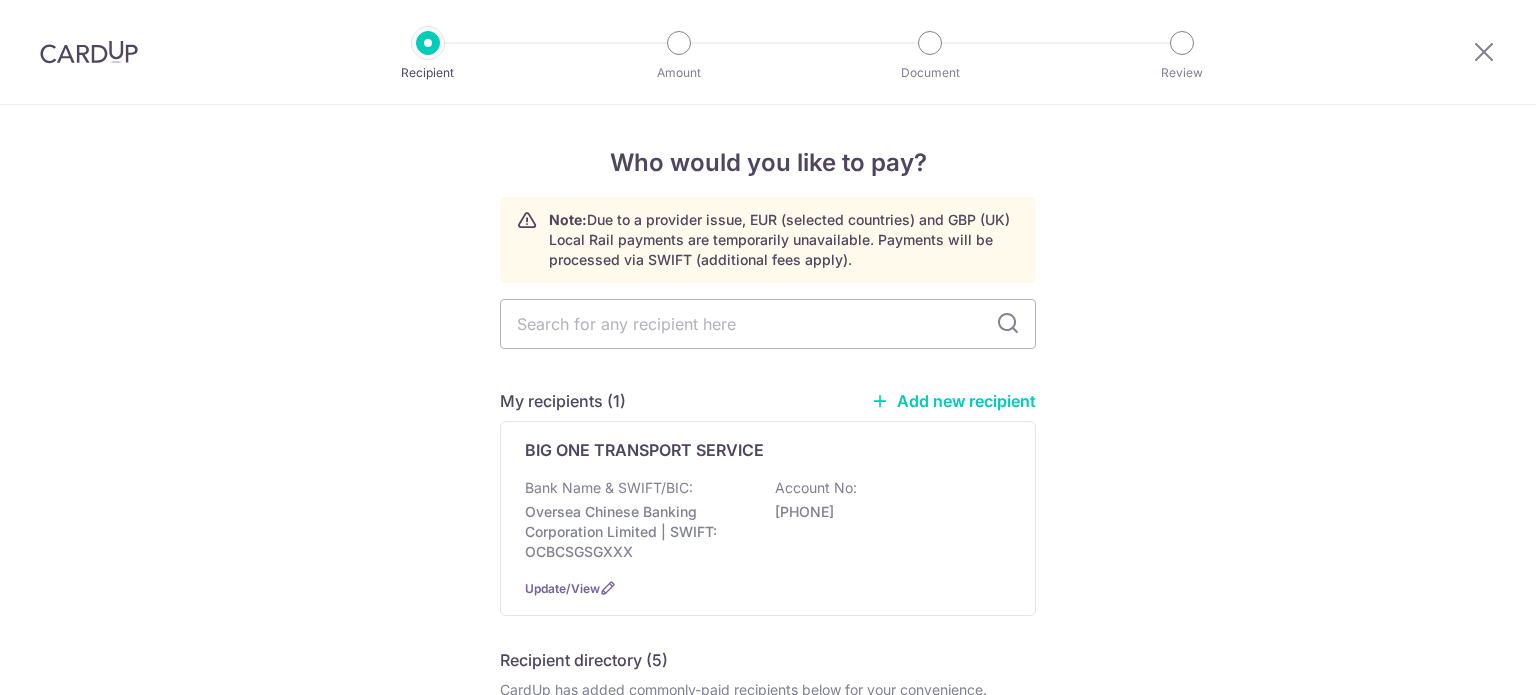 scroll, scrollTop: 0, scrollLeft: 0, axis: both 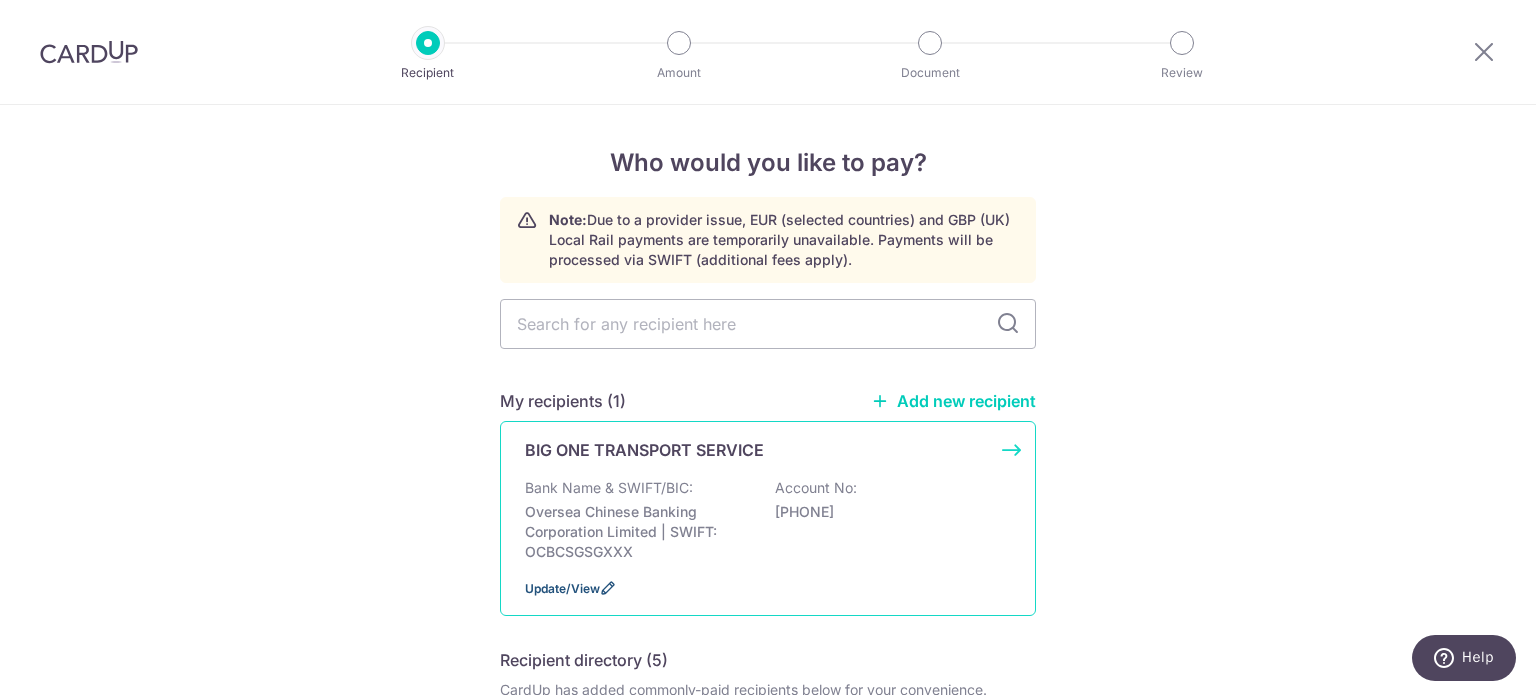 click at bounding box center (608, 588) 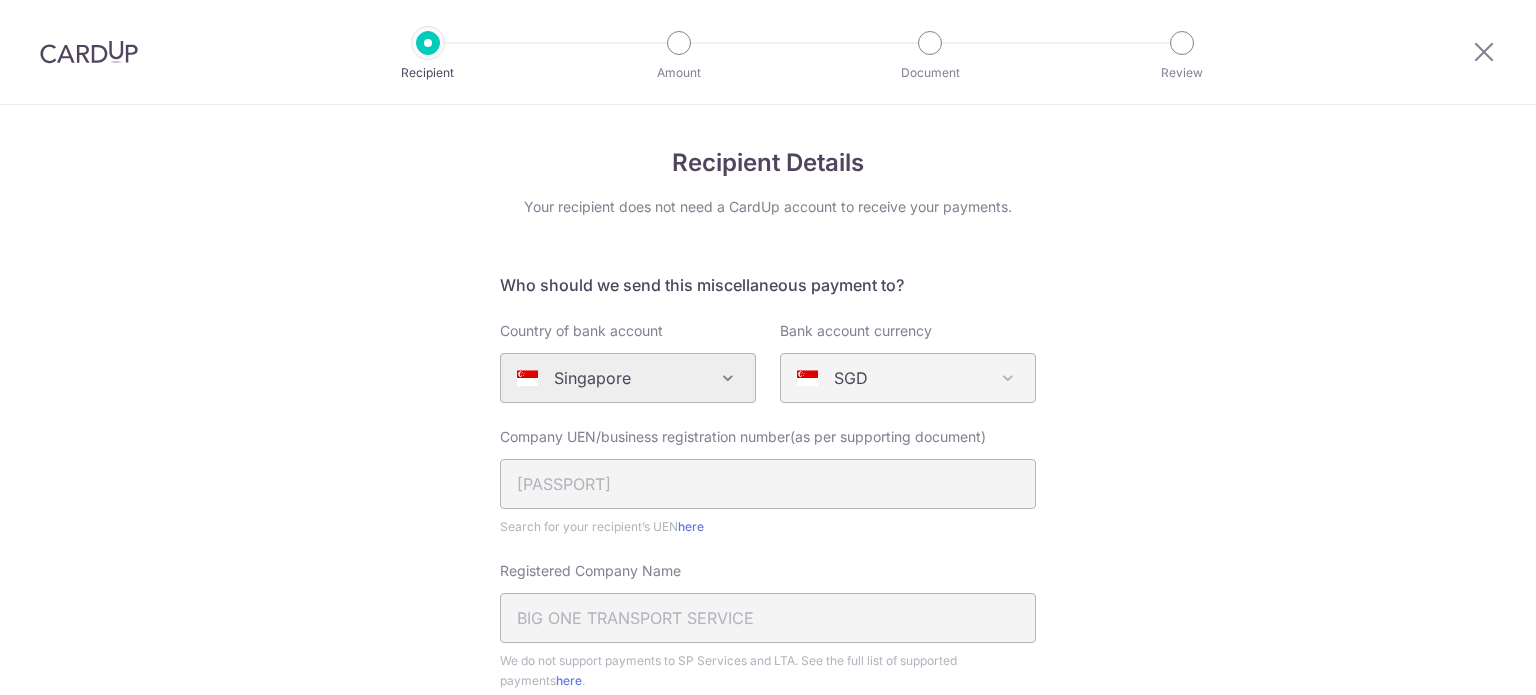 scroll, scrollTop: 0, scrollLeft: 0, axis: both 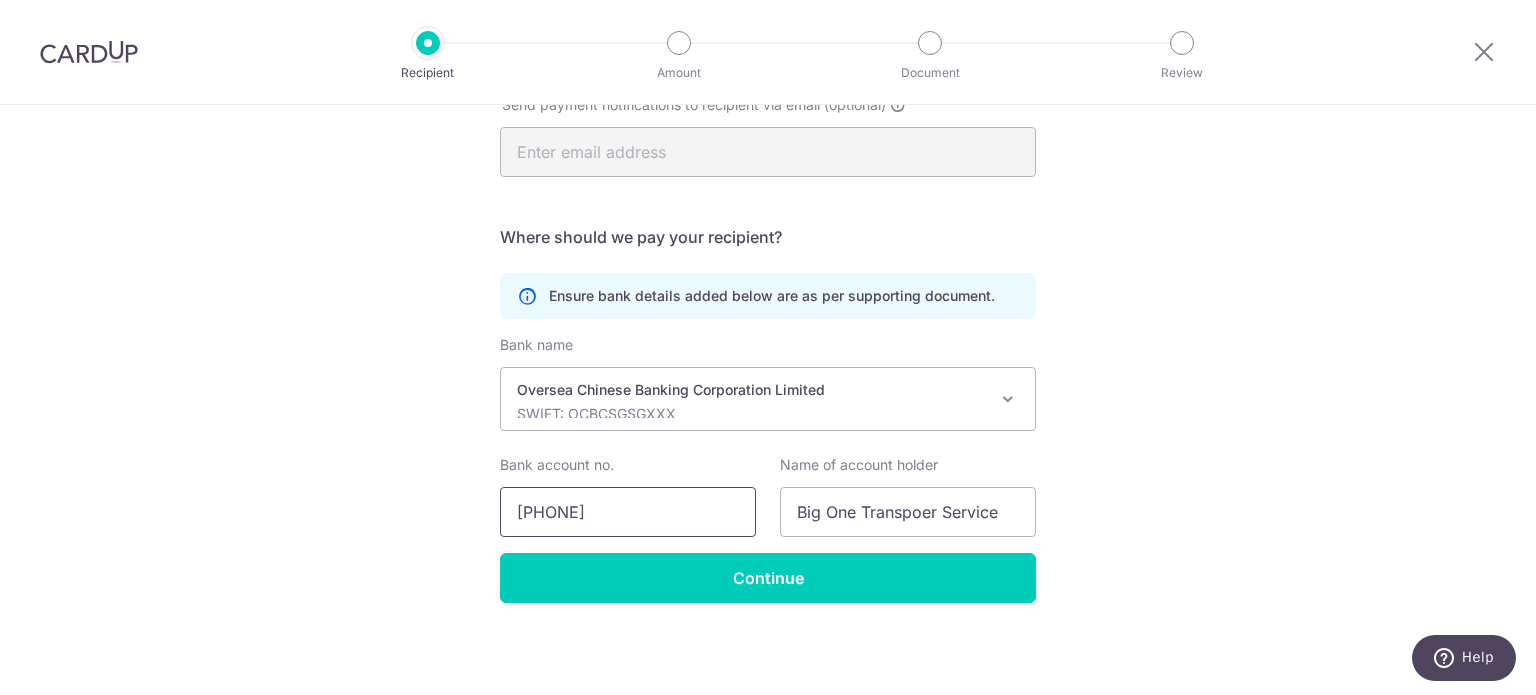 click on "[PHONE]" at bounding box center [628, 512] 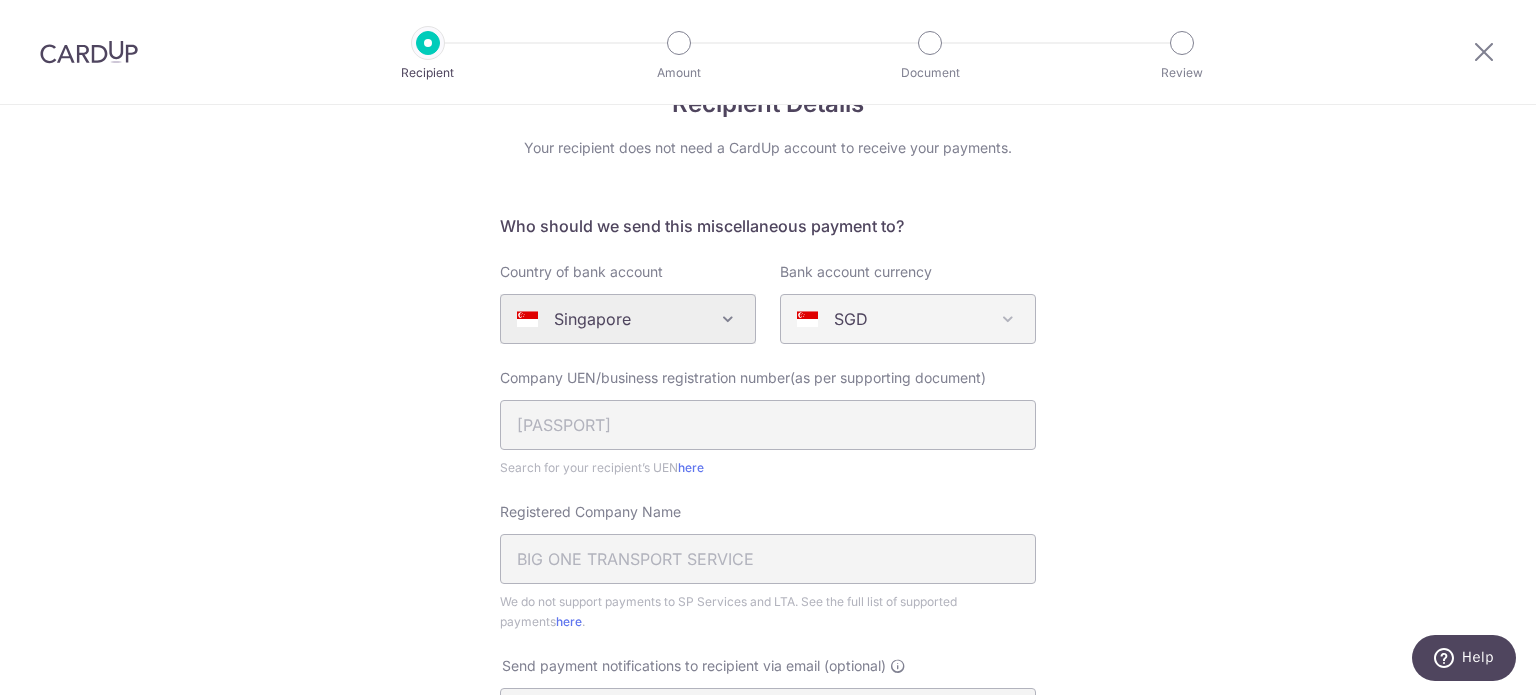 scroll, scrollTop: 0, scrollLeft: 0, axis: both 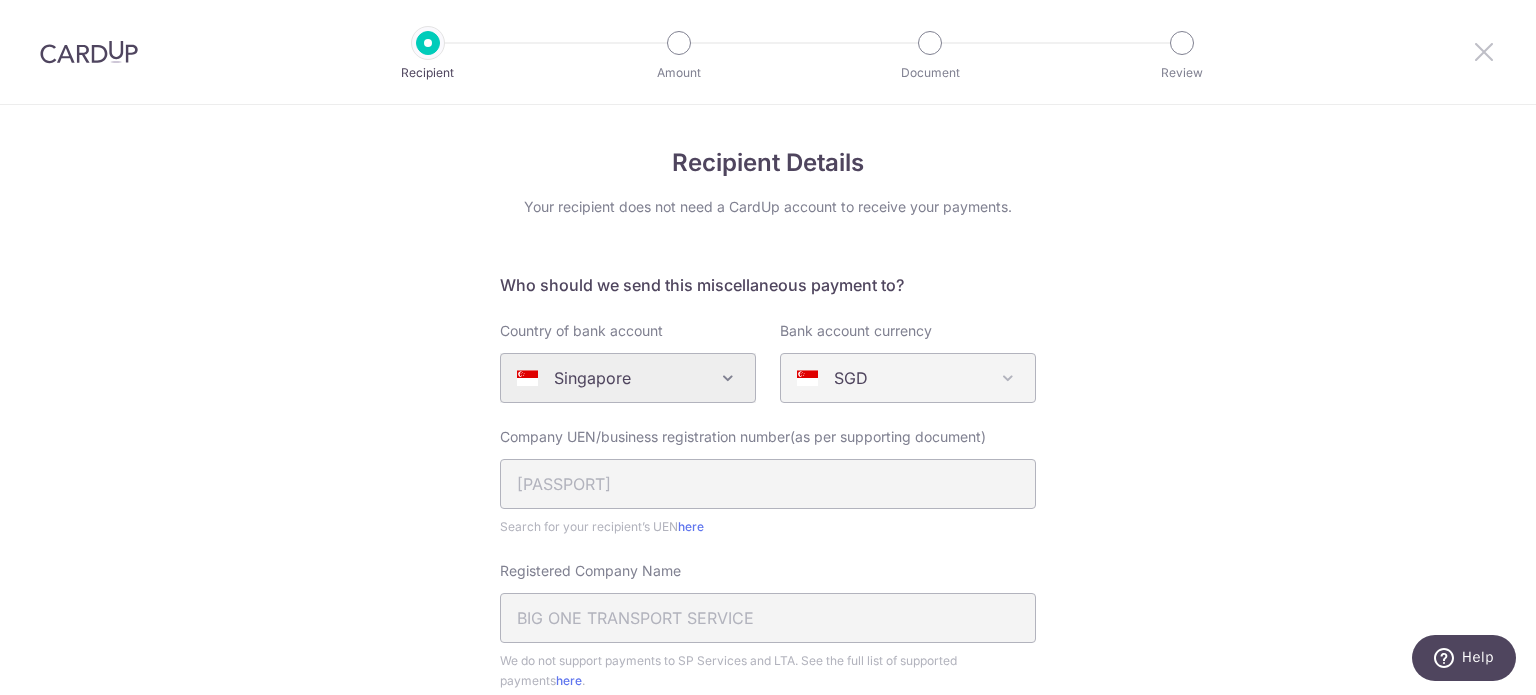click at bounding box center (1484, 51) 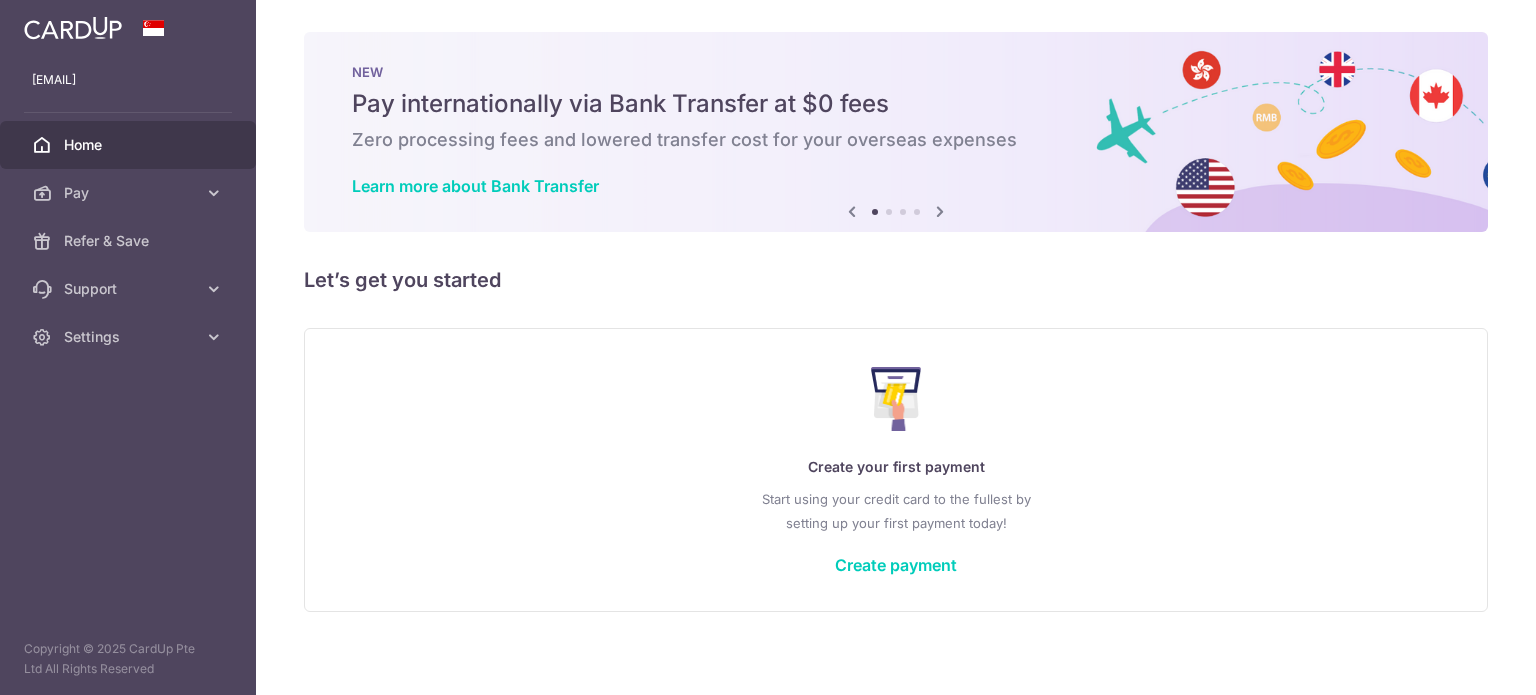 scroll, scrollTop: 0, scrollLeft: 0, axis: both 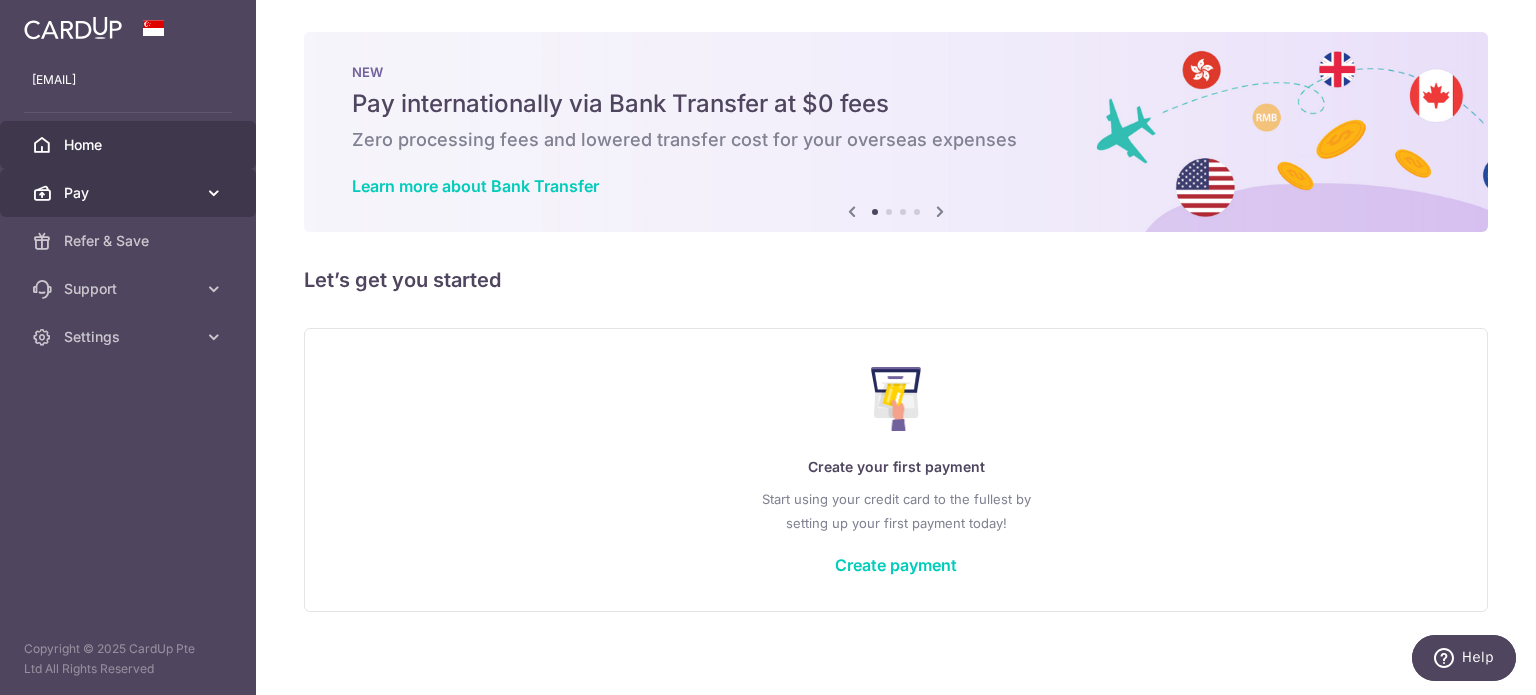 click on "Pay" at bounding box center (128, 193) 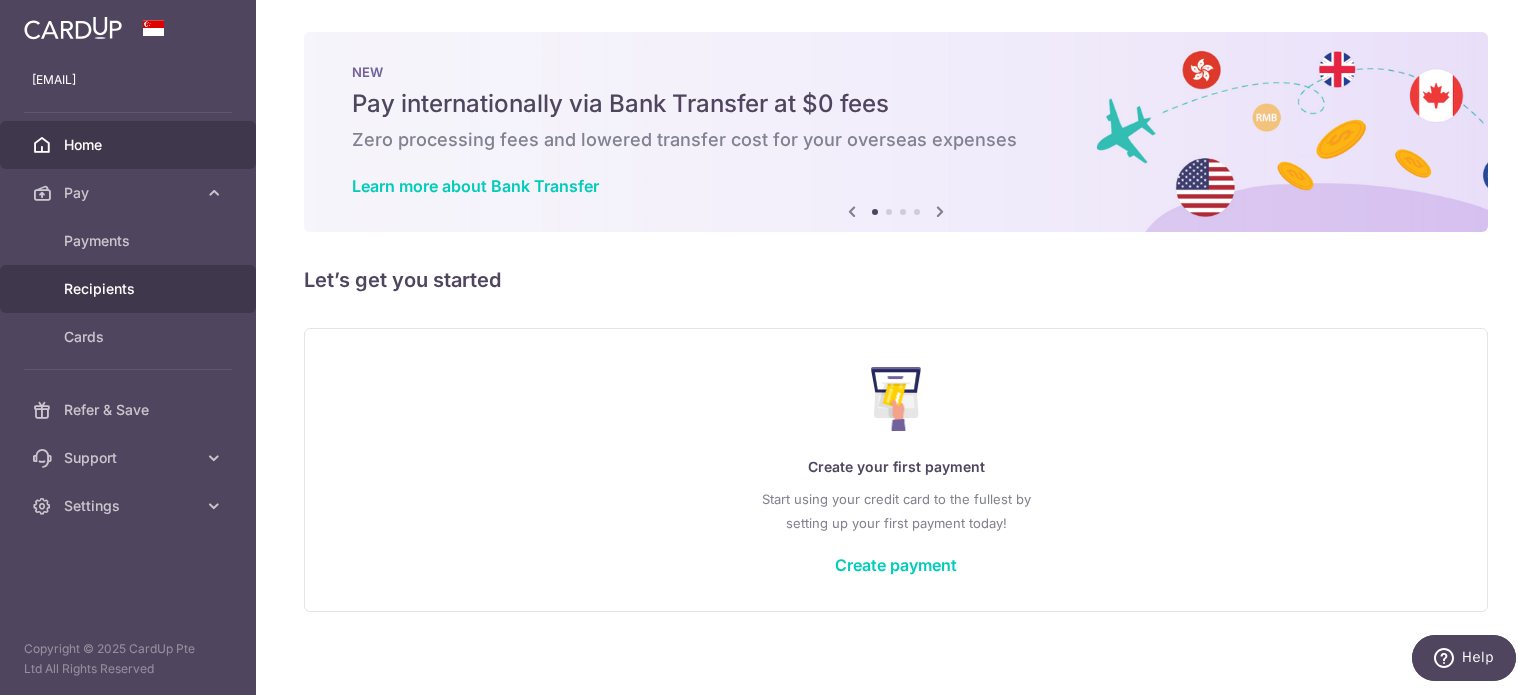 click on "Recipients" at bounding box center (130, 289) 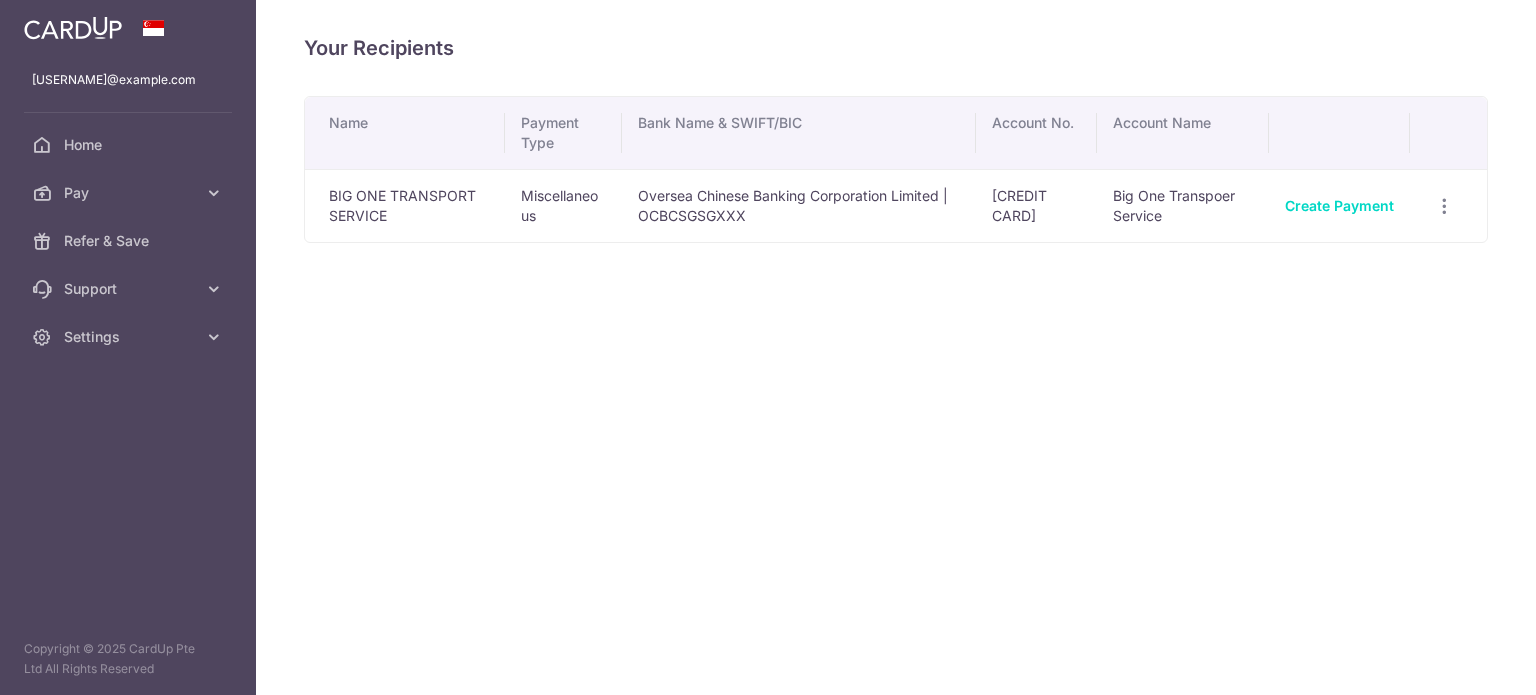 scroll, scrollTop: 0, scrollLeft: 0, axis: both 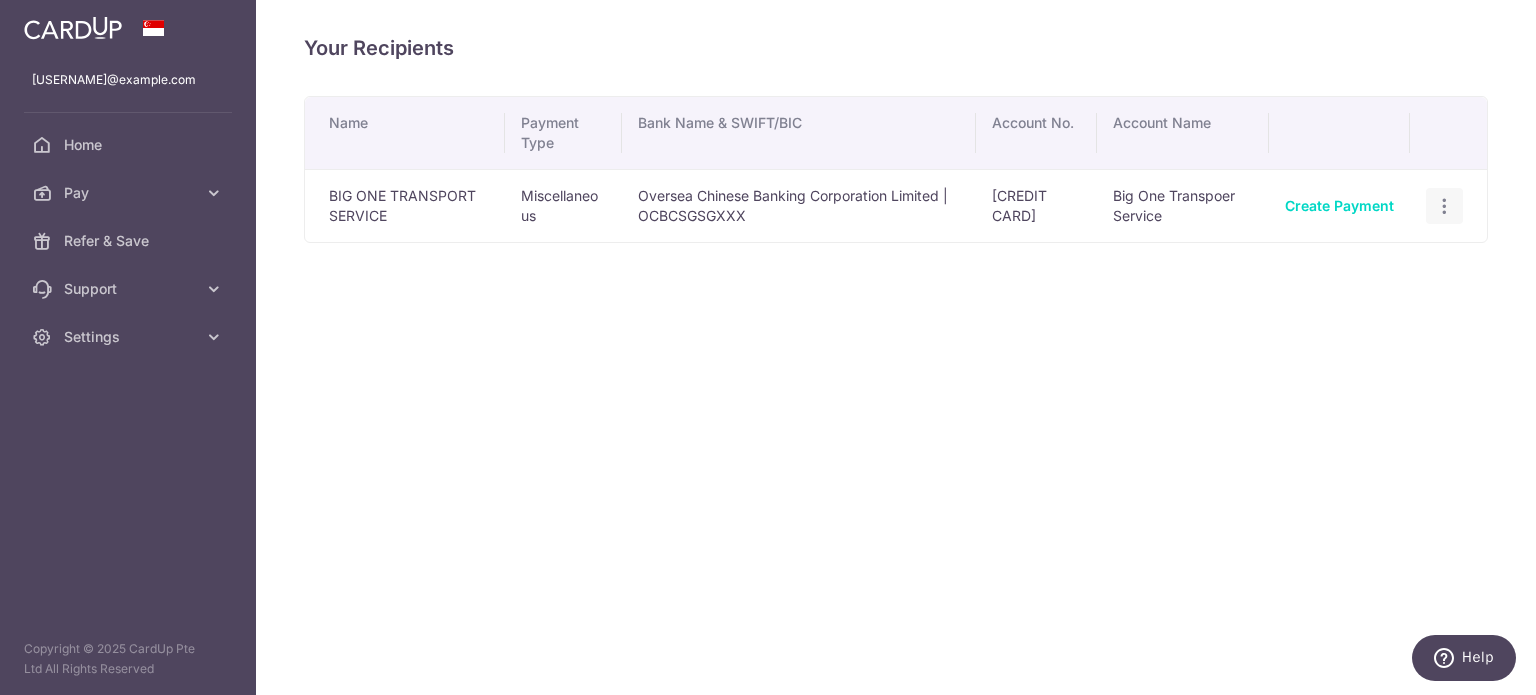 click at bounding box center [1444, 206] 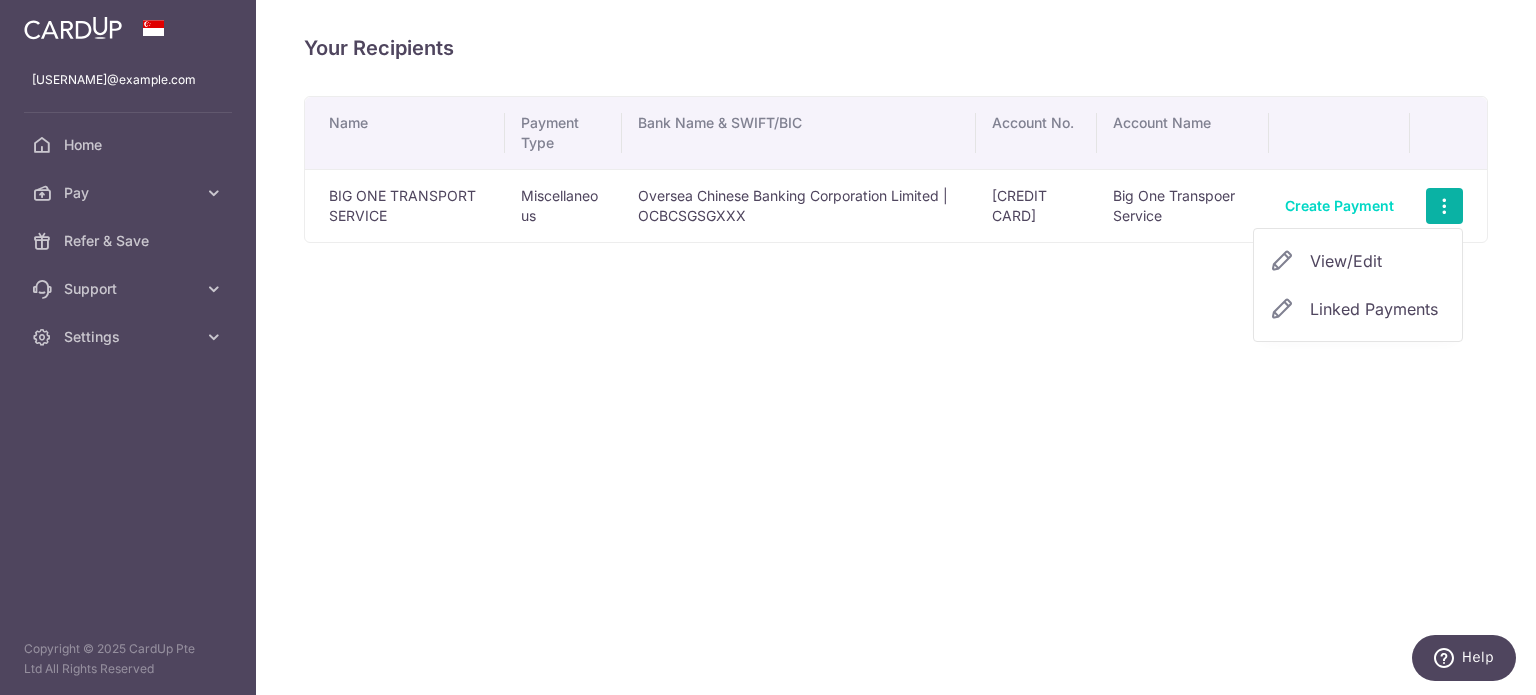 click on "View/Edit" at bounding box center [1378, 261] 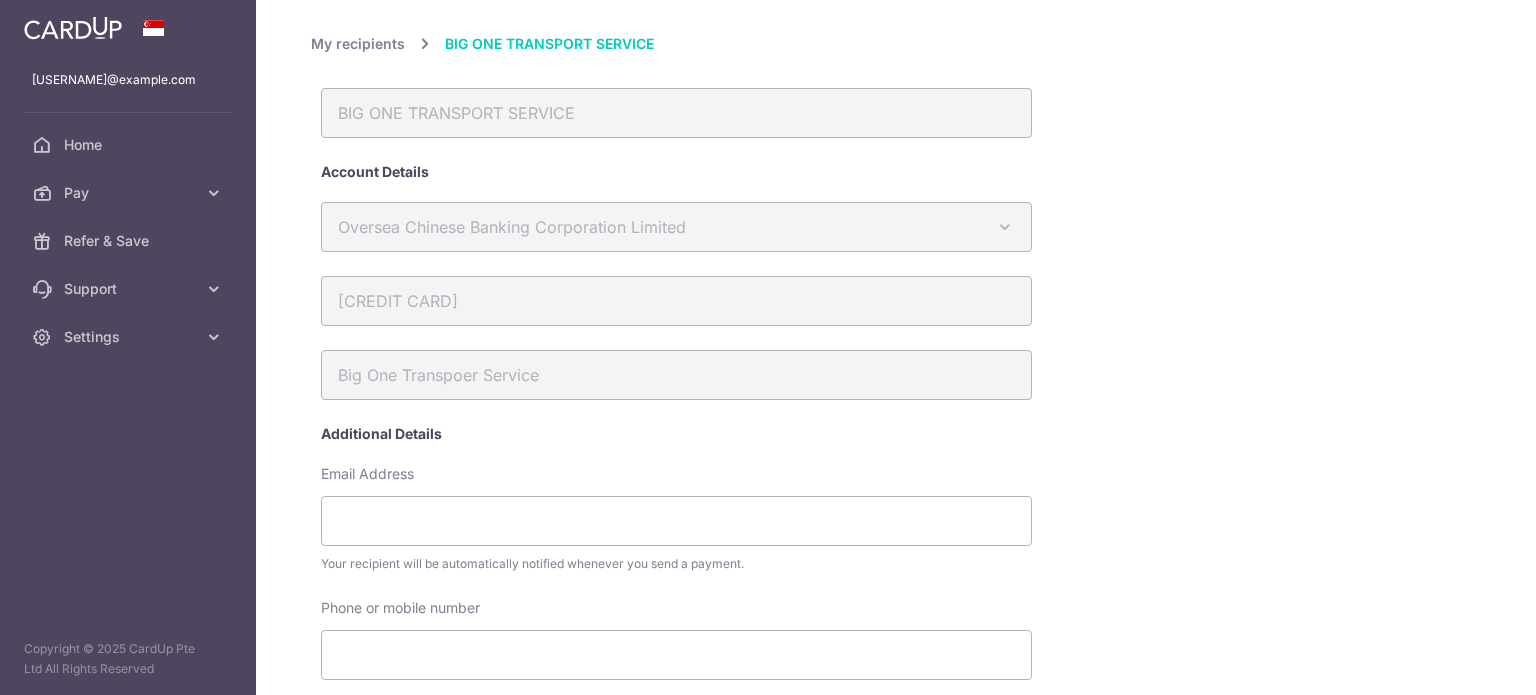 scroll, scrollTop: 243, scrollLeft: 0, axis: vertical 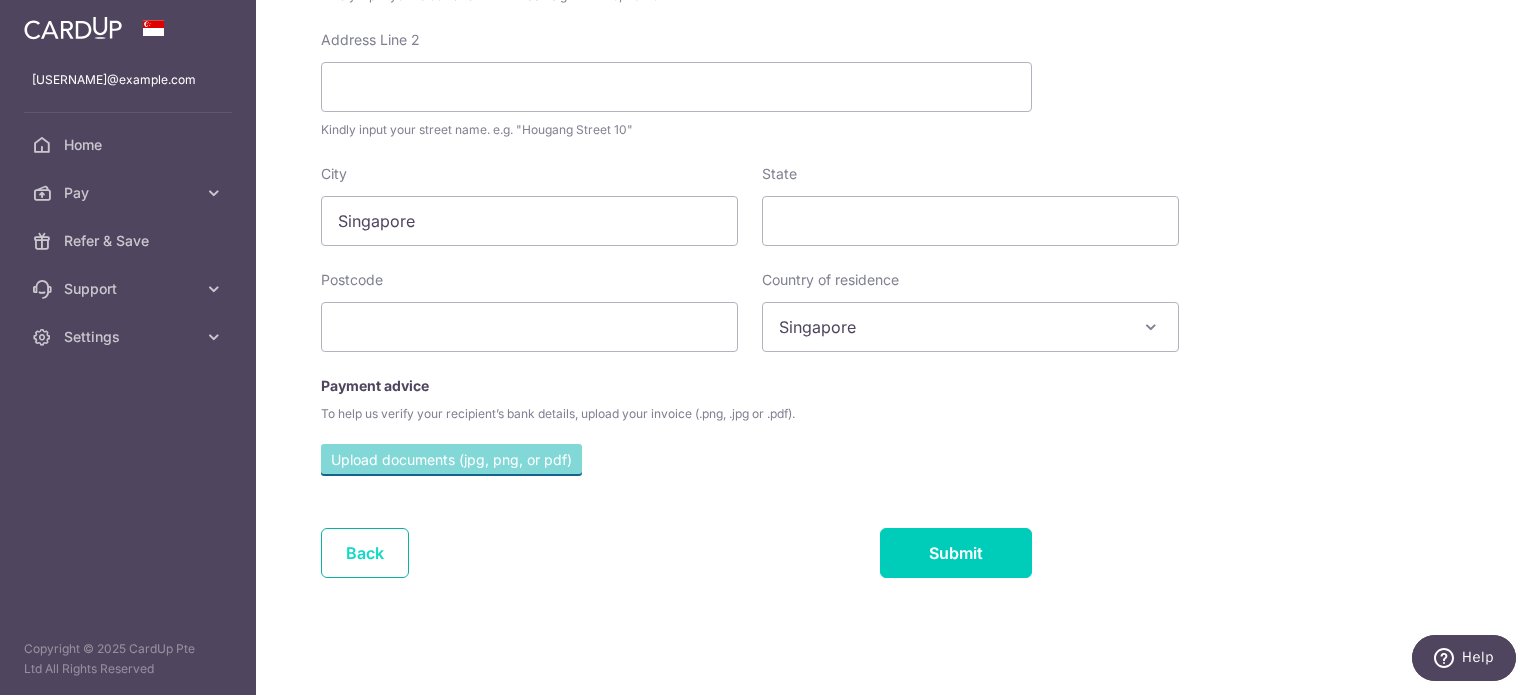 click on "Back" at bounding box center (365, 553) 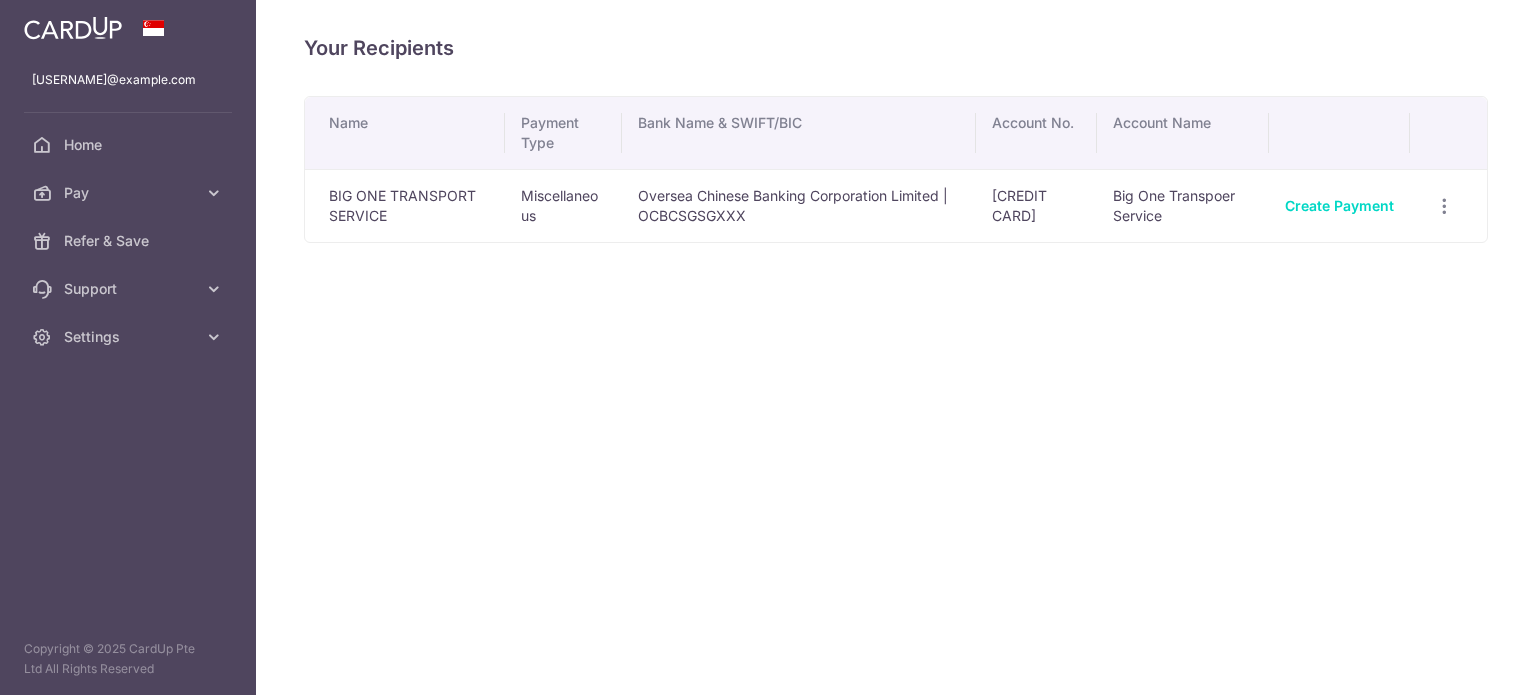 scroll, scrollTop: 0, scrollLeft: 0, axis: both 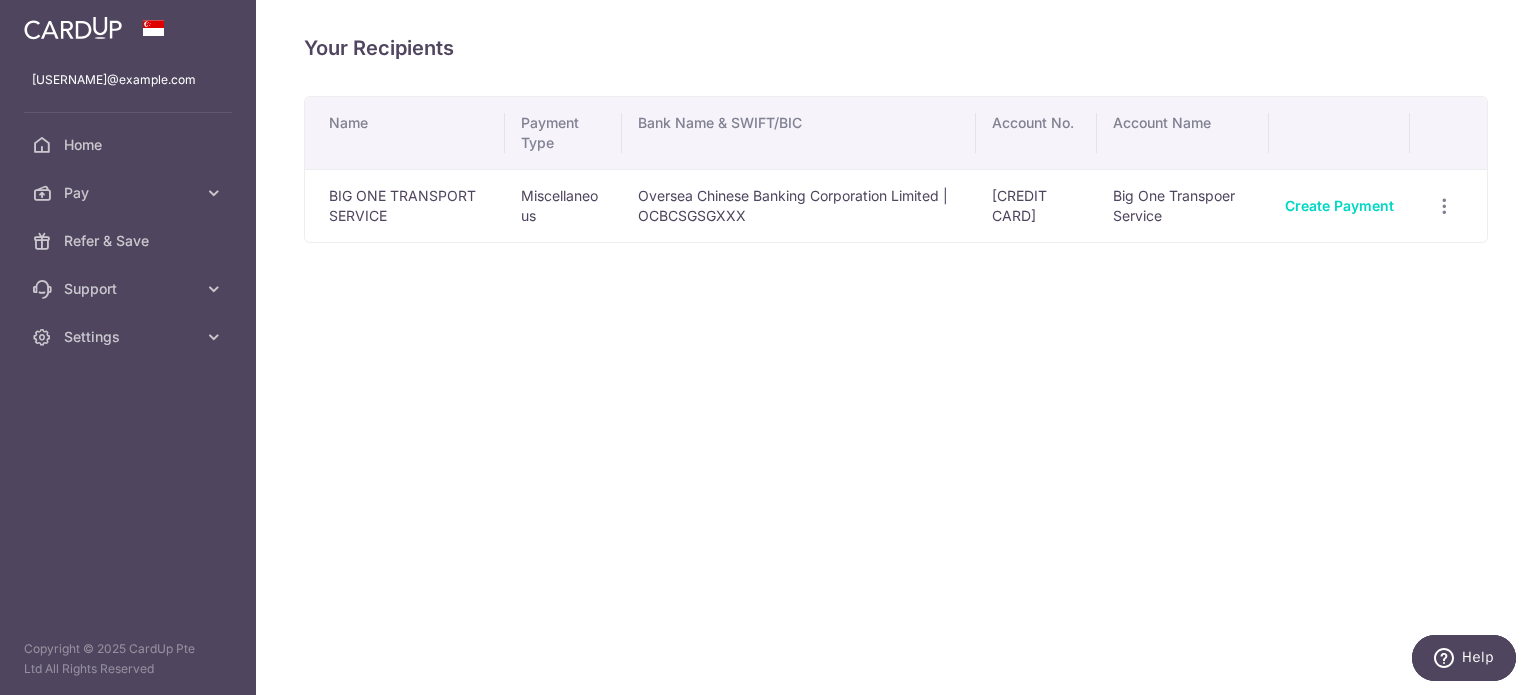 click on "Big One Transpoer Service" at bounding box center (1183, 205) 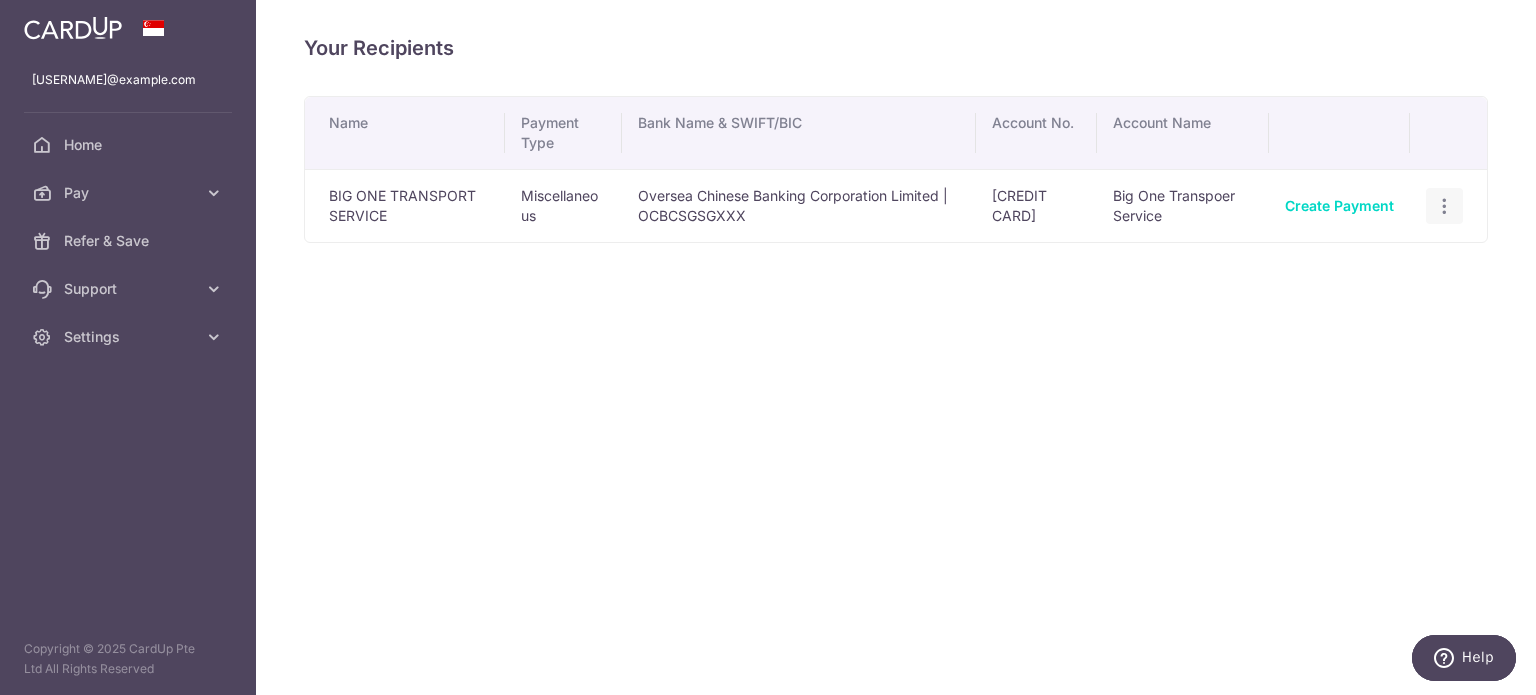 click on "View/Edit
Linked Payments" at bounding box center (1444, 206) 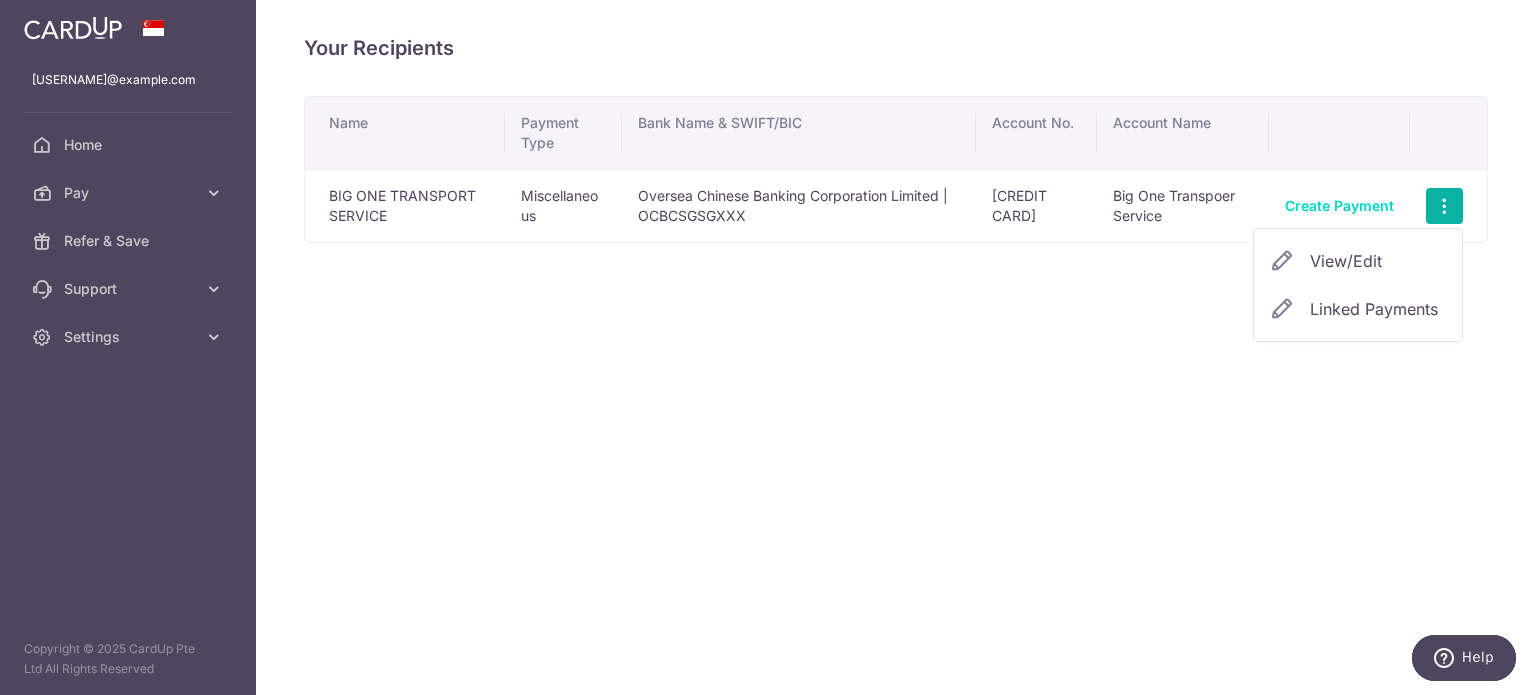 click on "View/Edit" at bounding box center (1378, 261) 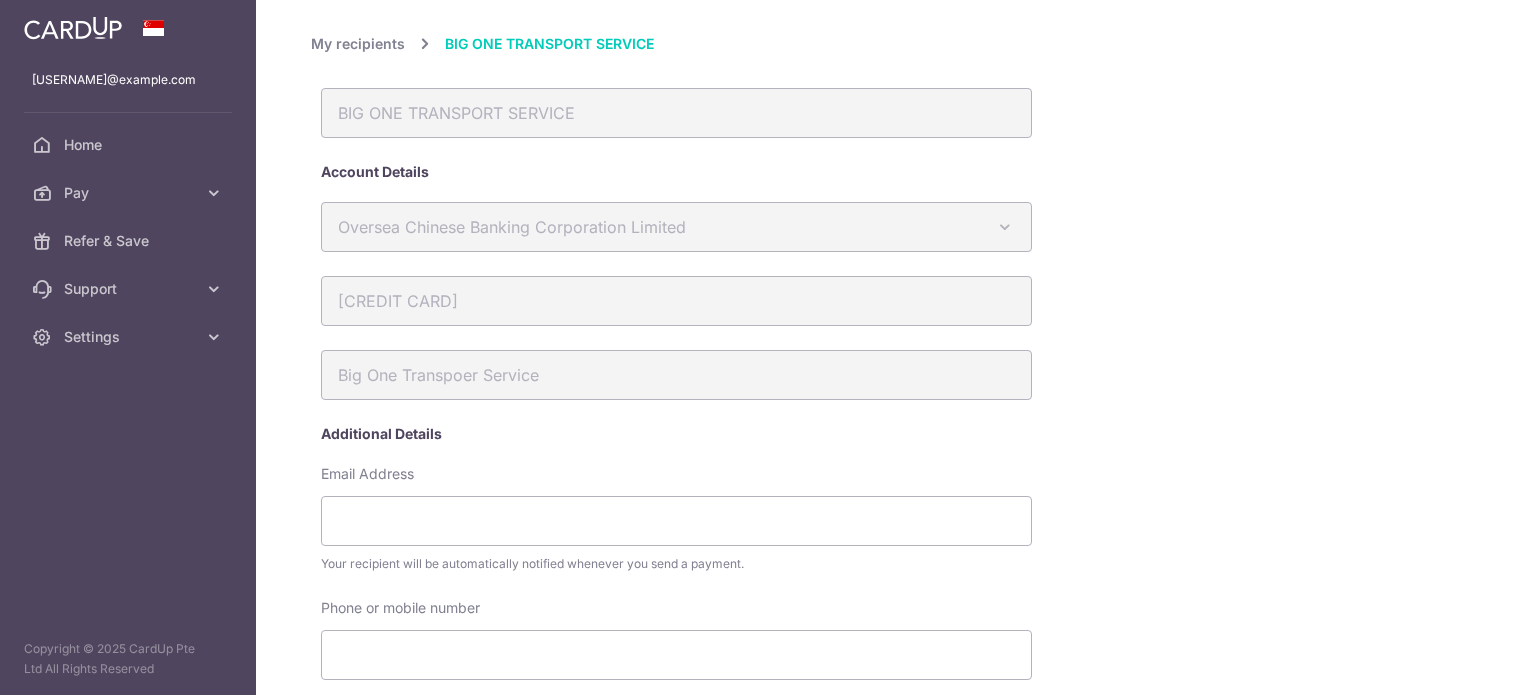 scroll, scrollTop: 0, scrollLeft: 0, axis: both 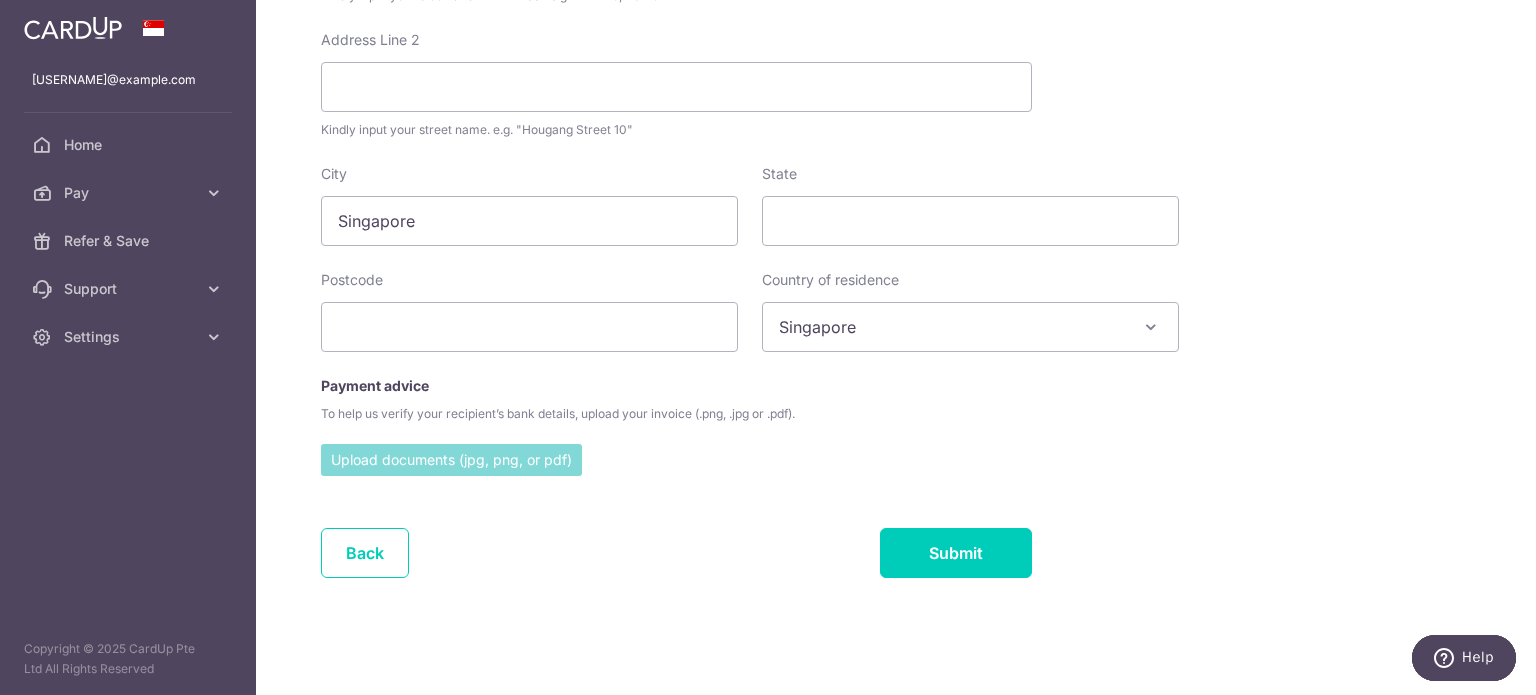 click at bounding box center [451, 459] 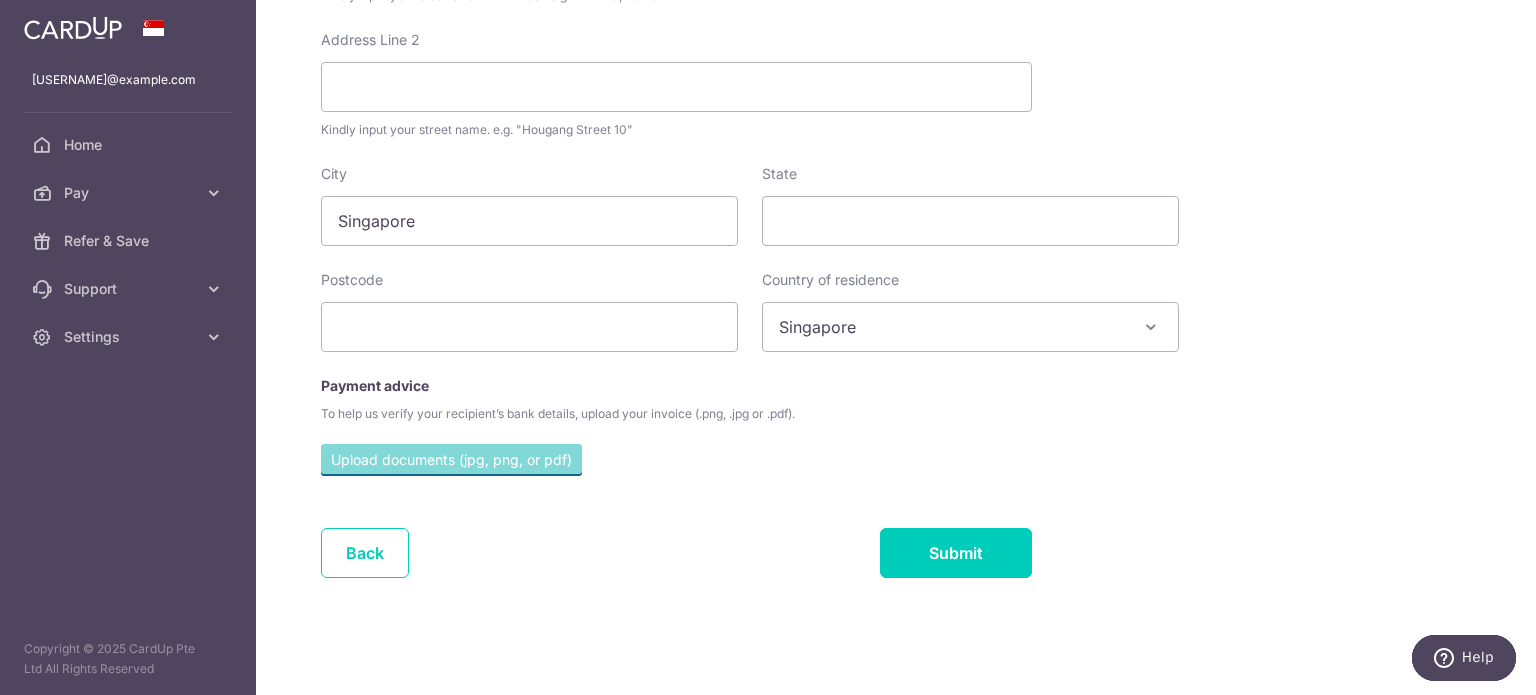 click on "To help us verify your recipient’s bank details, upload your invoice (.png, .jpg or .pdf)." at bounding box center (750, 414) 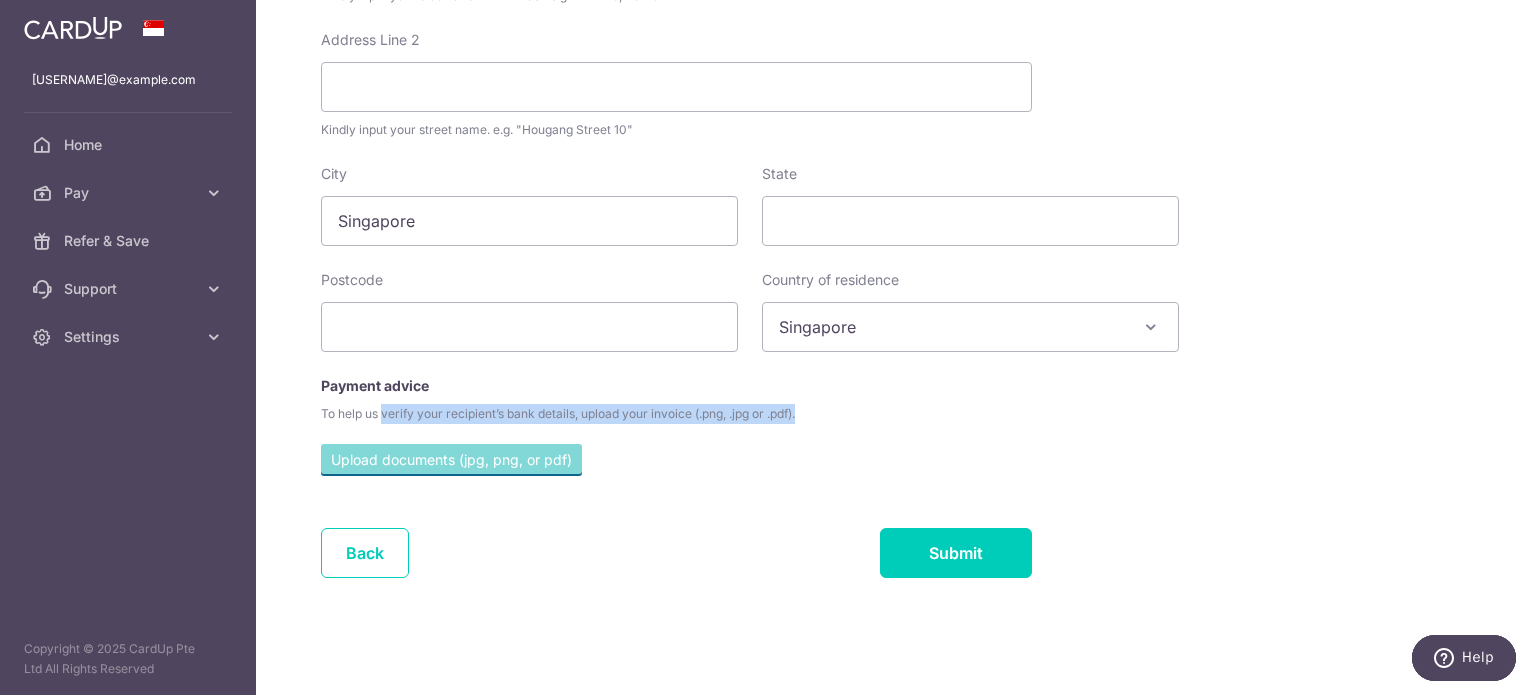 drag, startPoint x: 736, startPoint y: 409, endPoint x: 748, endPoint y: 408, distance: 12.0415945 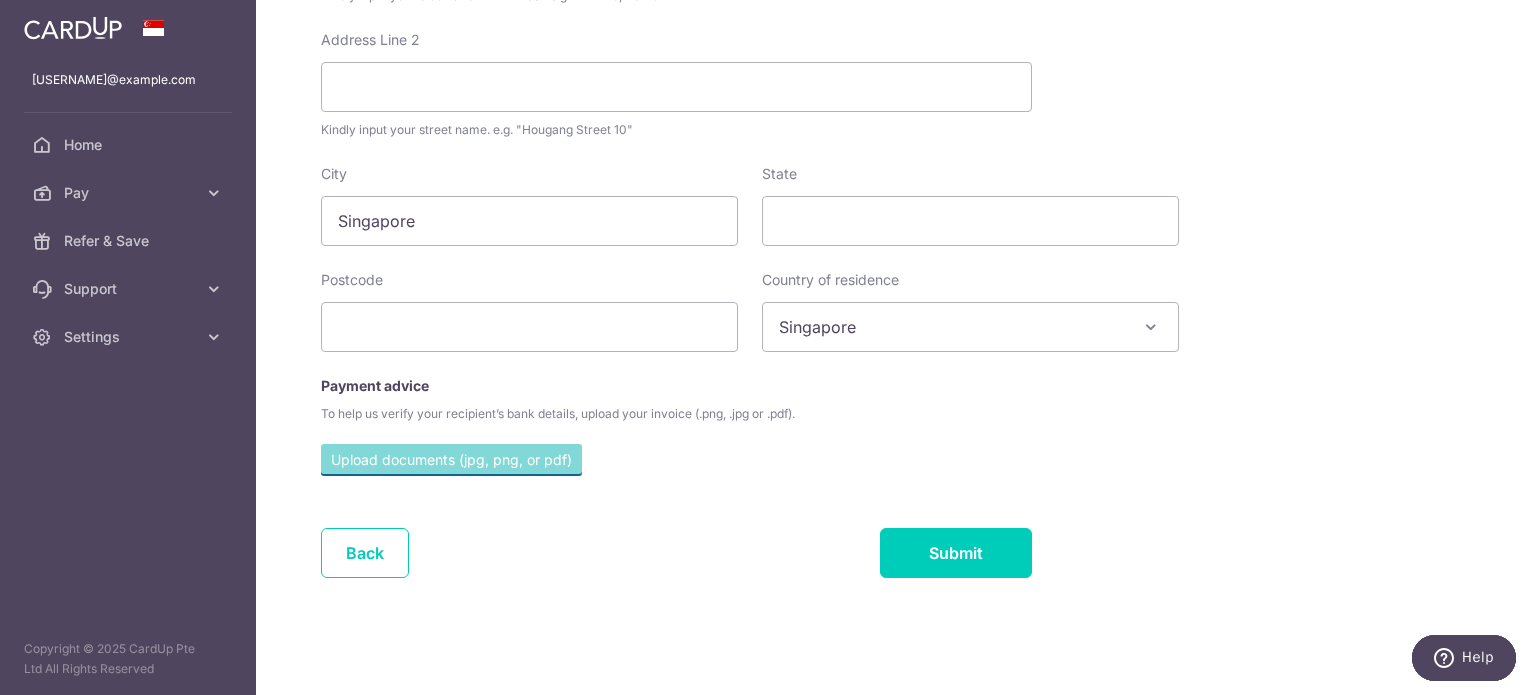 click on "To help us verify your recipient’s bank details, upload your invoice (.png, .jpg or .pdf)." at bounding box center (750, 414) 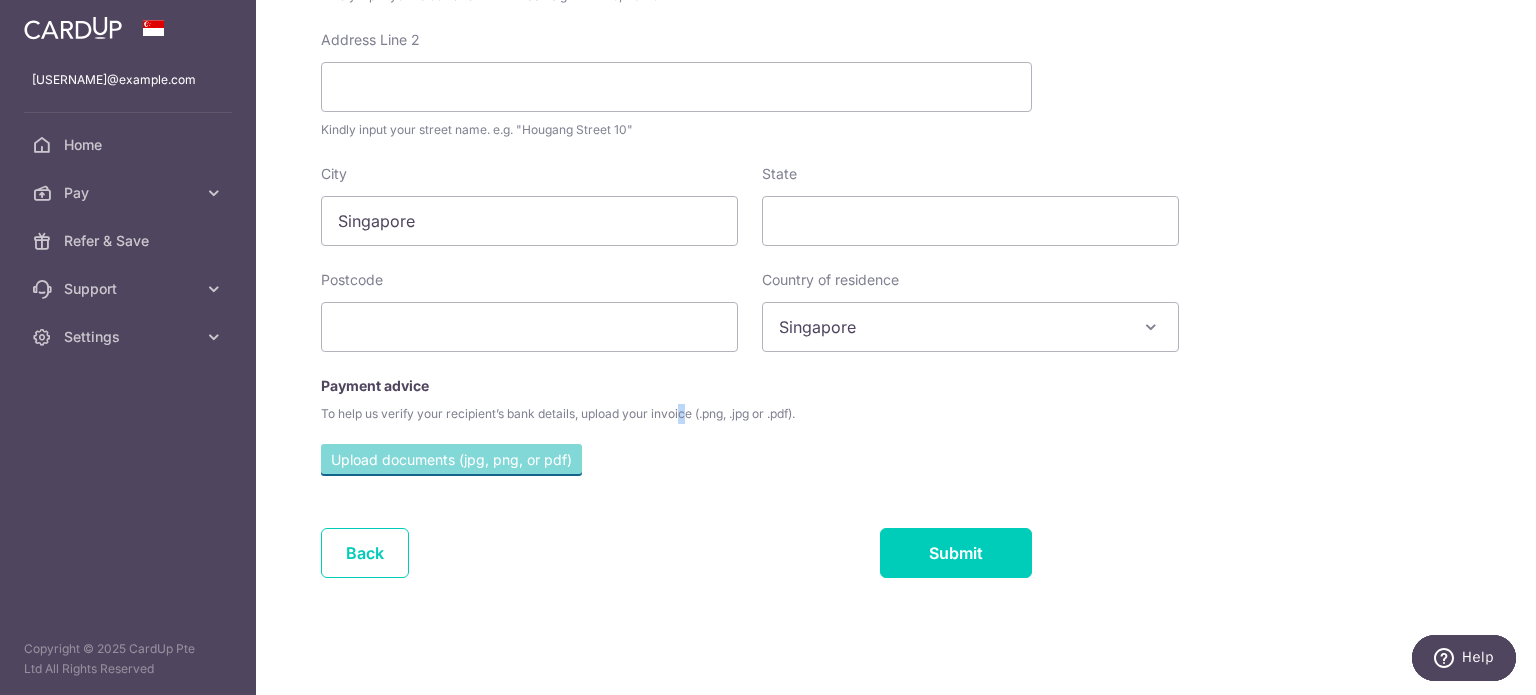 click on "To help us verify your recipient’s bank details, upload your invoice (.png, .jpg or .pdf)." at bounding box center [750, 414] 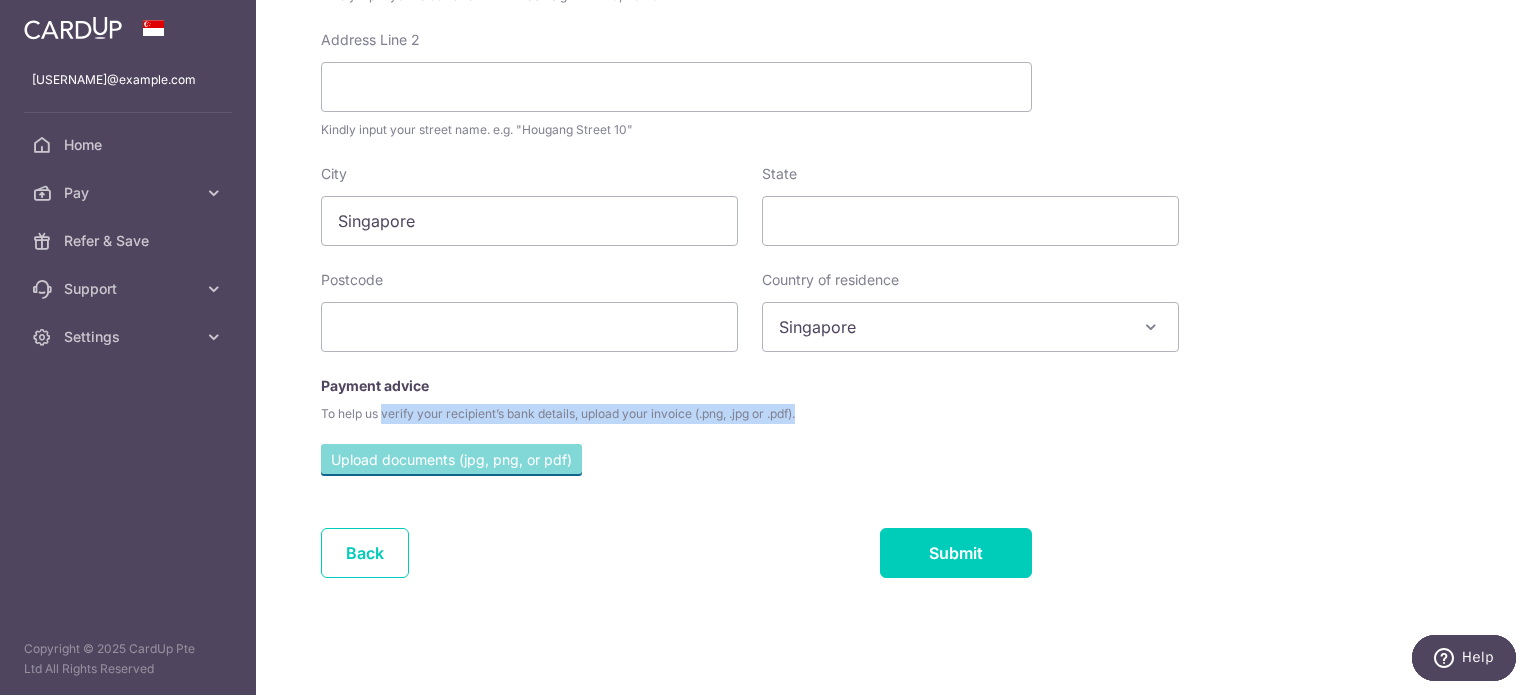 drag, startPoint x: 618, startPoint y: 419, endPoint x: 733, endPoint y: 415, distance: 115.06954 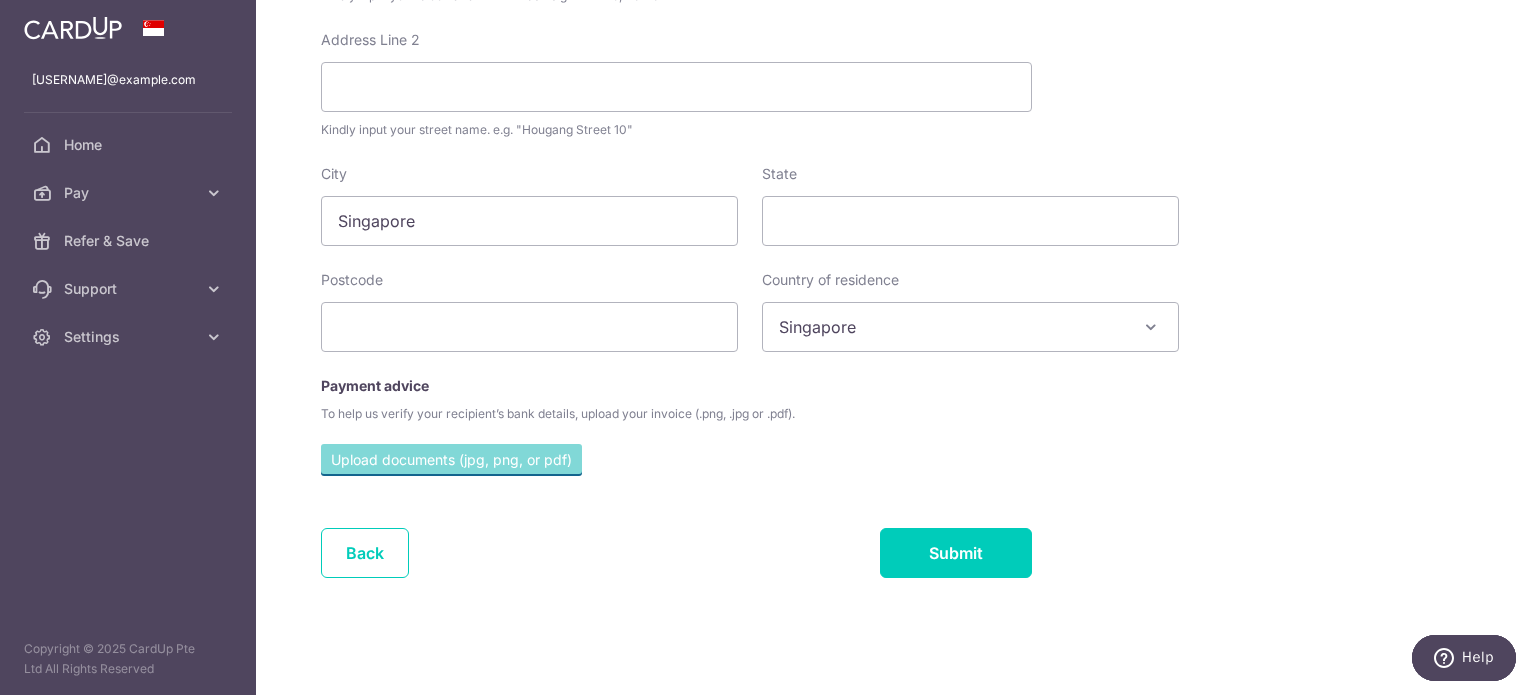 click on "Payment advice
To help us verify your recipient’s bank details, upload your invoice (.png, .jpg or .pdf)." at bounding box center (750, 400) 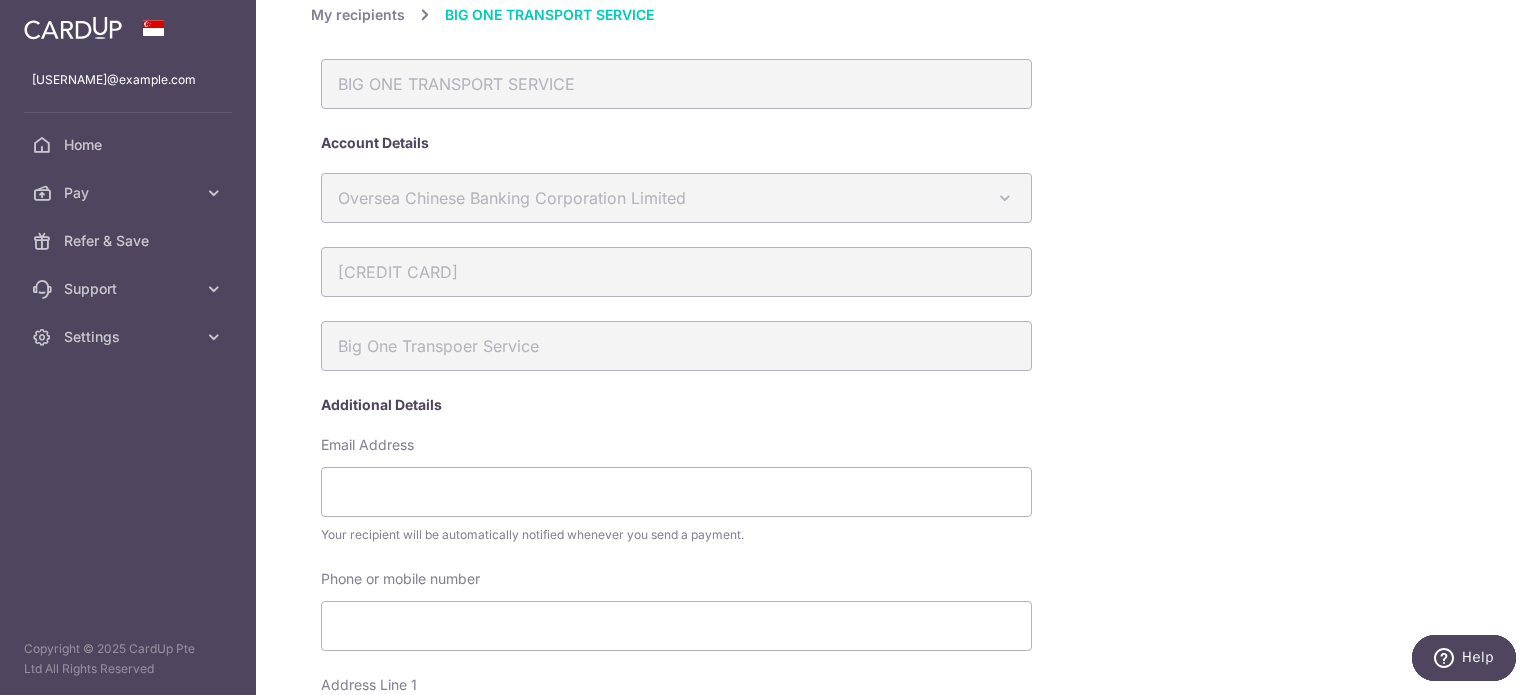 scroll, scrollTop: 0, scrollLeft: 0, axis: both 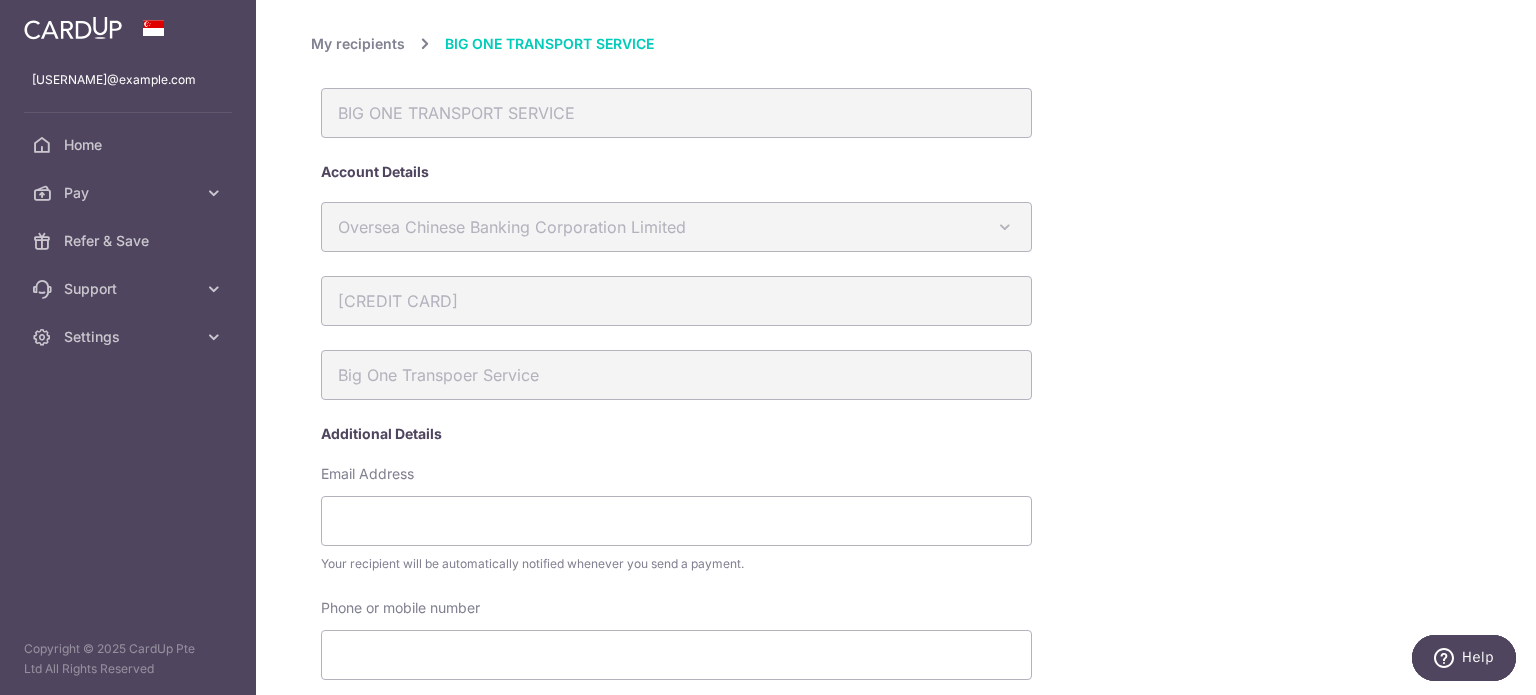 click on "My recipients" at bounding box center [358, 44] 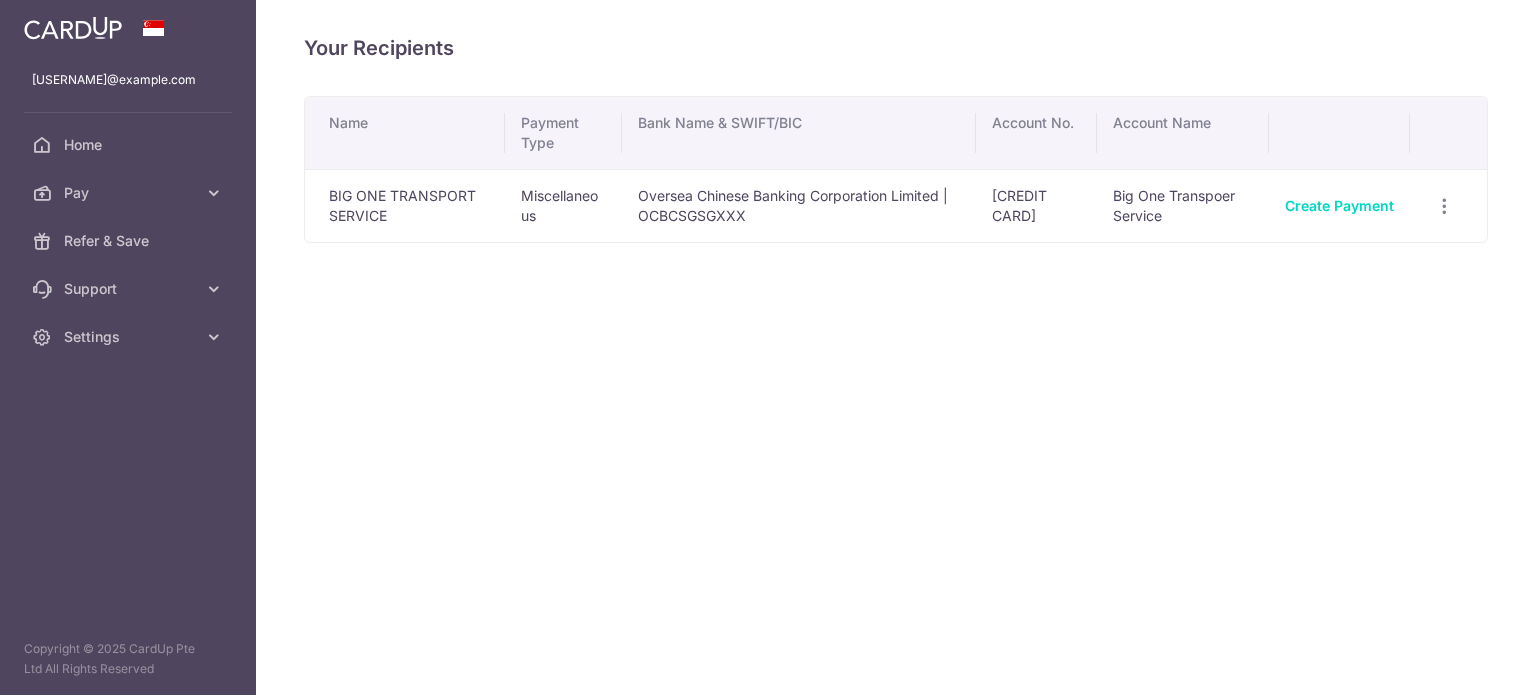 scroll, scrollTop: 0, scrollLeft: 0, axis: both 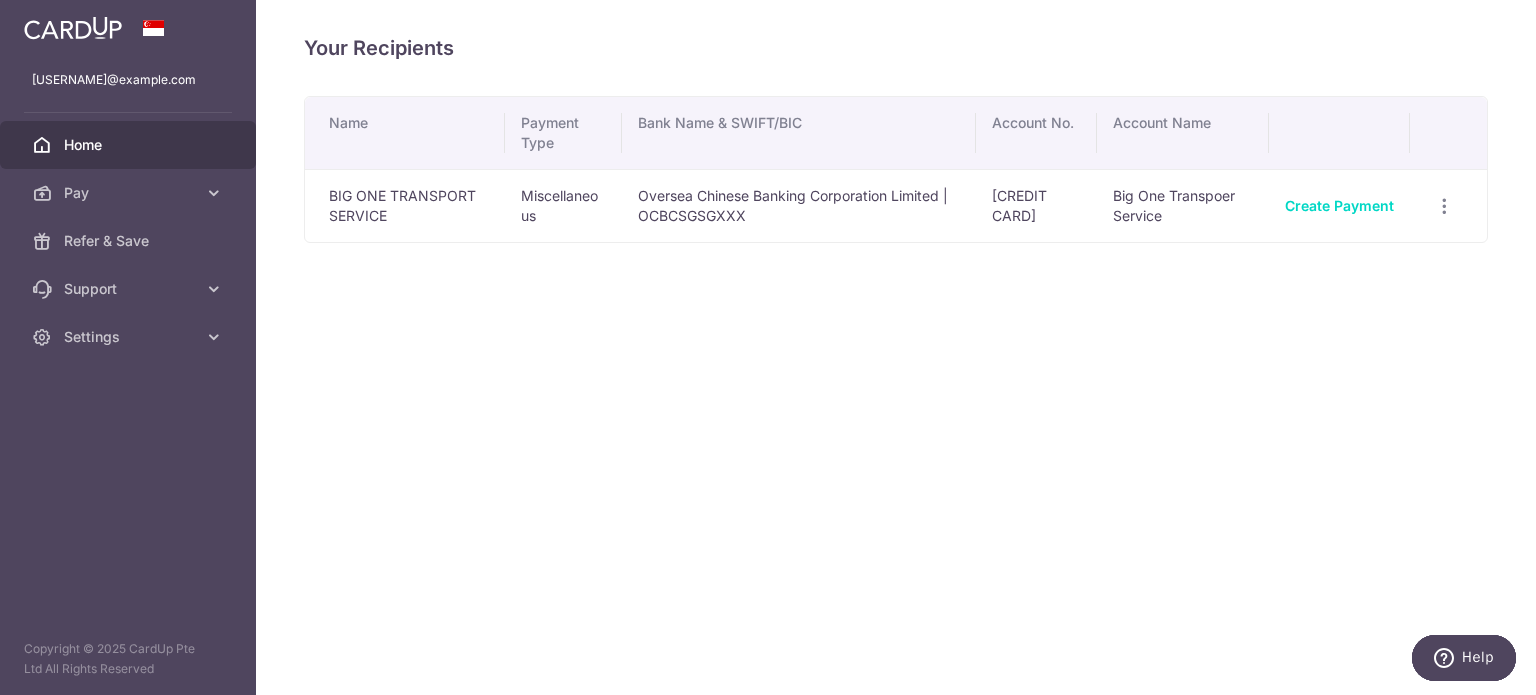 click on "Home" at bounding box center (130, 145) 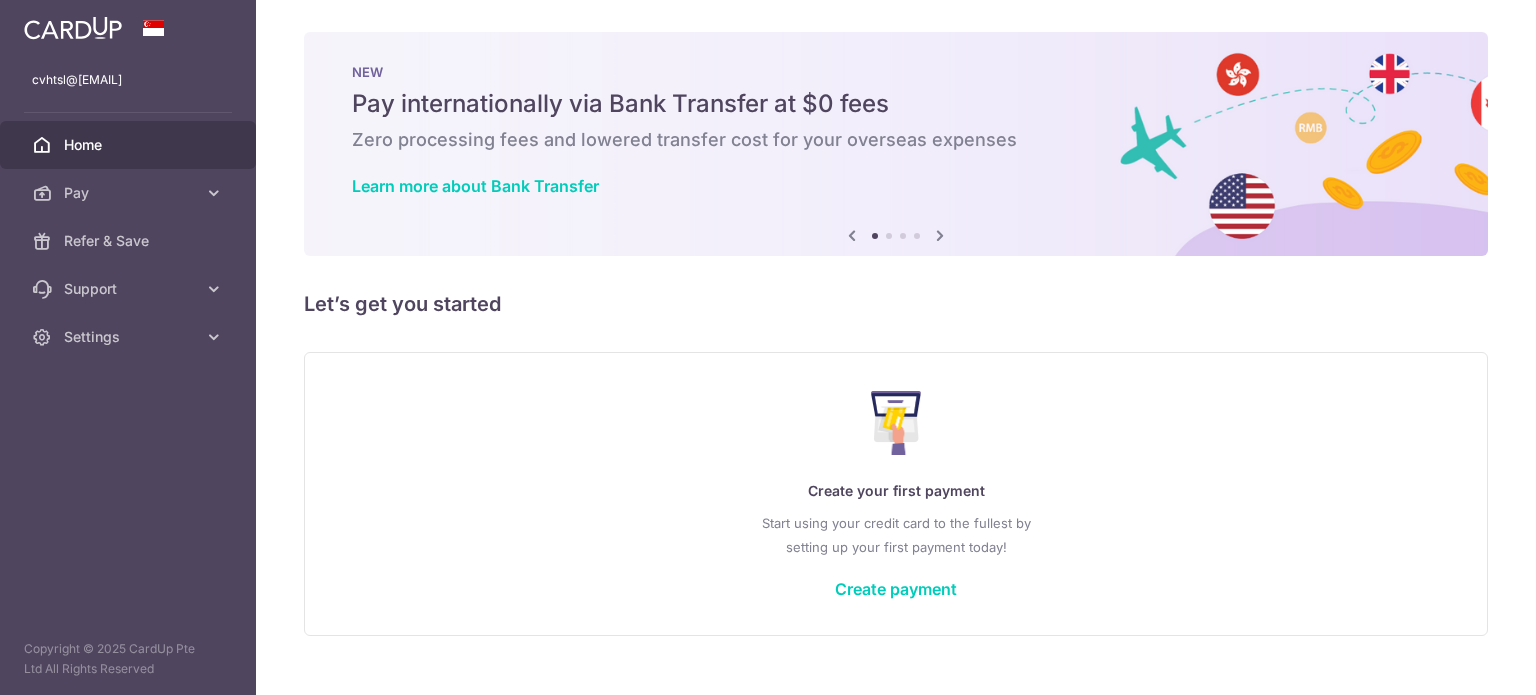 scroll, scrollTop: 0, scrollLeft: 0, axis: both 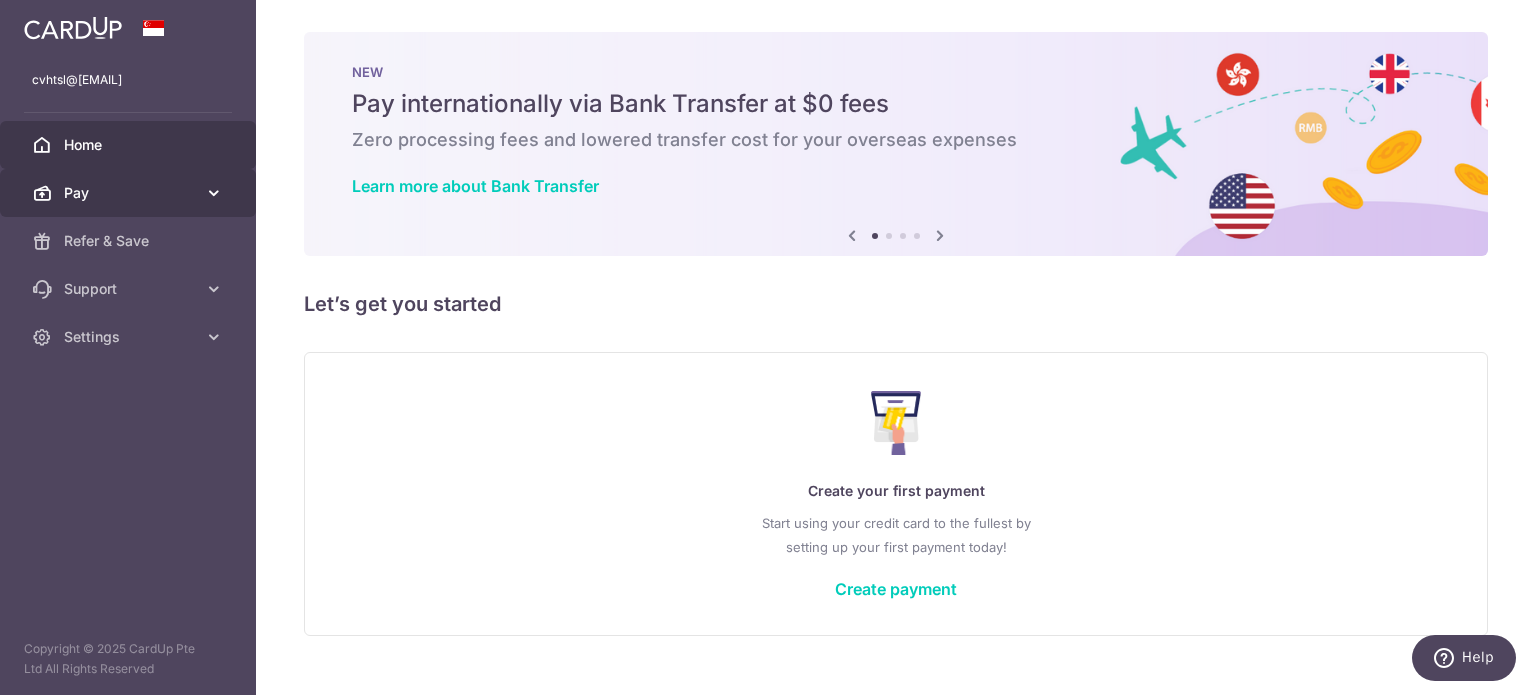 click on "Pay" at bounding box center [130, 193] 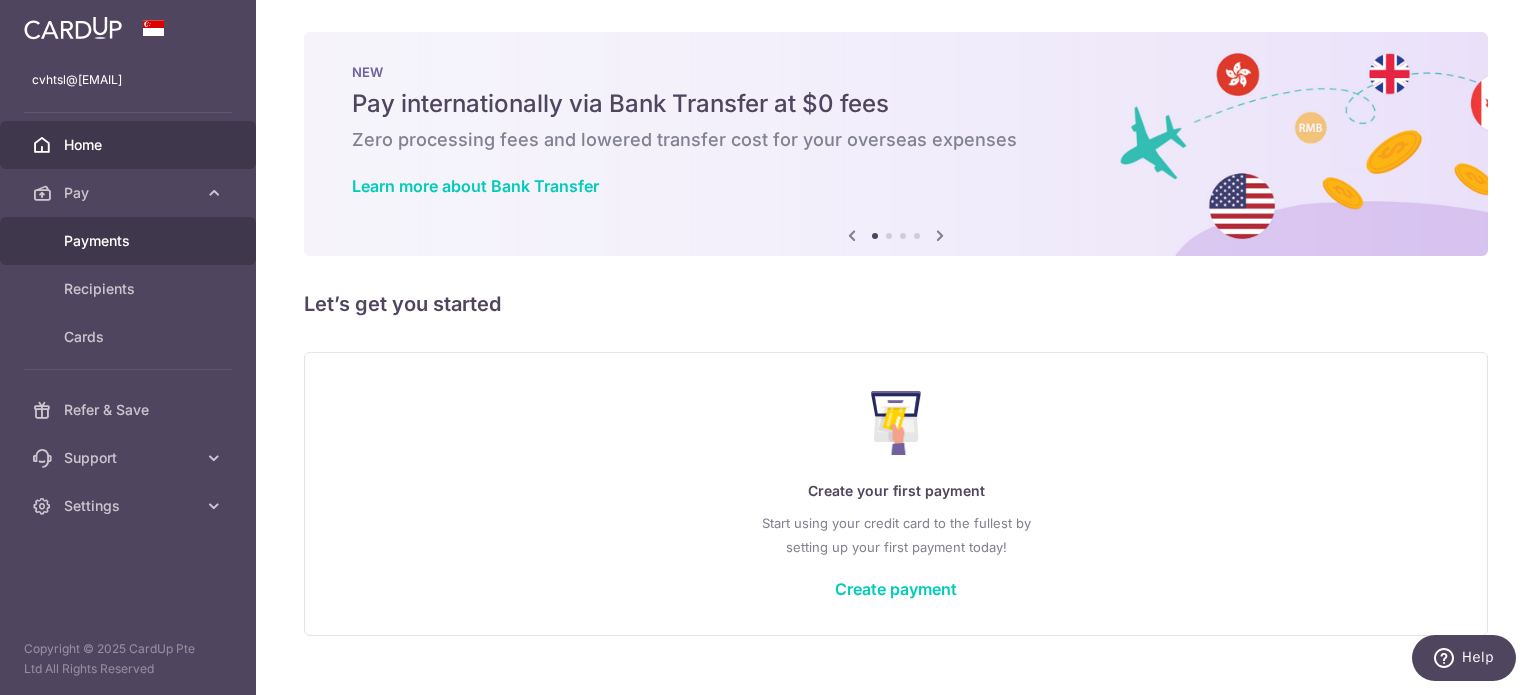 click on "Payments" at bounding box center [130, 241] 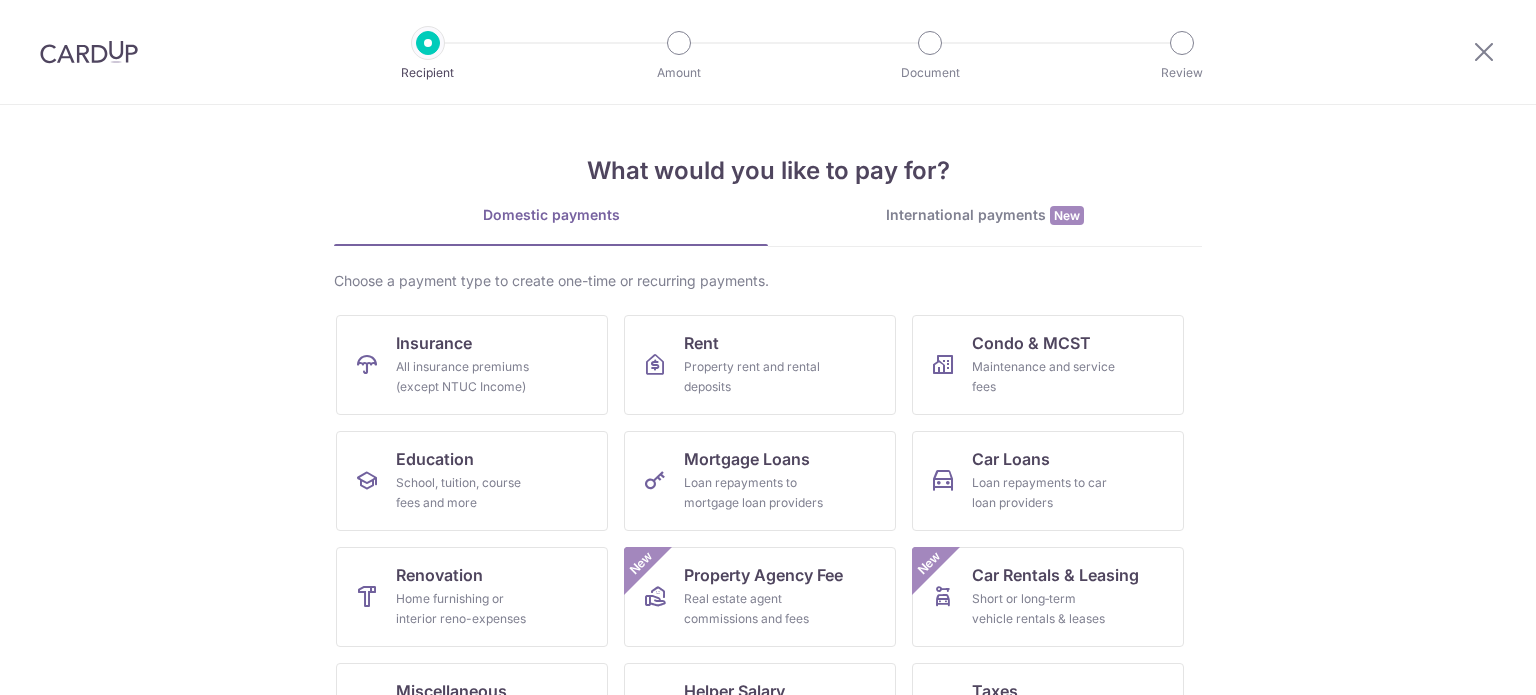 scroll, scrollTop: 0, scrollLeft: 0, axis: both 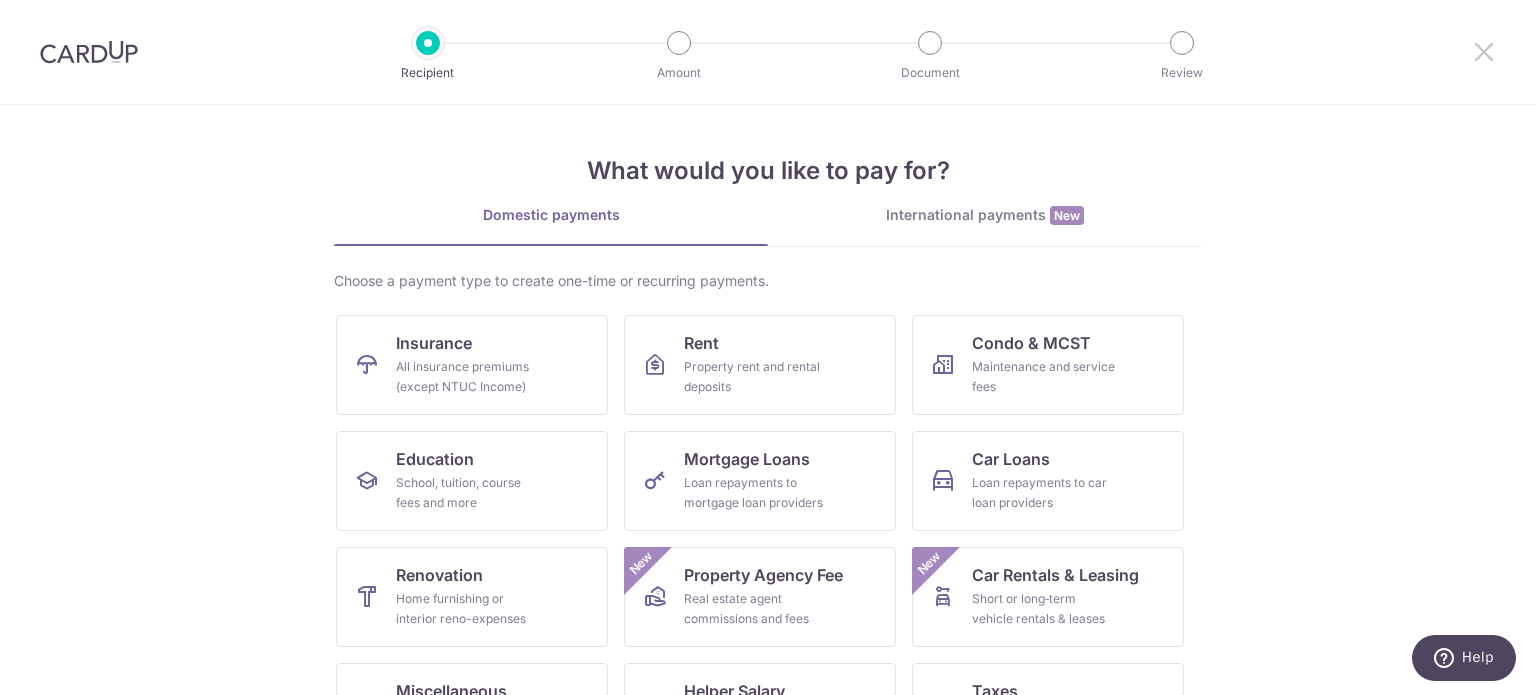 click at bounding box center [1484, 51] 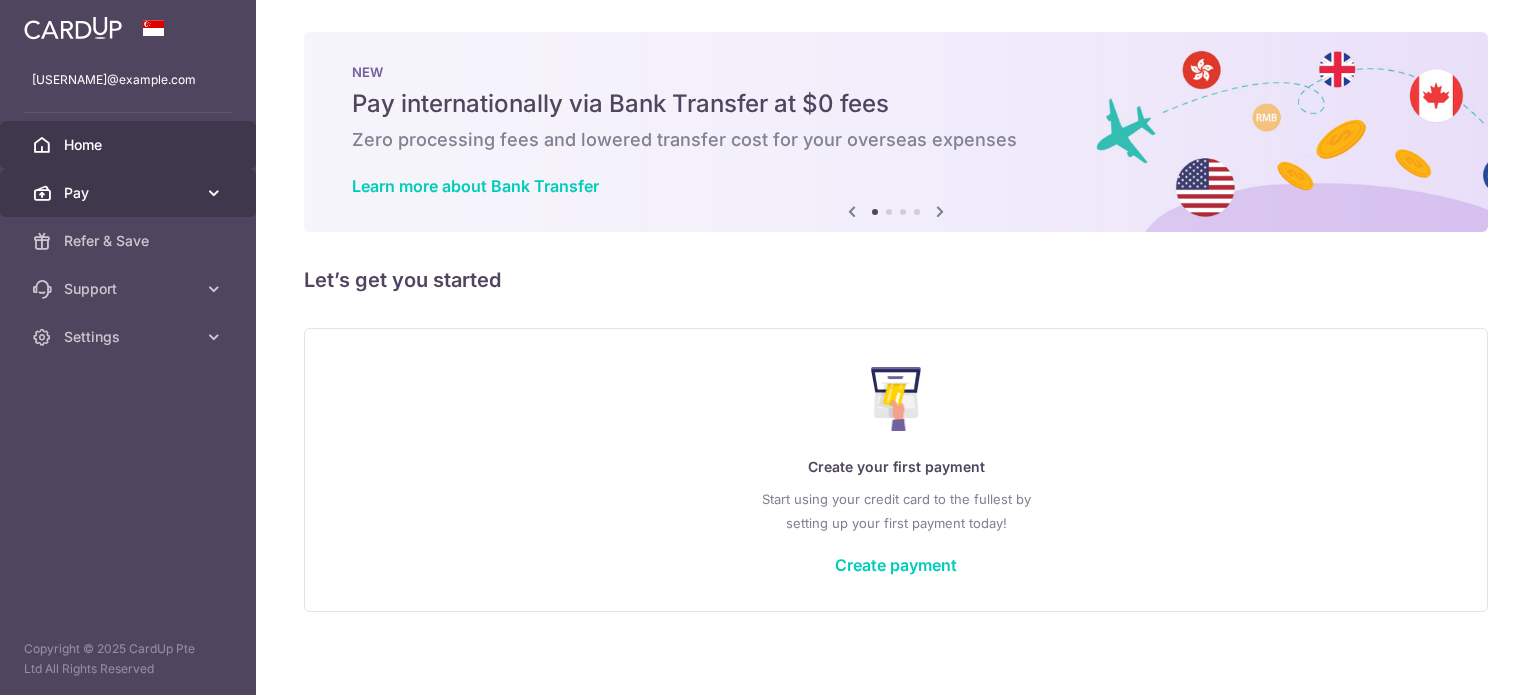 scroll, scrollTop: 0, scrollLeft: 0, axis: both 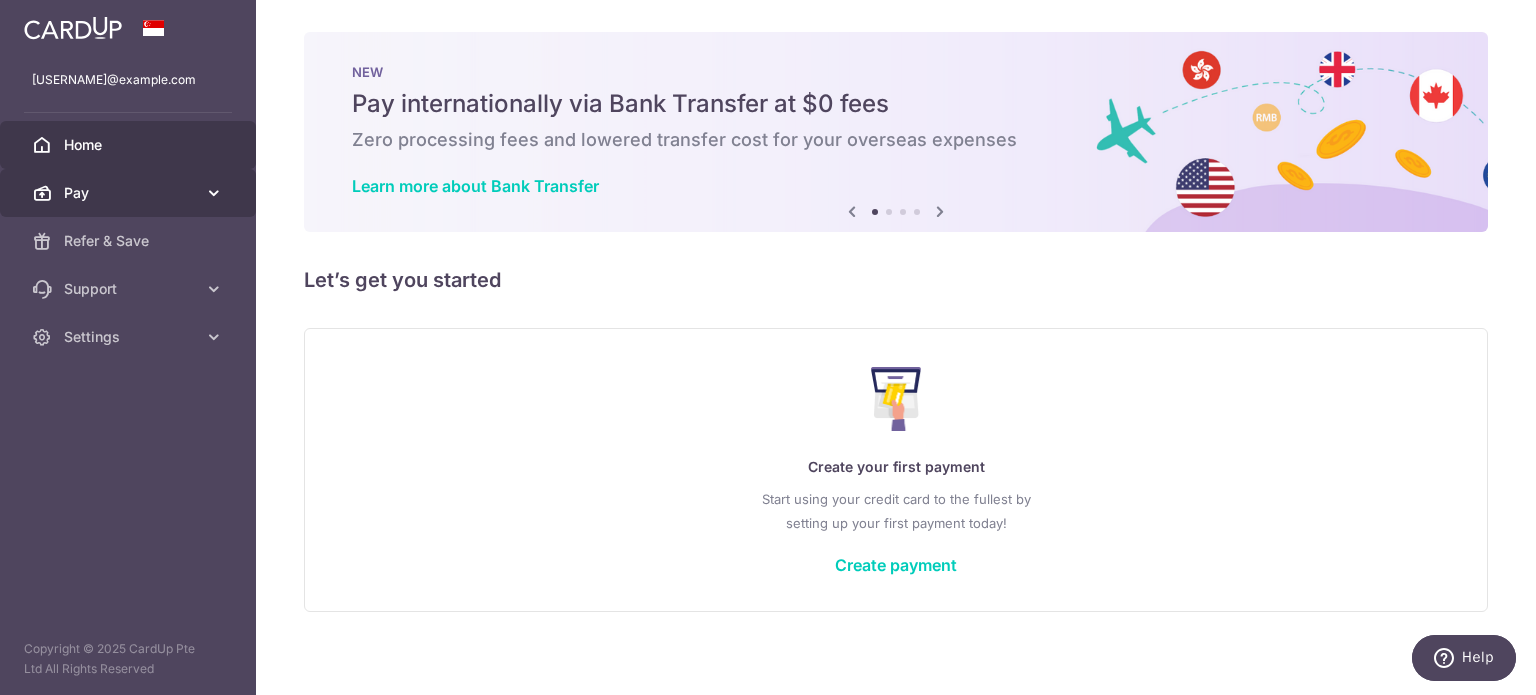 click on "Pay" at bounding box center [130, 193] 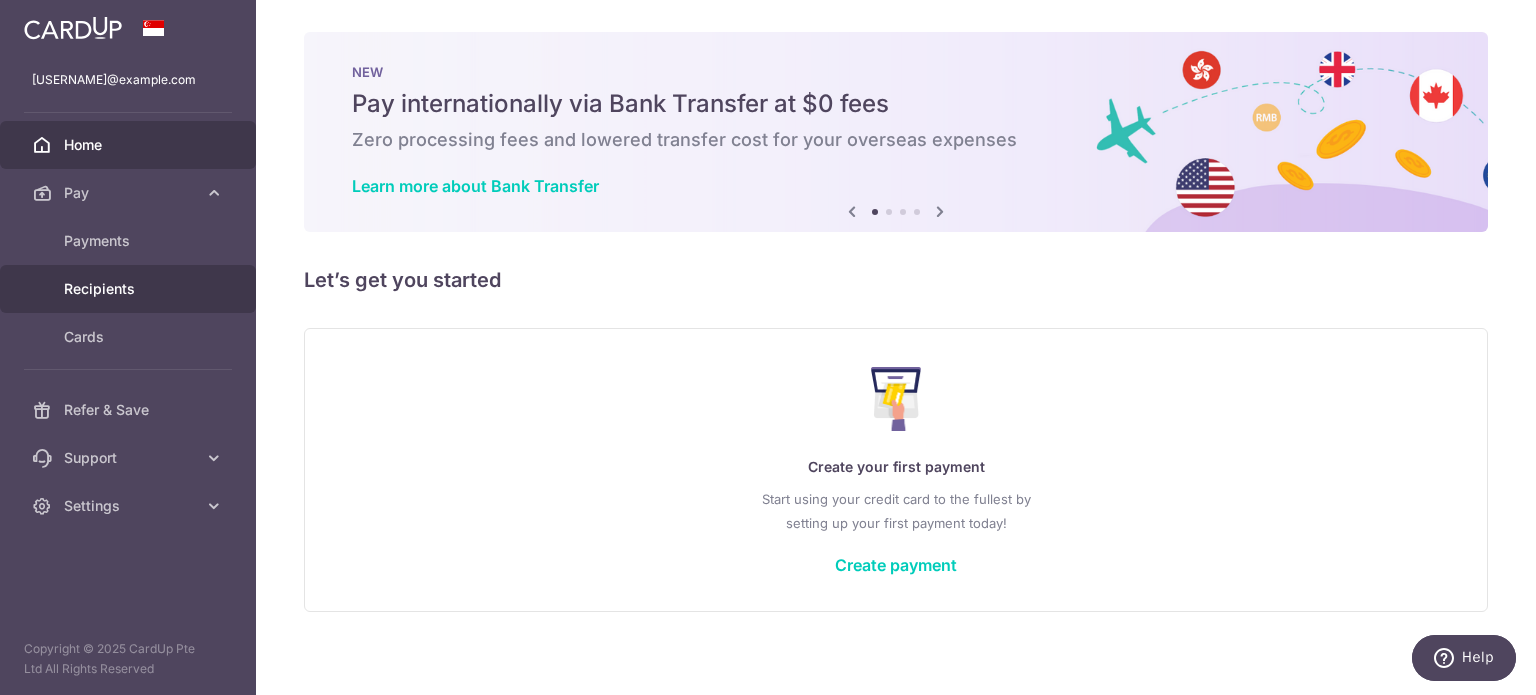 click on "Recipients" at bounding box center [130, 289] 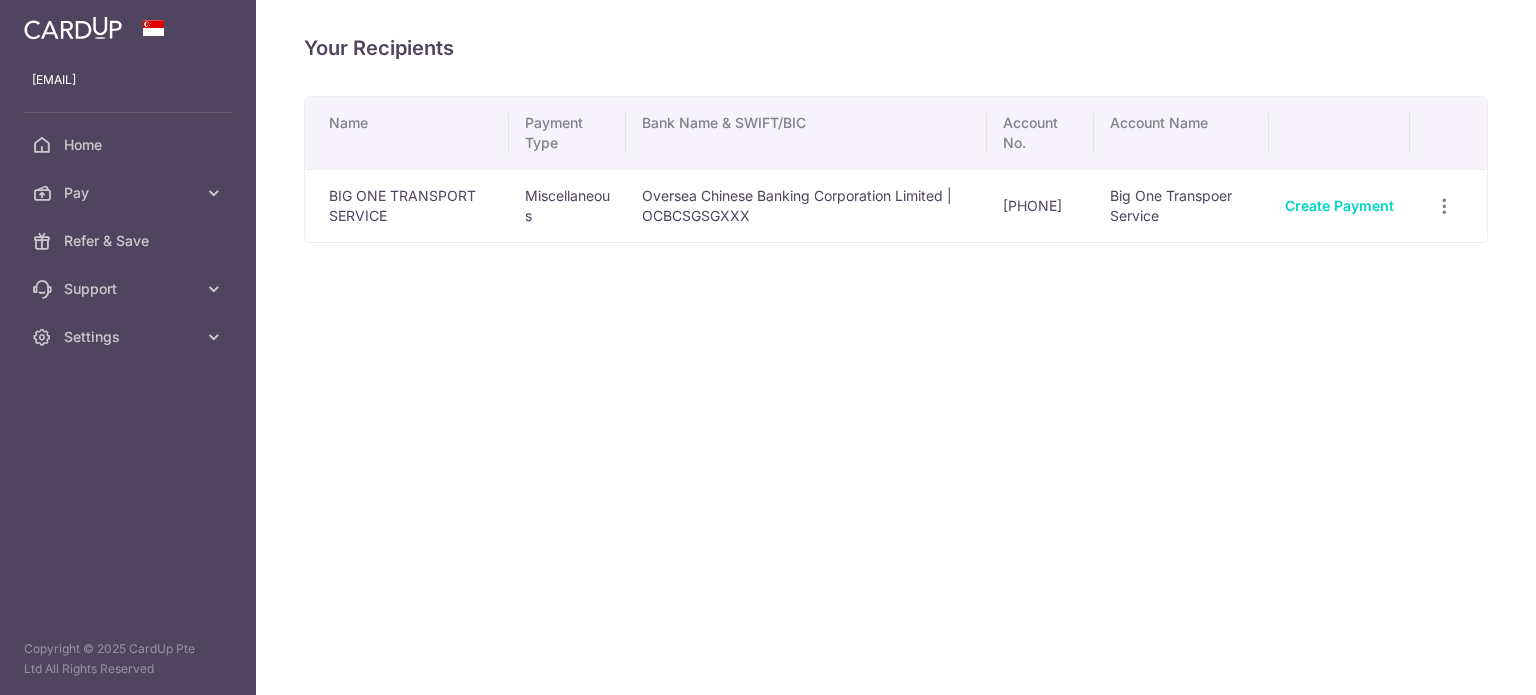 scroll, scrollTop: 0, scrollLeft: 0, axis: both 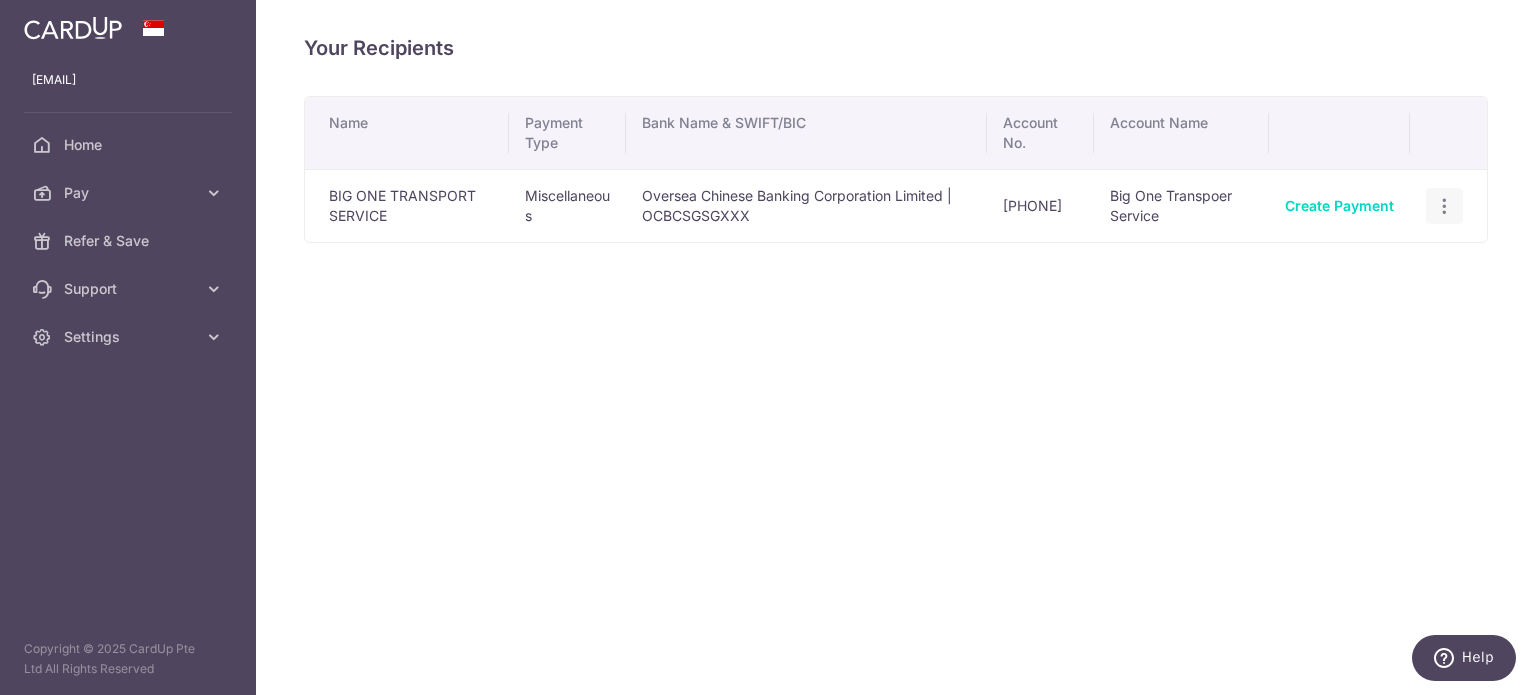 click at bounding box center (1444, 206) 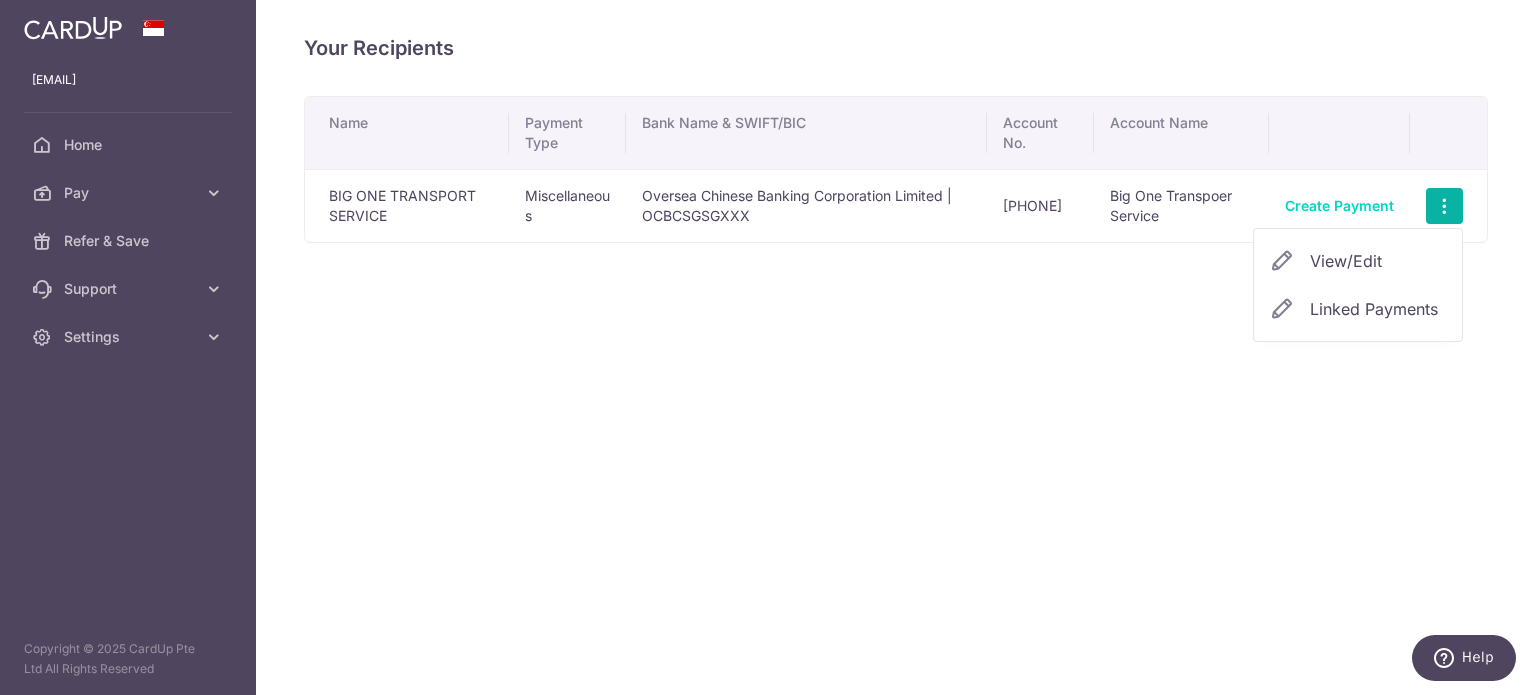 click on "Linked Payments" at bounding box center [1374, 309] 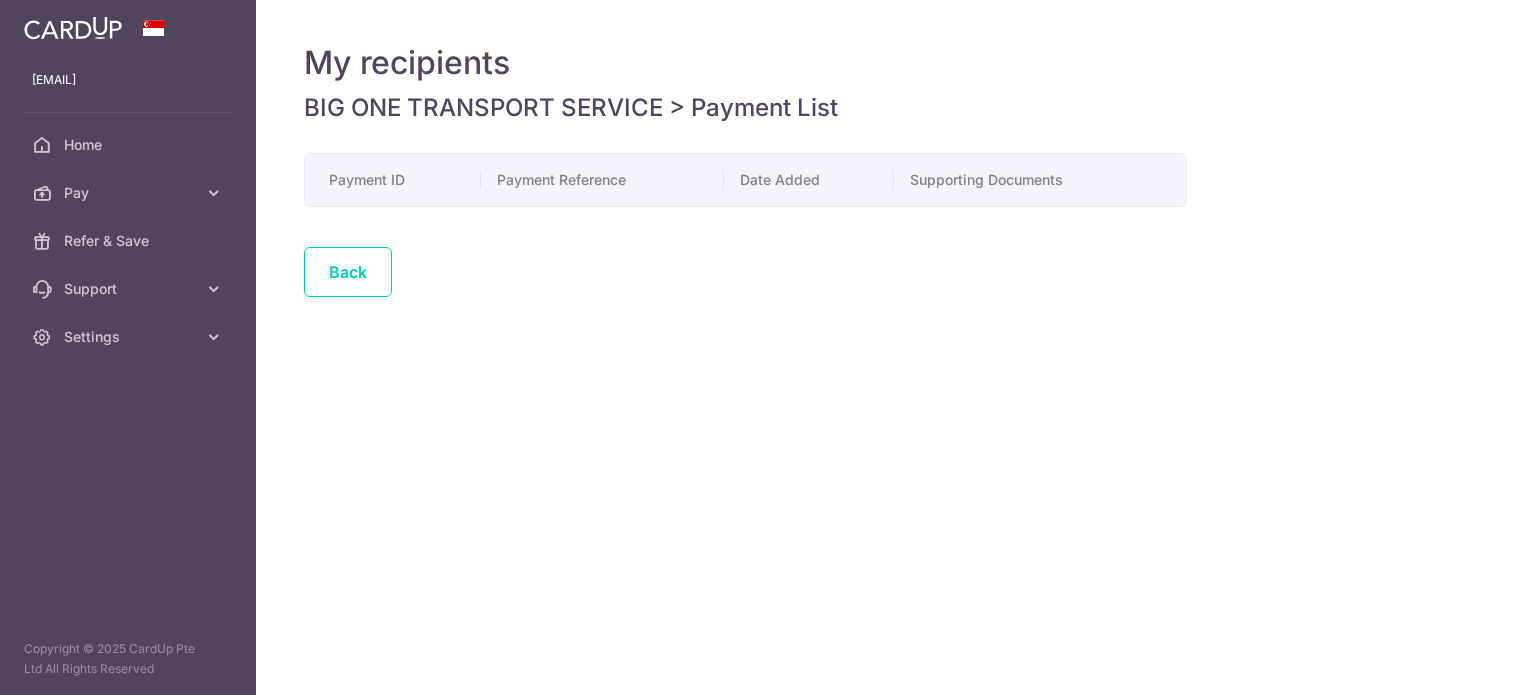 scroll, scrollTop: 0, scrollLeft: 0, axis: both 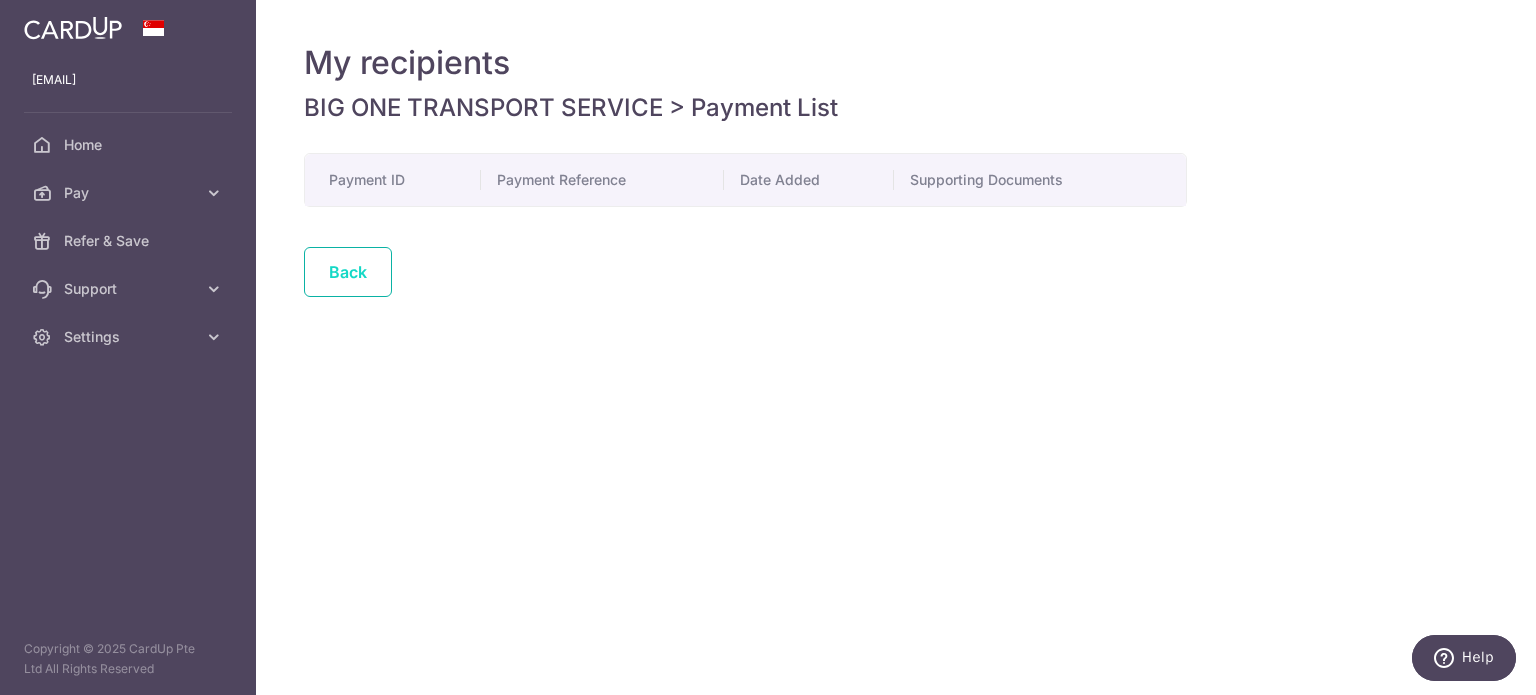 click on "Back" at bounding box center (348, 272) 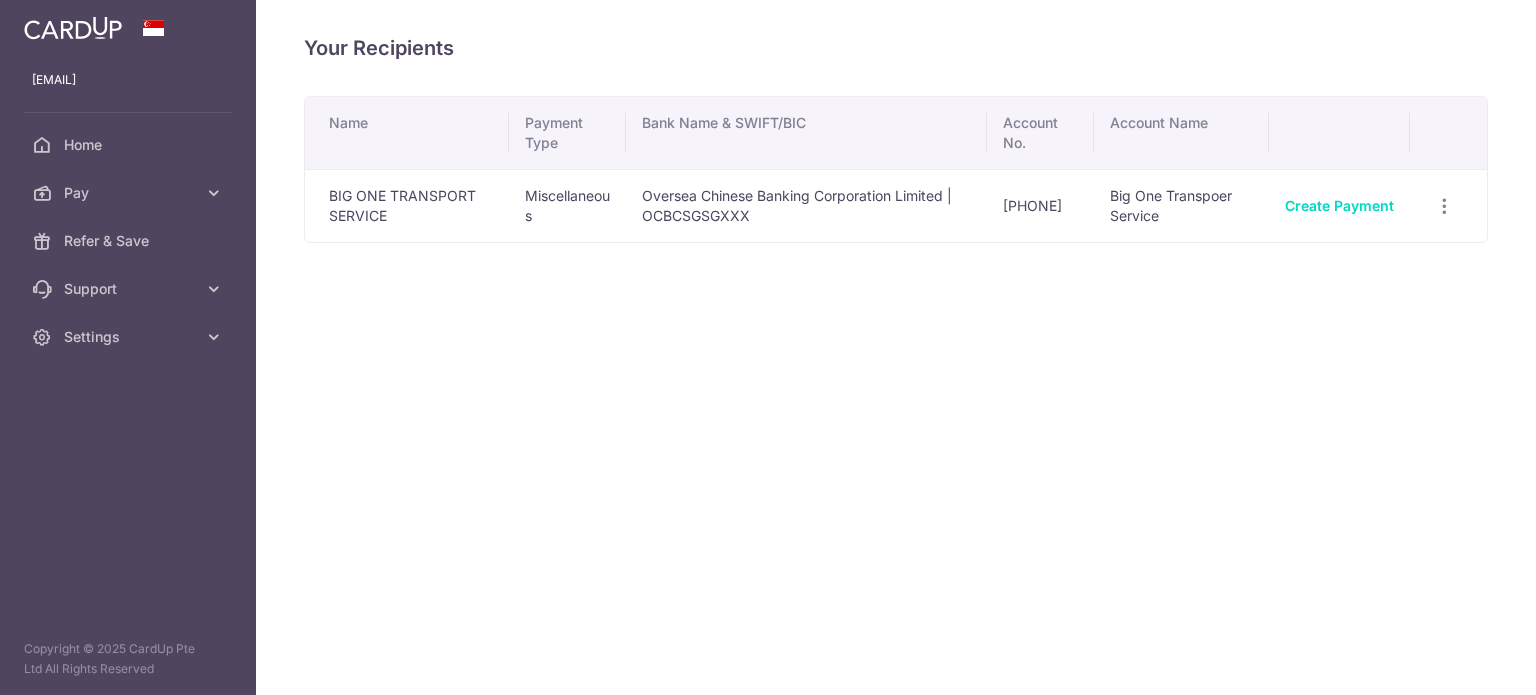scroll, scrollTop: 0, scrollLeft: 0, axis: both 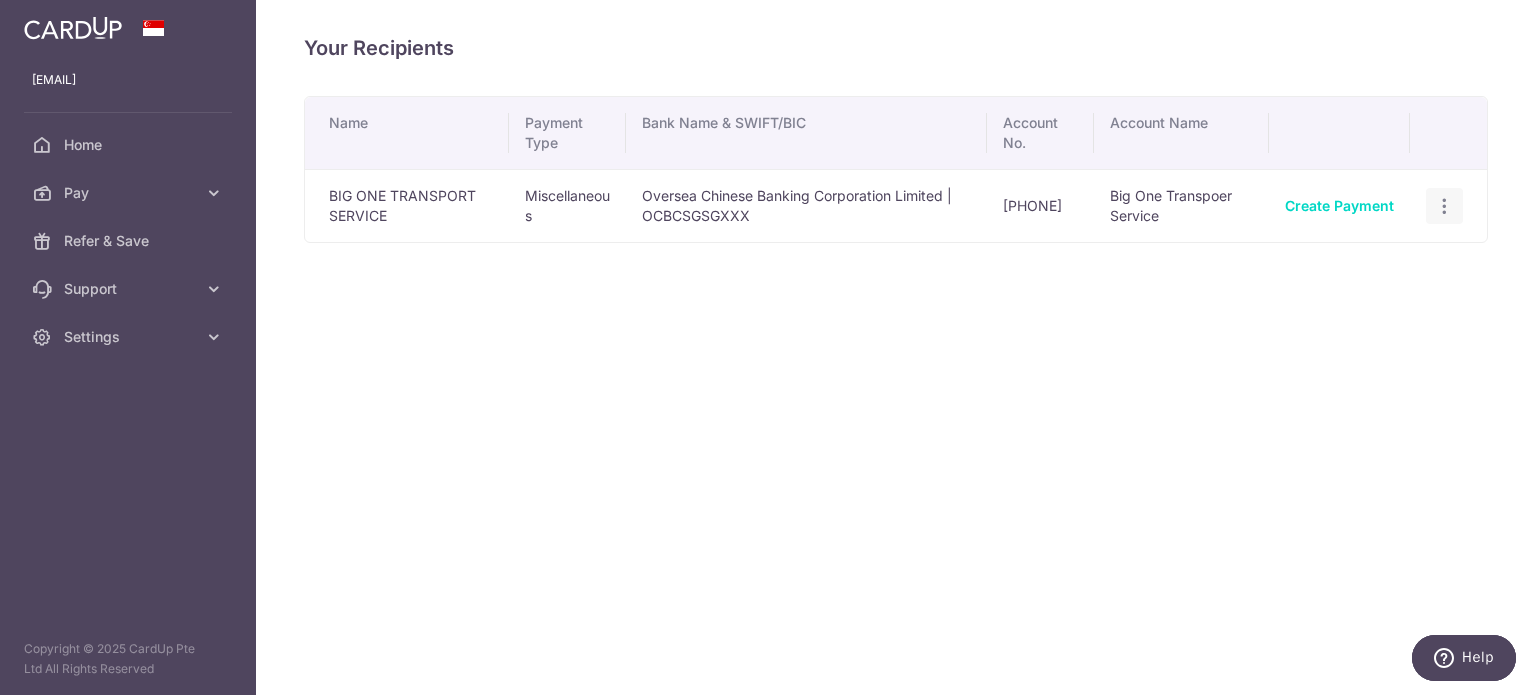 click at bounding box center [1444, 206] 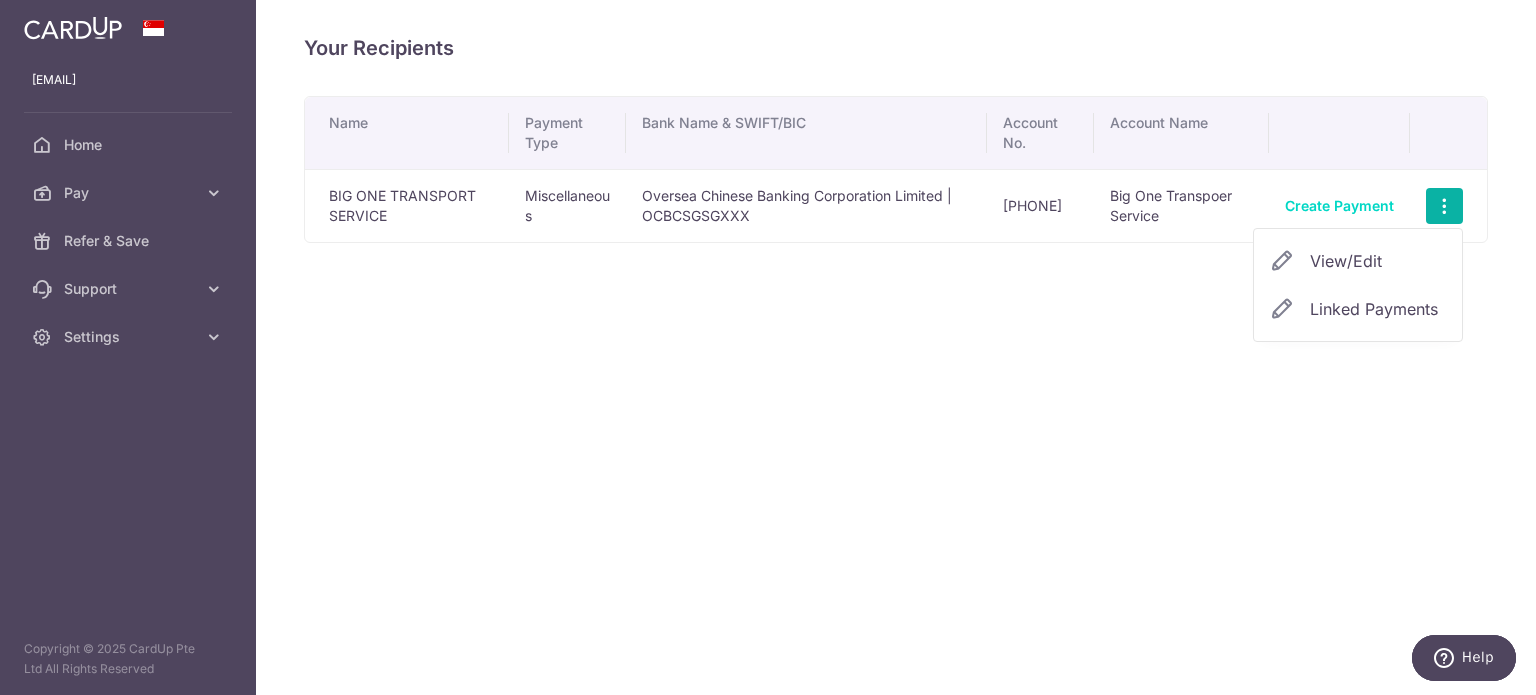 click on "View/Edit" at bounding box center (1378, 261) 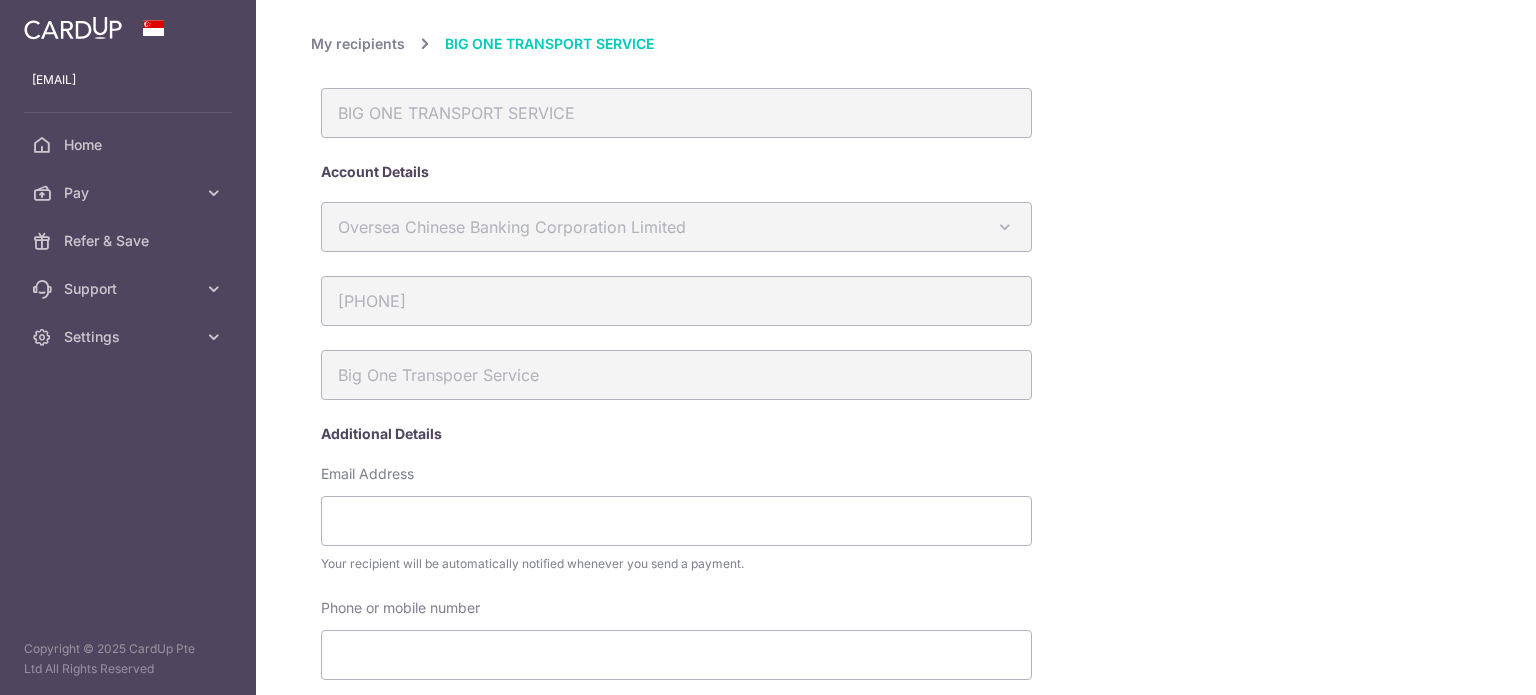 scroll, scrollTop: 0, scrollLeft: 0, axis: both 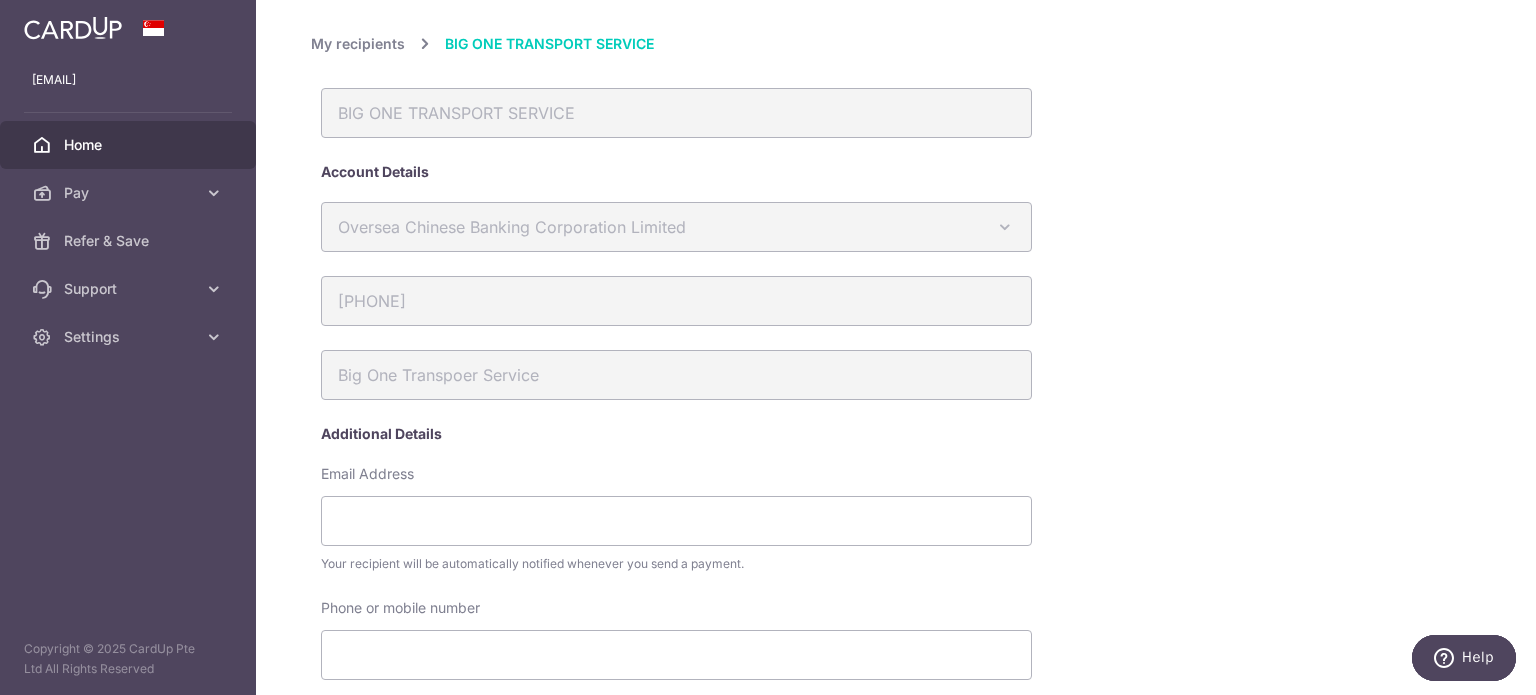 click on "Home" at bounding box center (130, 145) 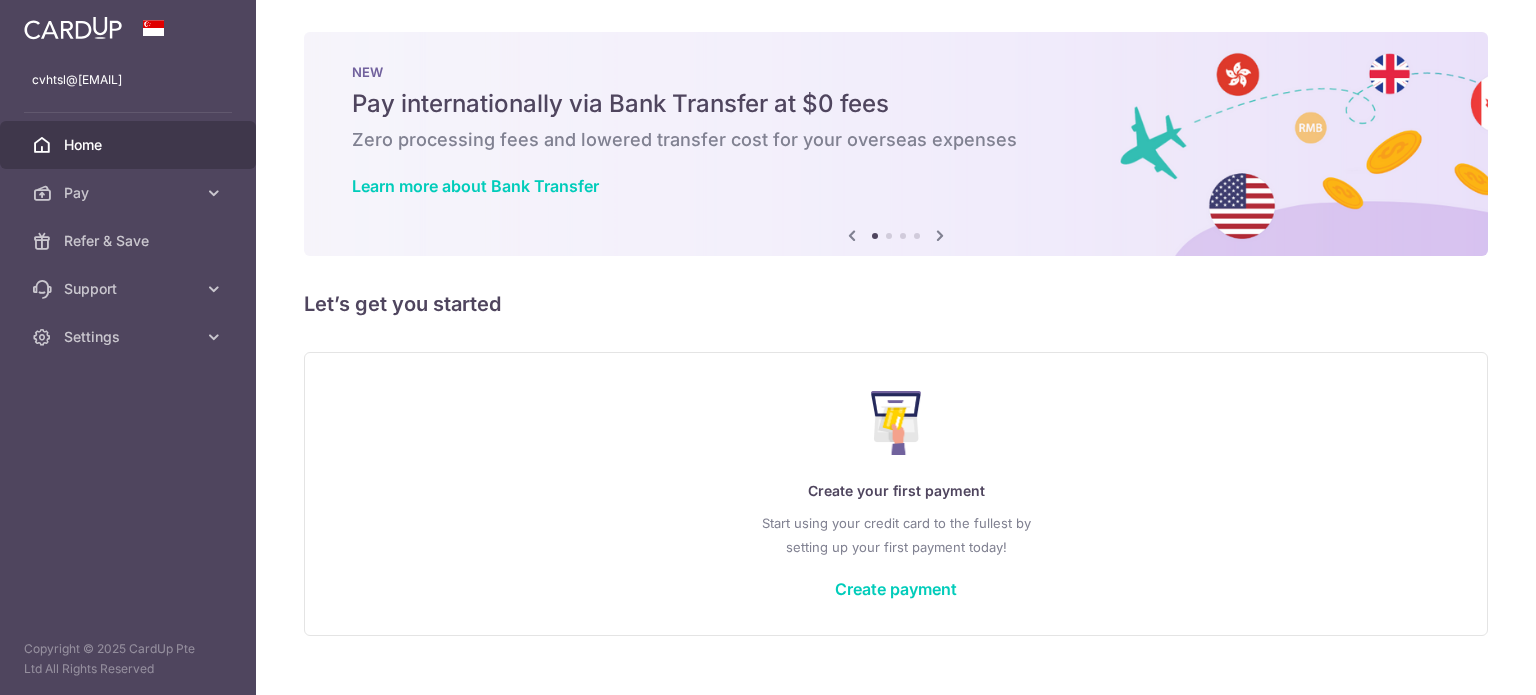 scroll, scrollTop: 0, scrollLeft: 0, axis: both 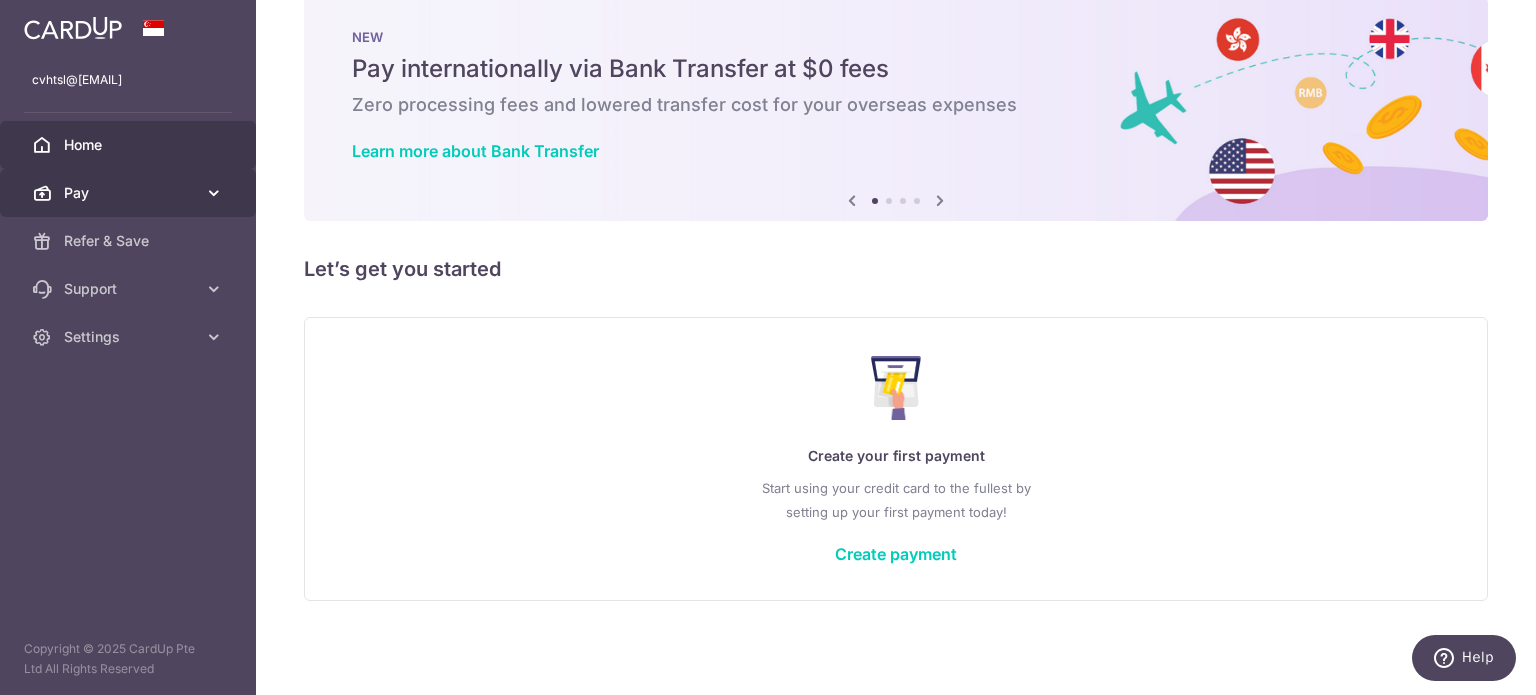 click on "Pay" at bounding box center [130, 193] 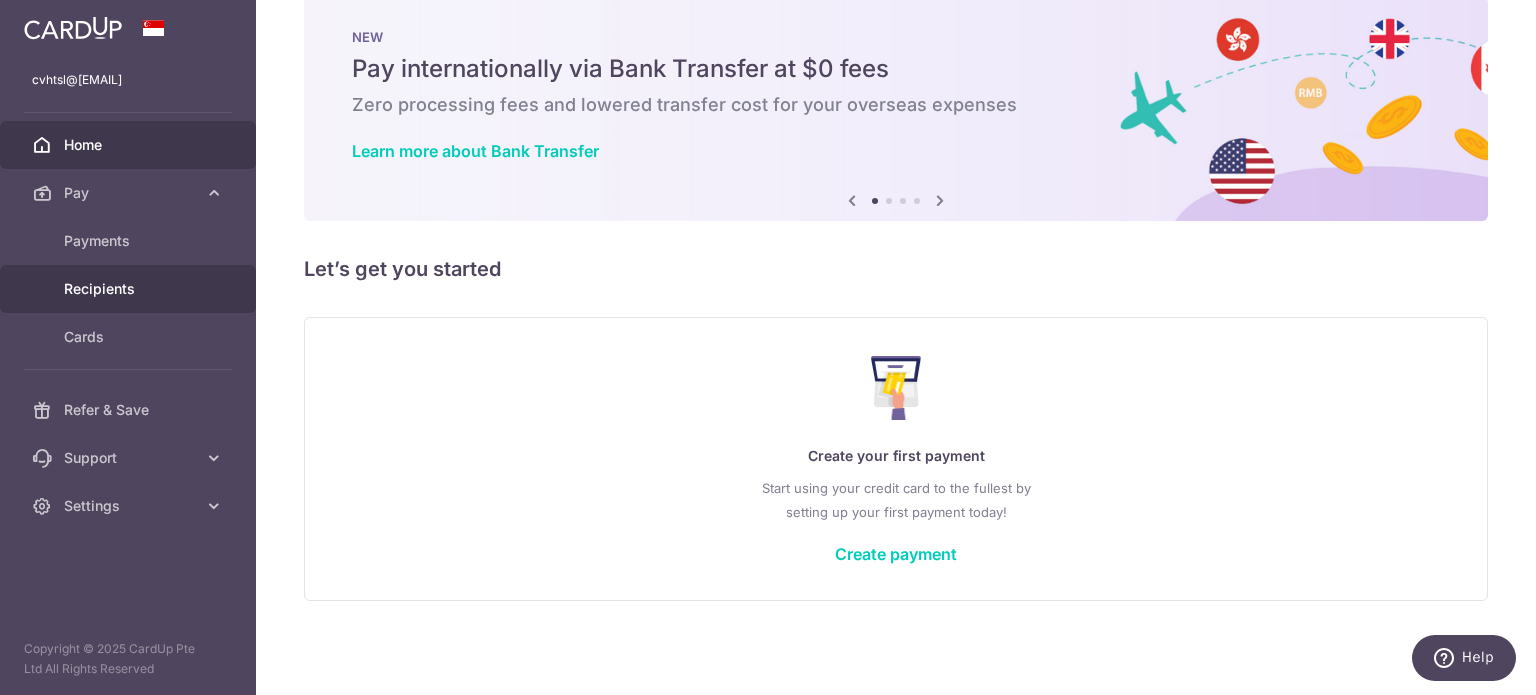 click on "Recipients" at bounding box center (130, 289) 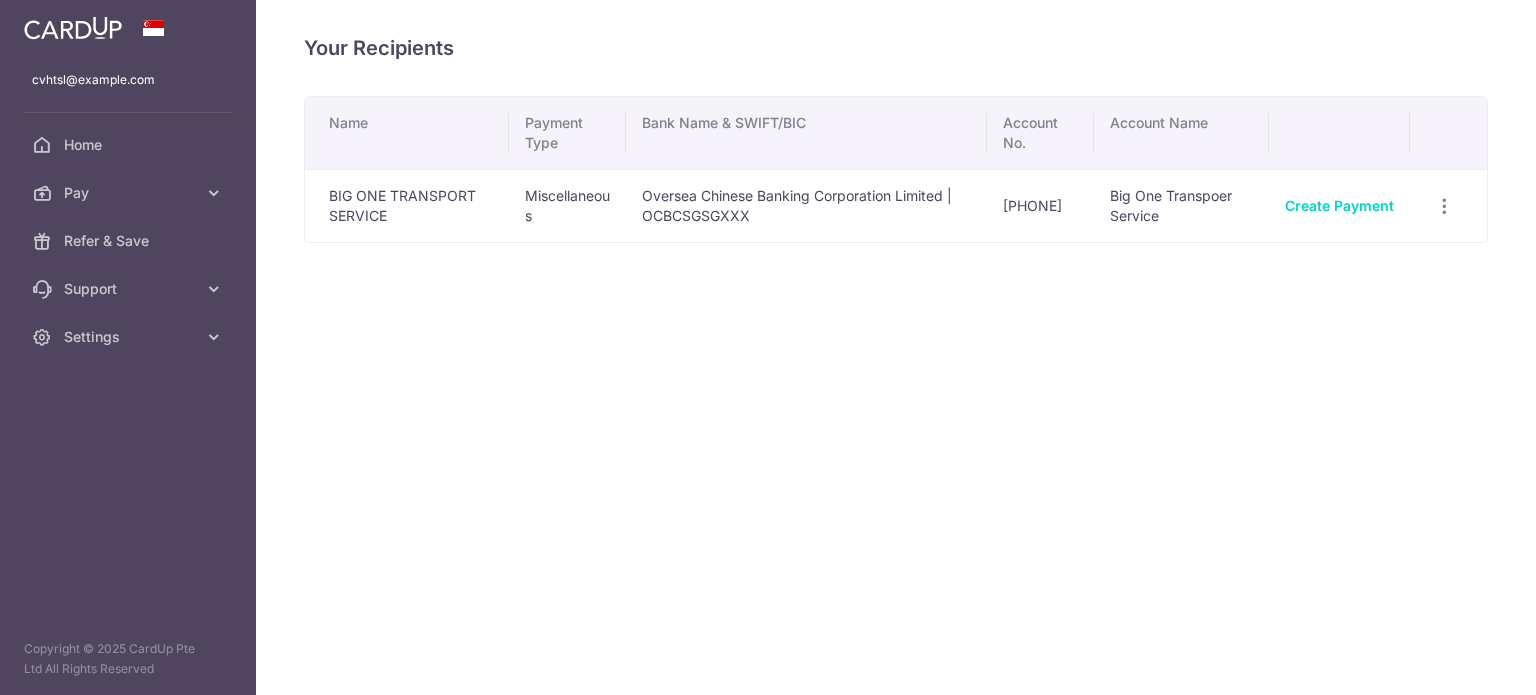 scroll, scrollTop: 0, scrollLeft: 0, axis: both 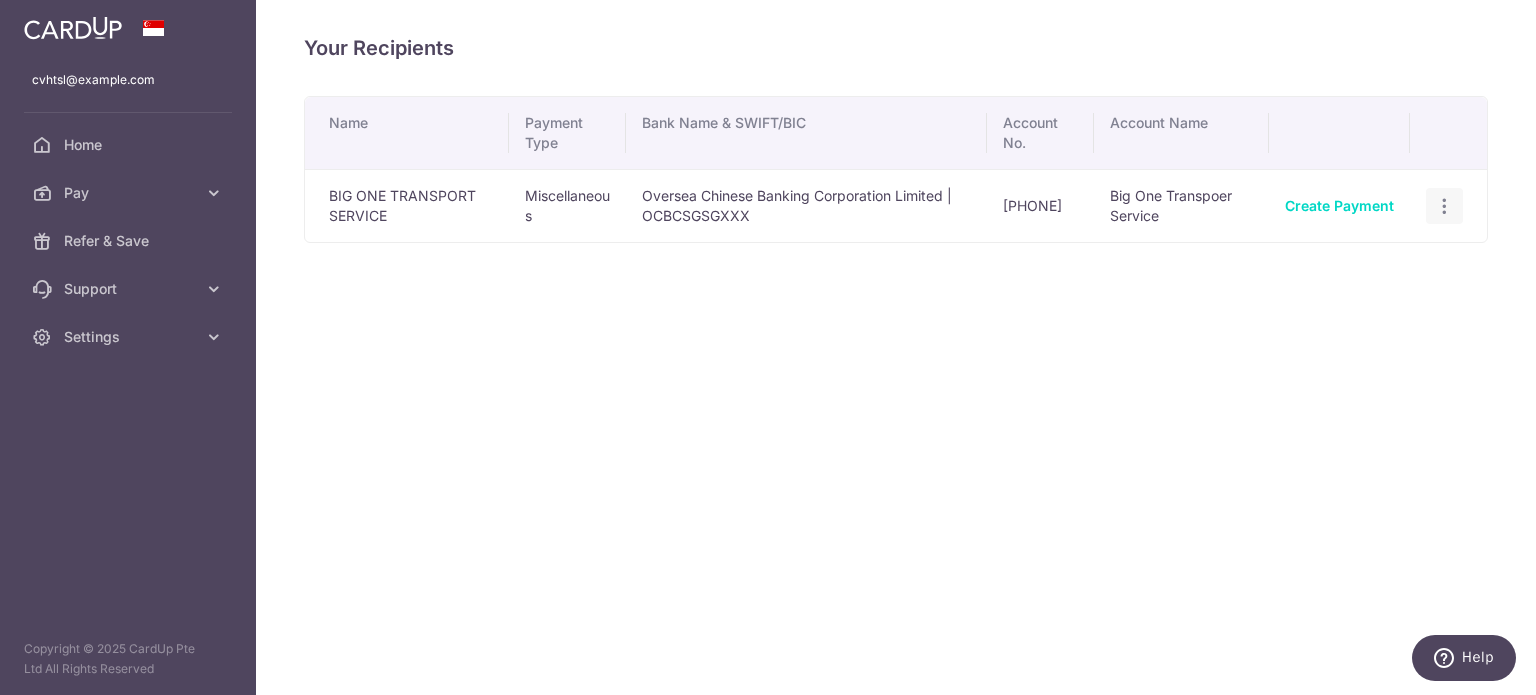 click at bounding box center [1444, 206] 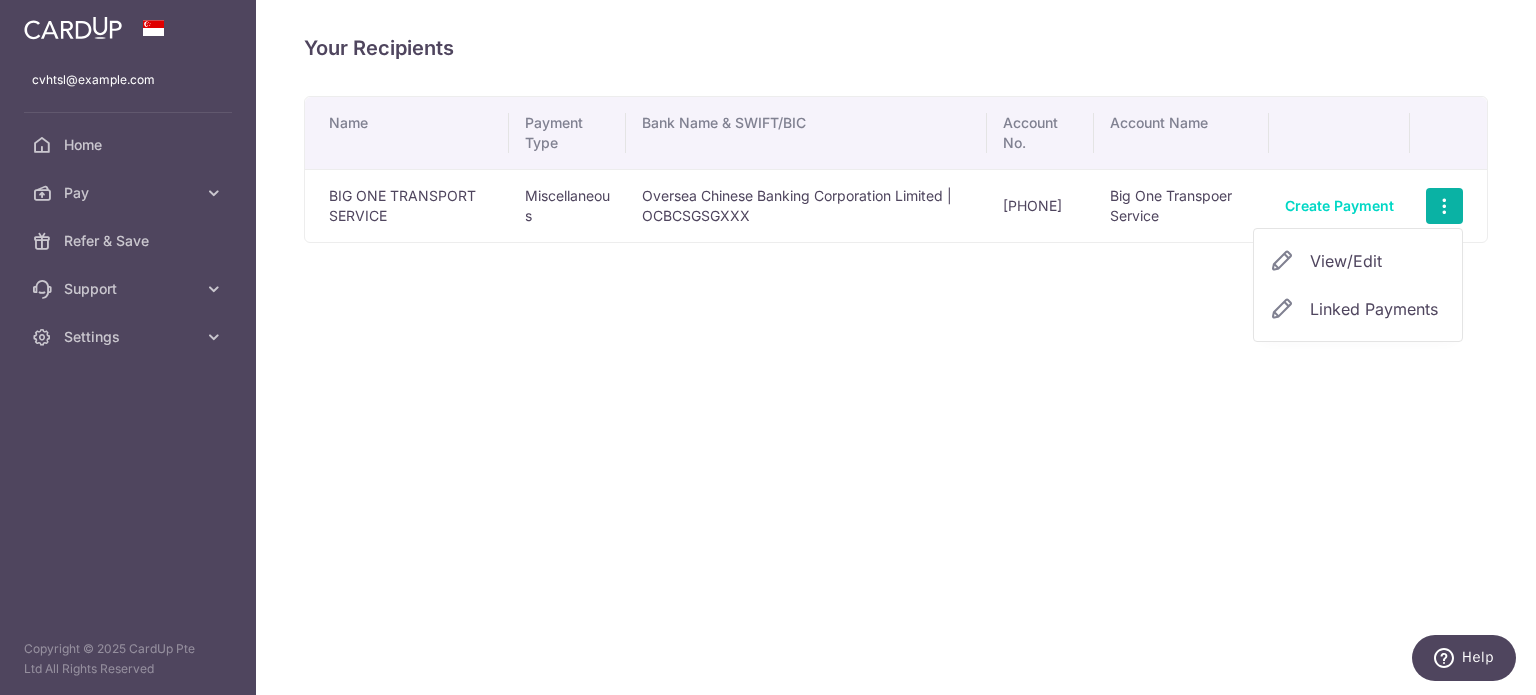 click on "View/Edit" at bounding box center (1378, 261) 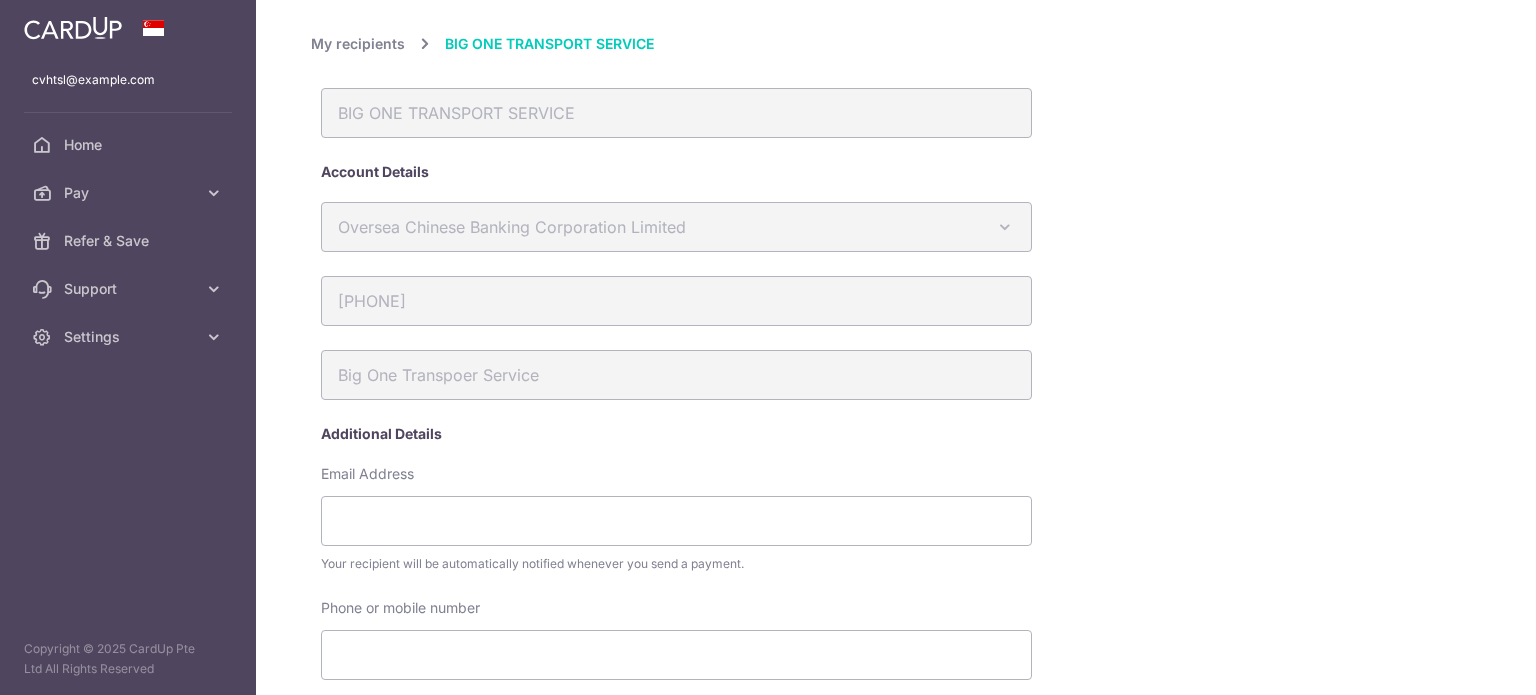 scroll, scrollTop: 0, scrollLeft: 0, axis: both 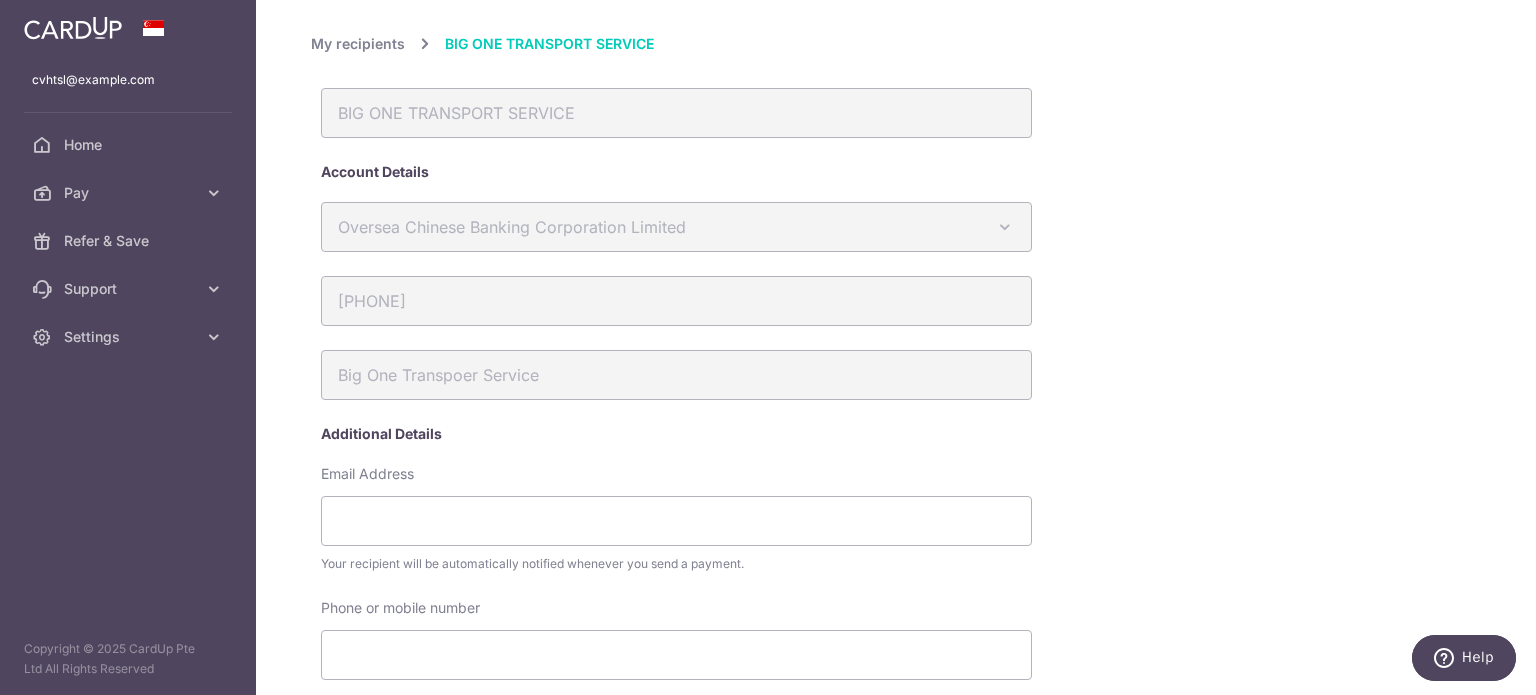 click on "My recipients" at bounding box center [358, 44] 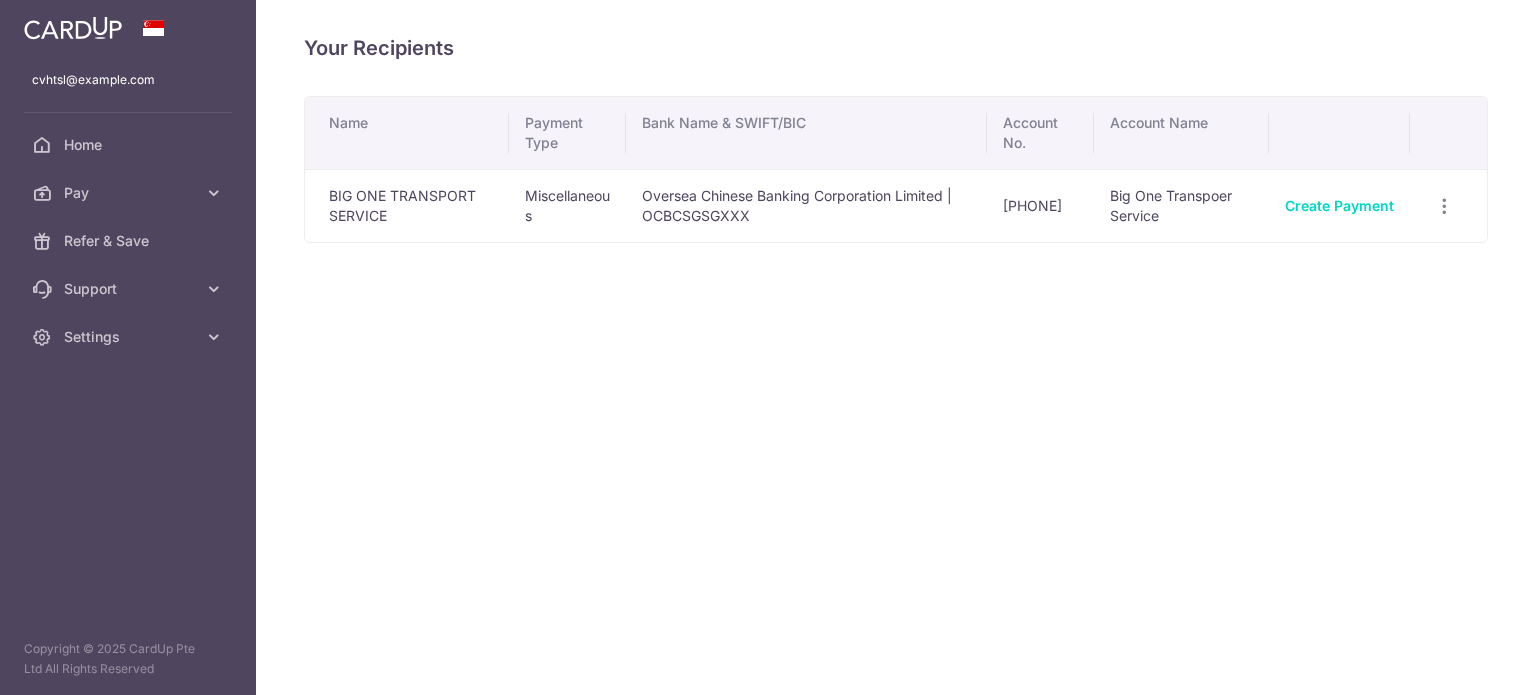 scroll, scrollTop: 0, scrollLeft: 0, axis: both 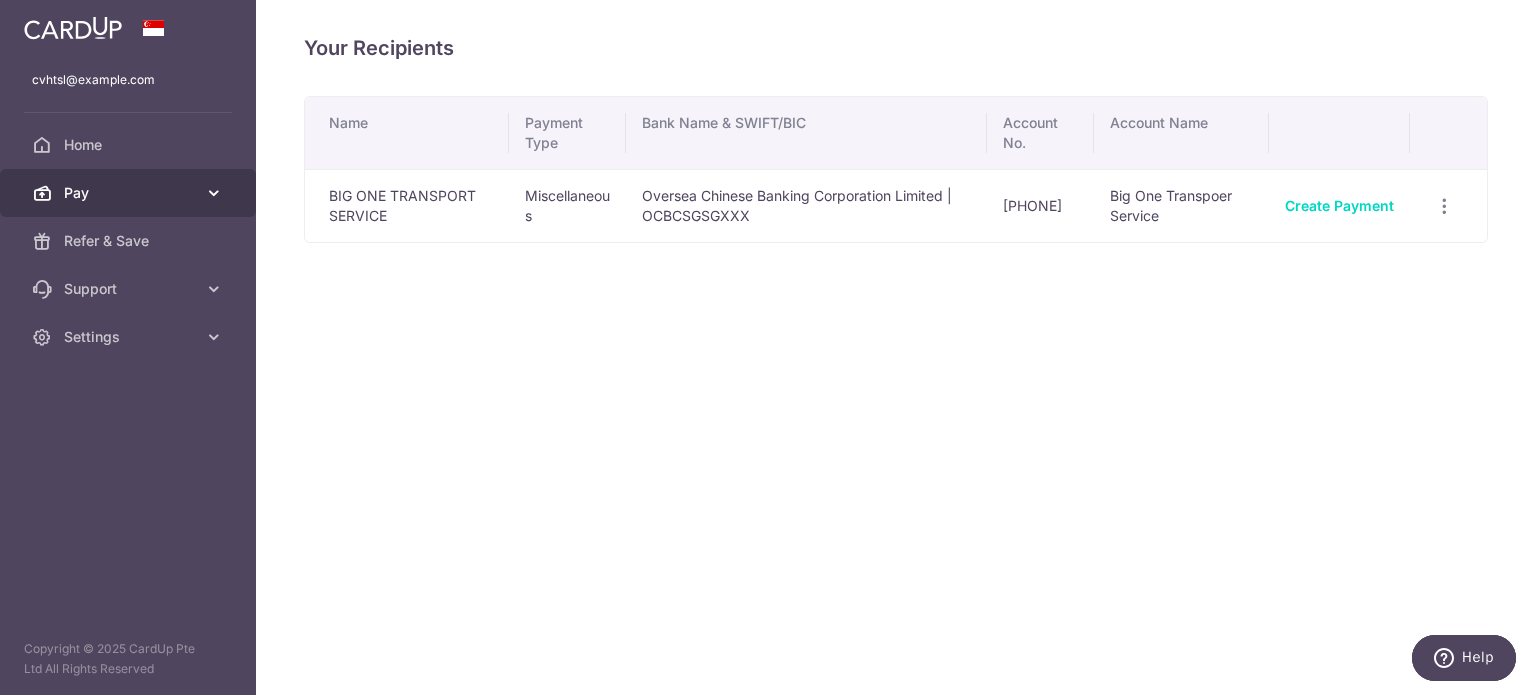 click on "Pay" at bounding box center (130, 193) 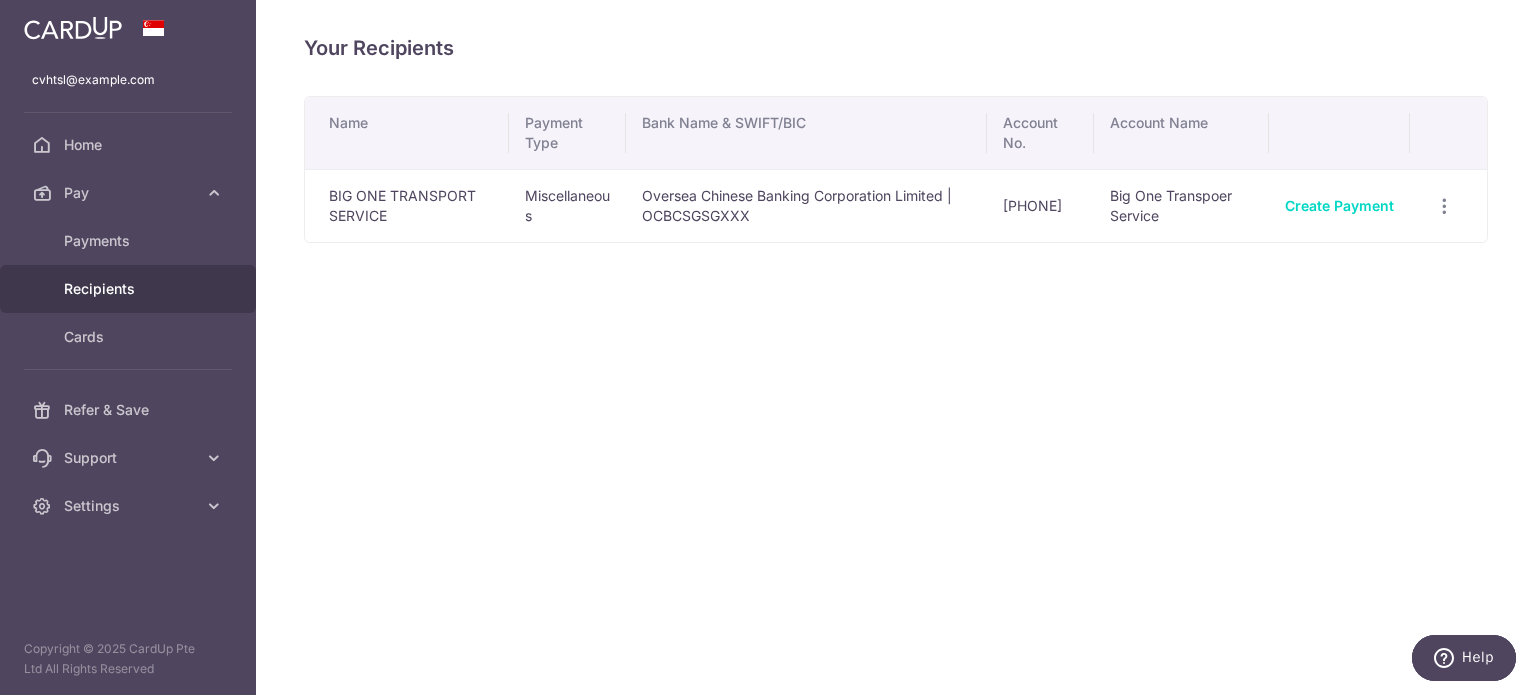 click on "Recipients" at bounding box center (128, 289) 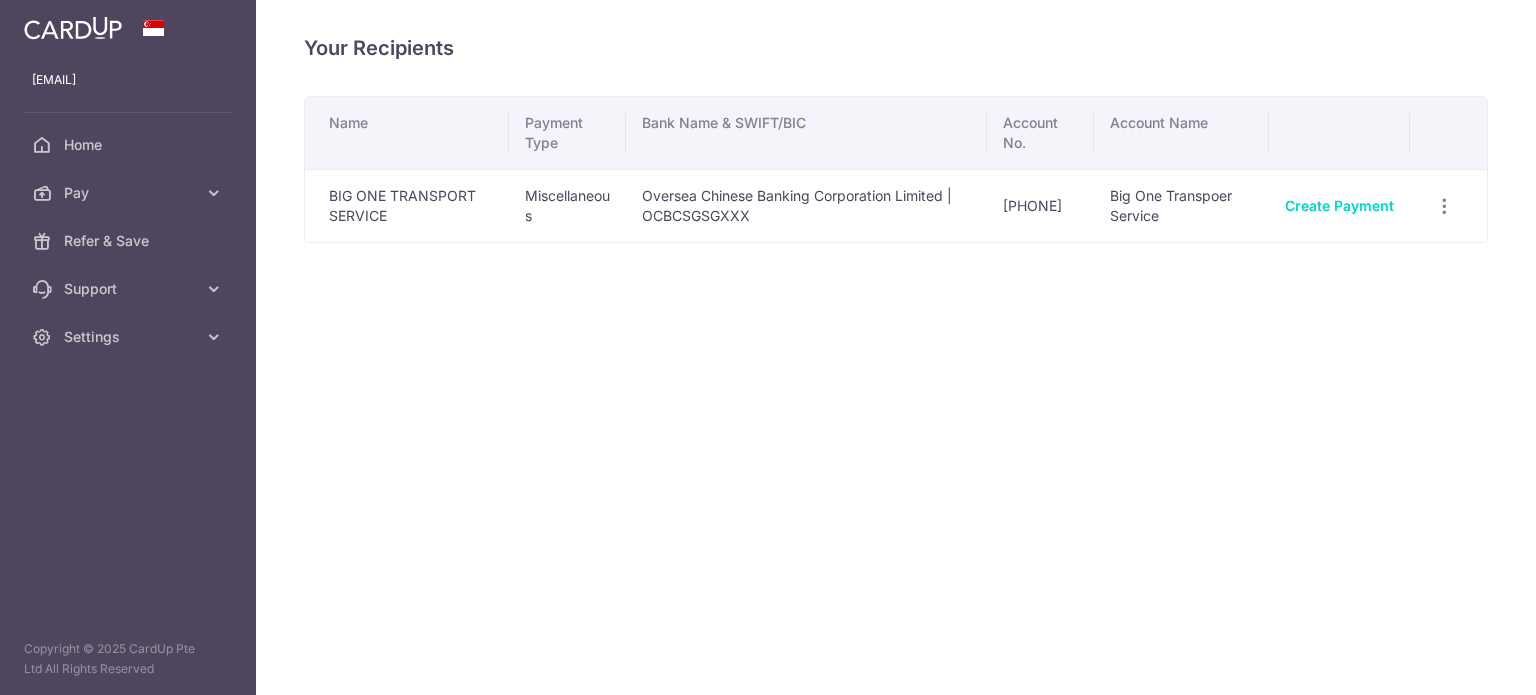 scroll, scrollTop: 0, scrollLeft: 0, axis: both 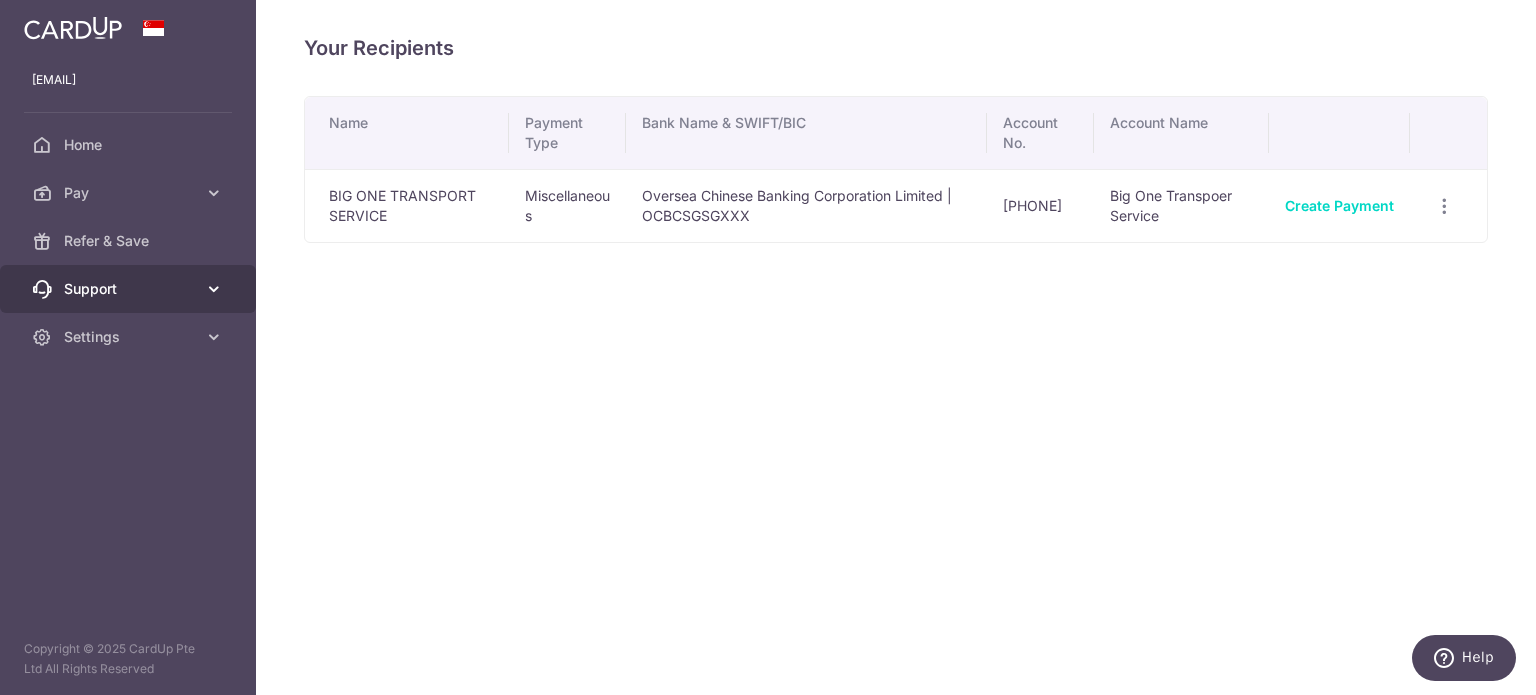 click on "Support" at bounding box center [130, 289] 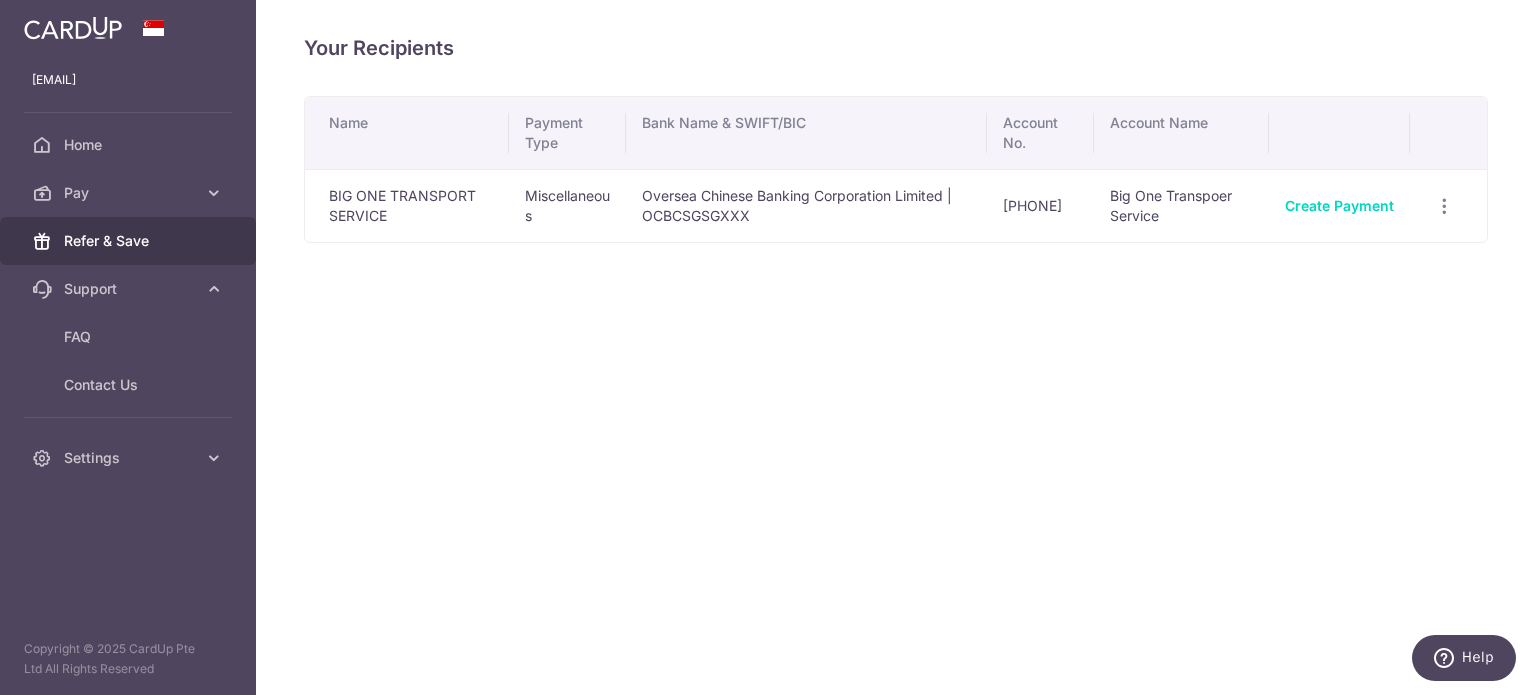 click on "Refer & Save" at bounding box center (130, 241) 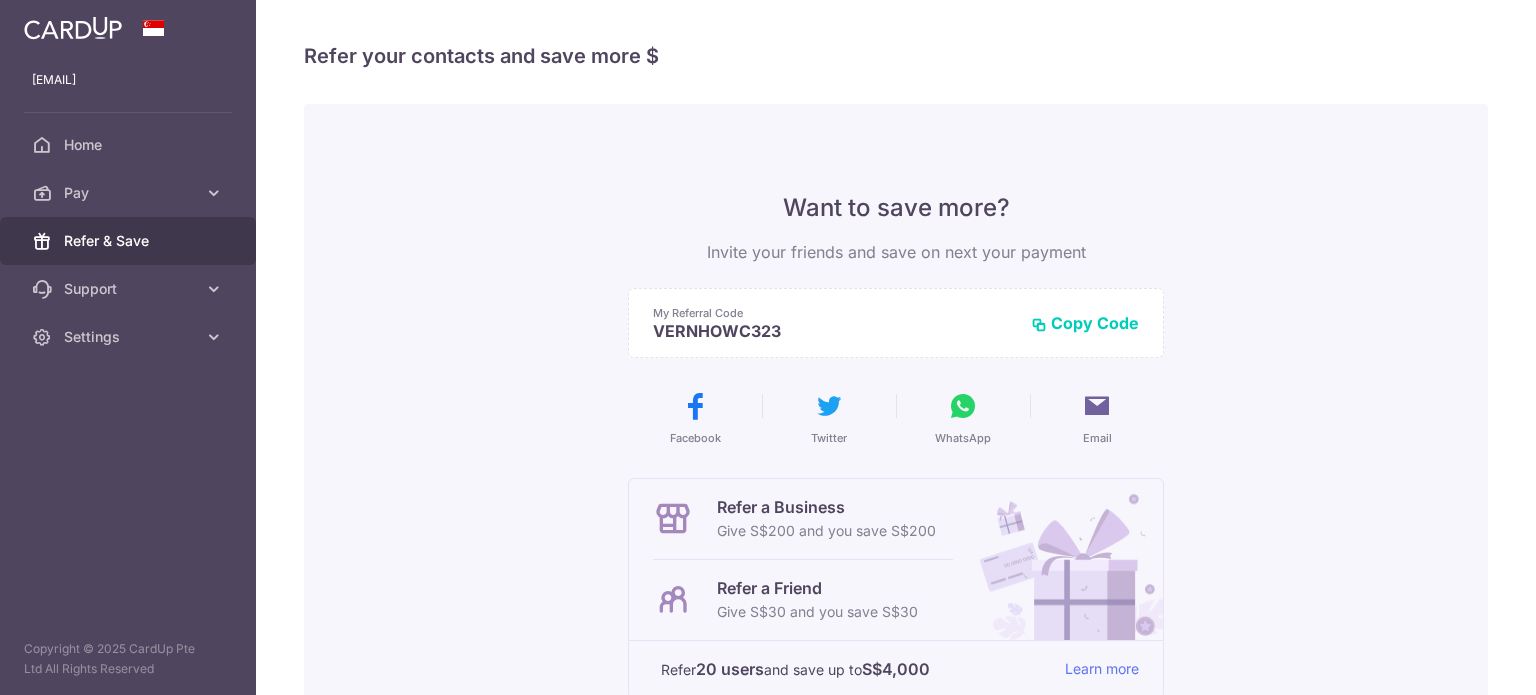 scroll, scrollTop: 0, scrollLeft: 0, axis: both 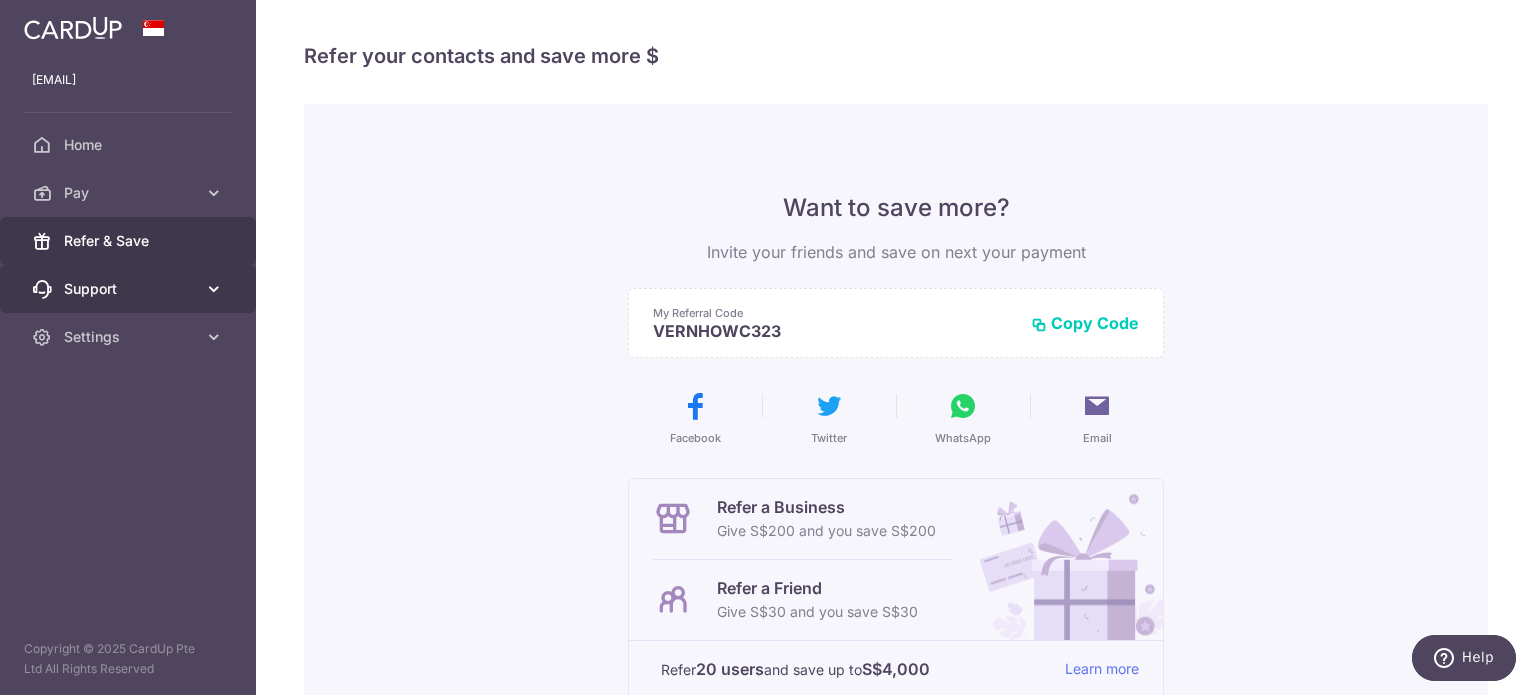 click on "Support" at bounding box center [130, 289] 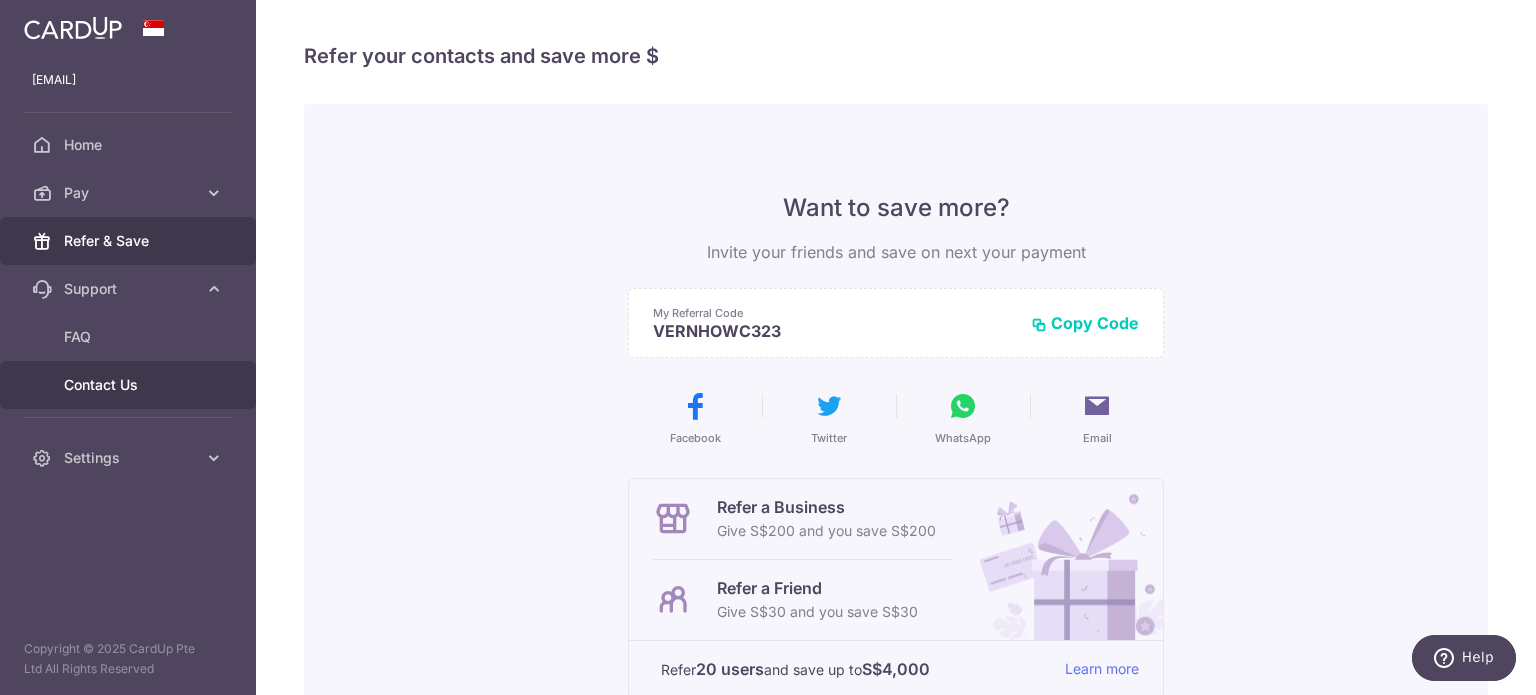 click on "Contact Us" at bounding box center [130, 385] 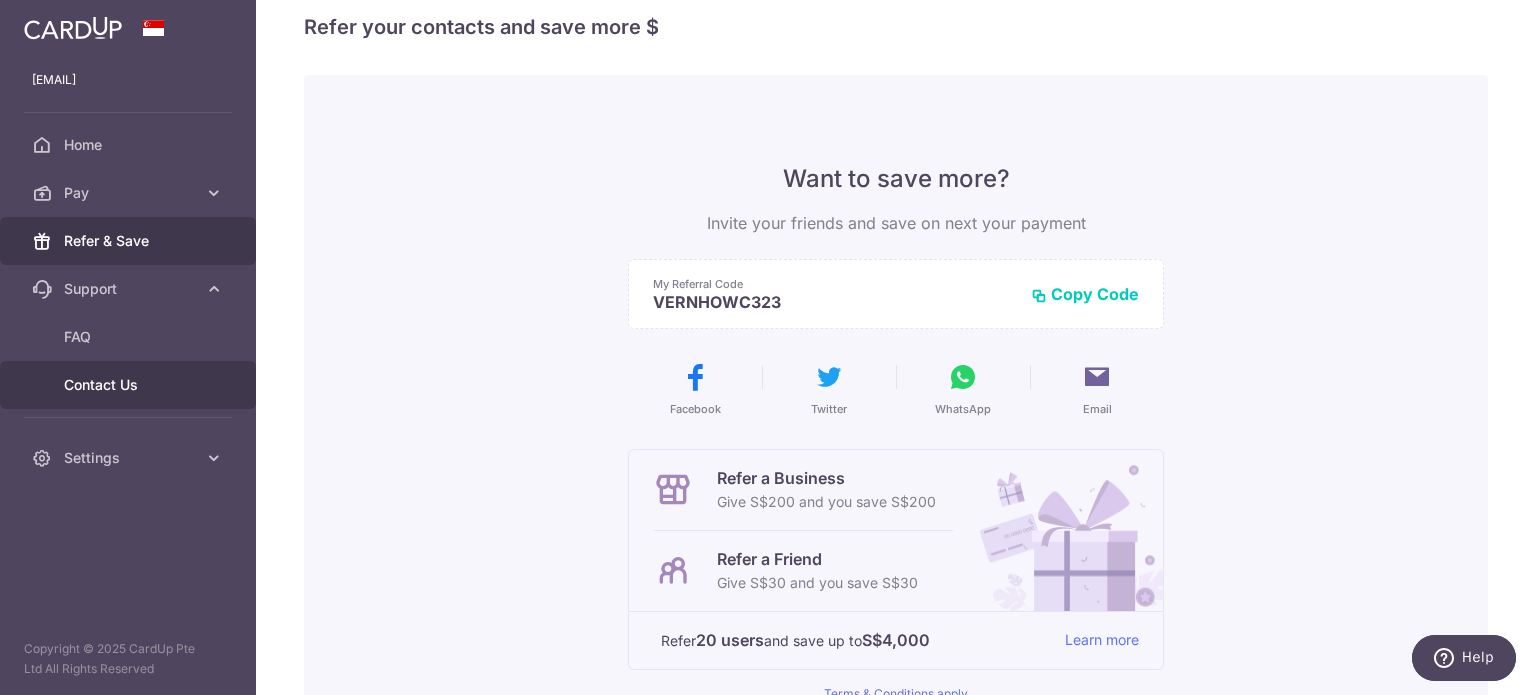 scroll, scrollTop: 100, scrollLeft: 0, axis: vertical 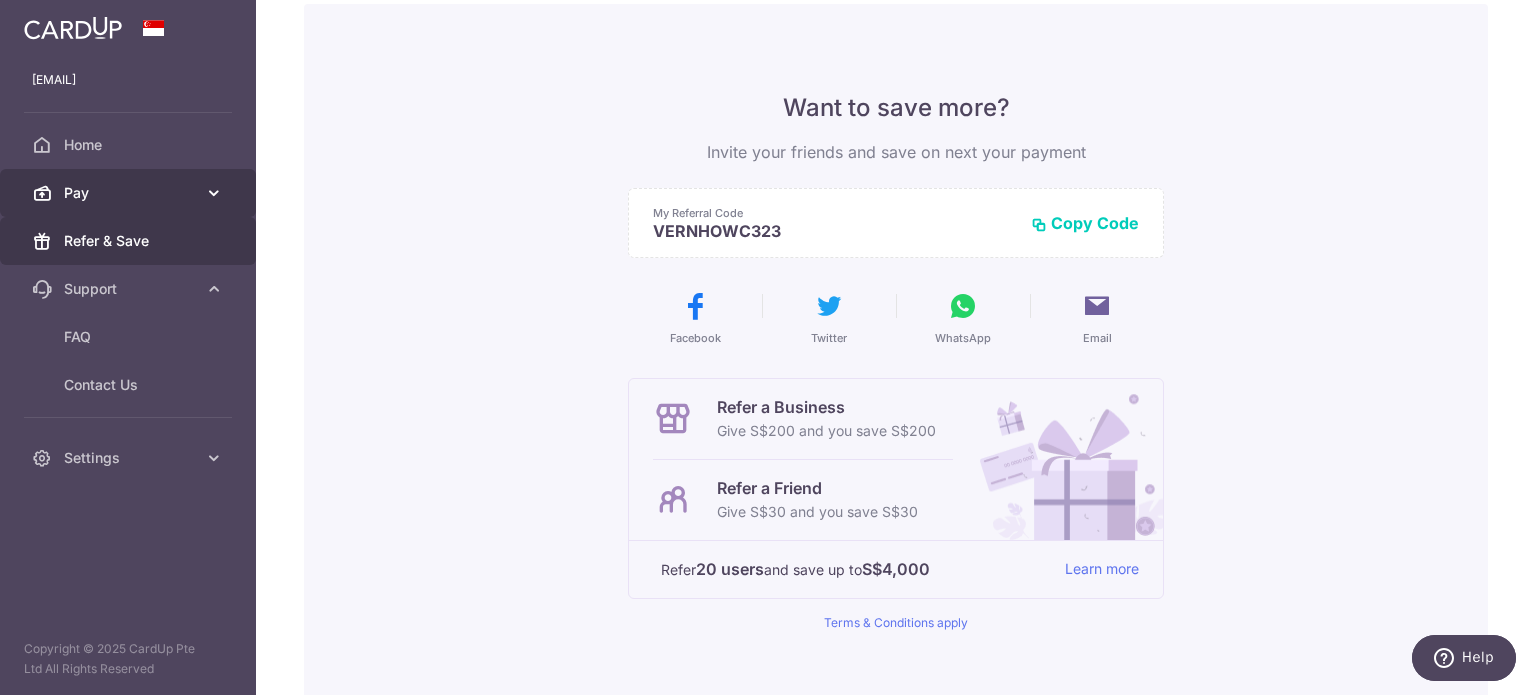 click on "Pay" at bounding box center (130, 193) 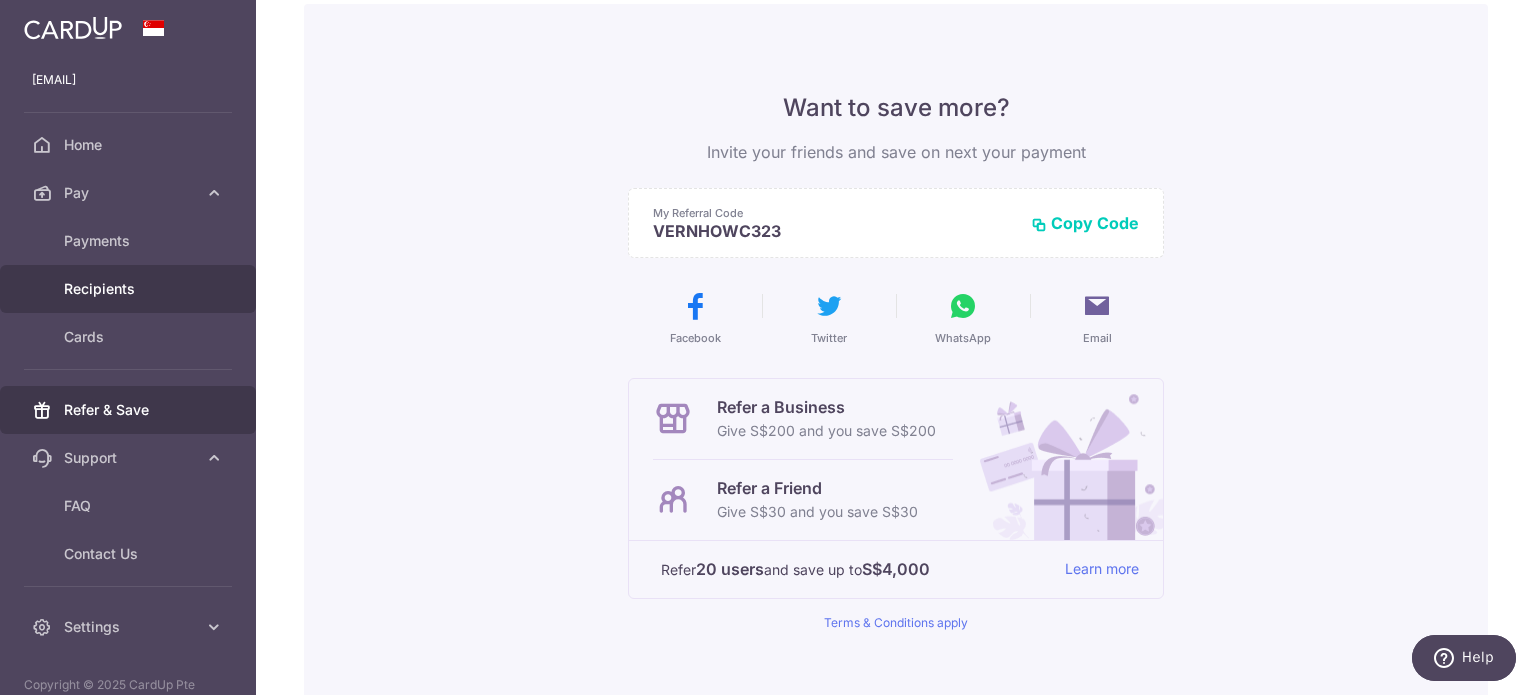 click on "Recipients" at bounding box center (128, 289) 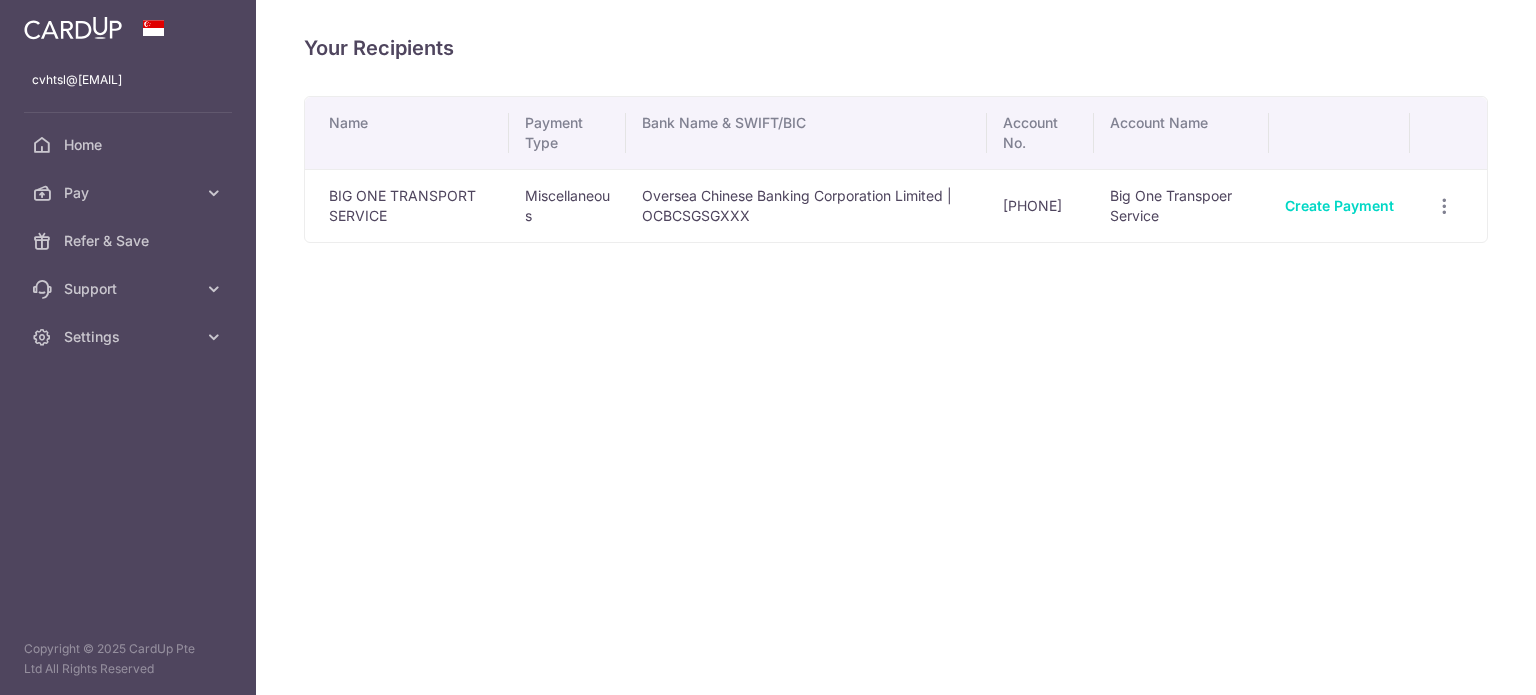 scroll, scrollTop: 0, scrollLeft: 0, axis: both 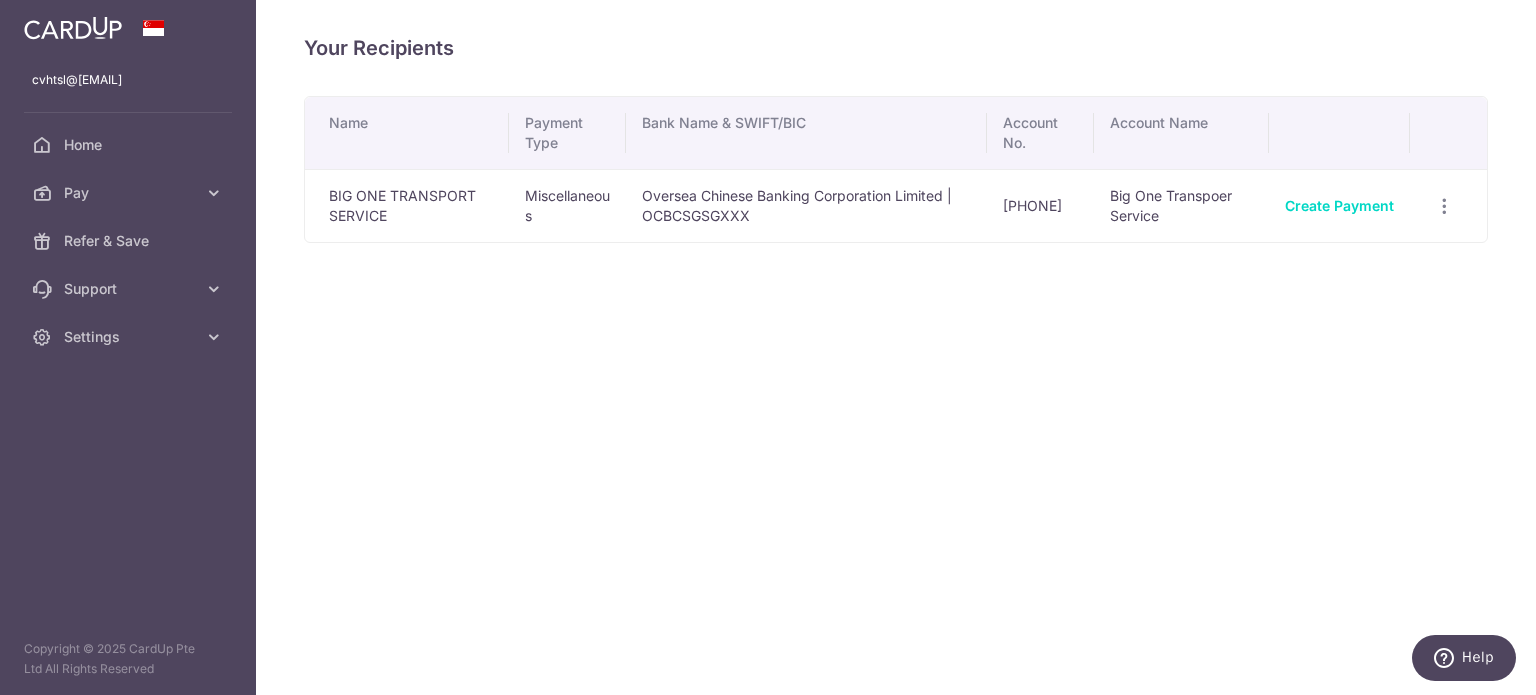 click on "Big One Transpoer Service" at bounding box center (1181, 205) 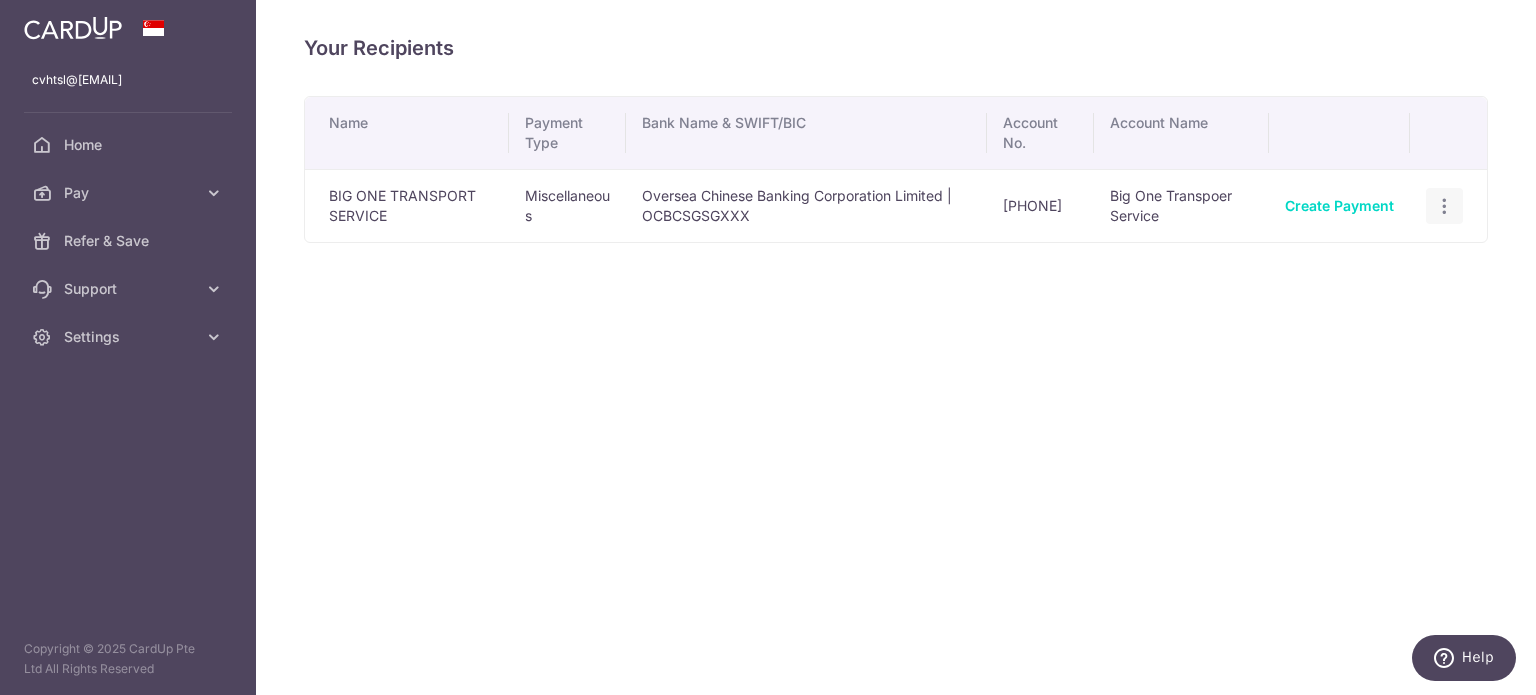 click at bounding box center (1444, 206) 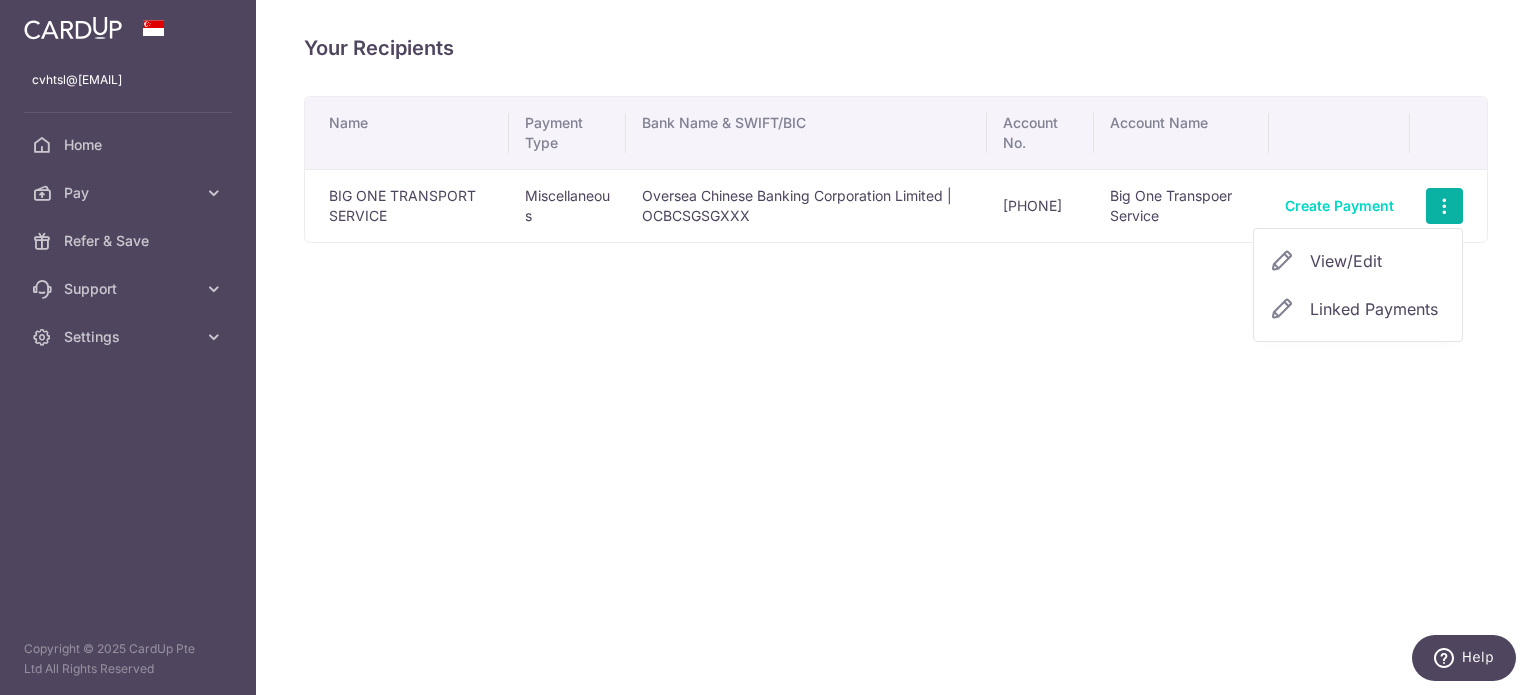 click on "View/Edit" at bounding box center [1358, 261] 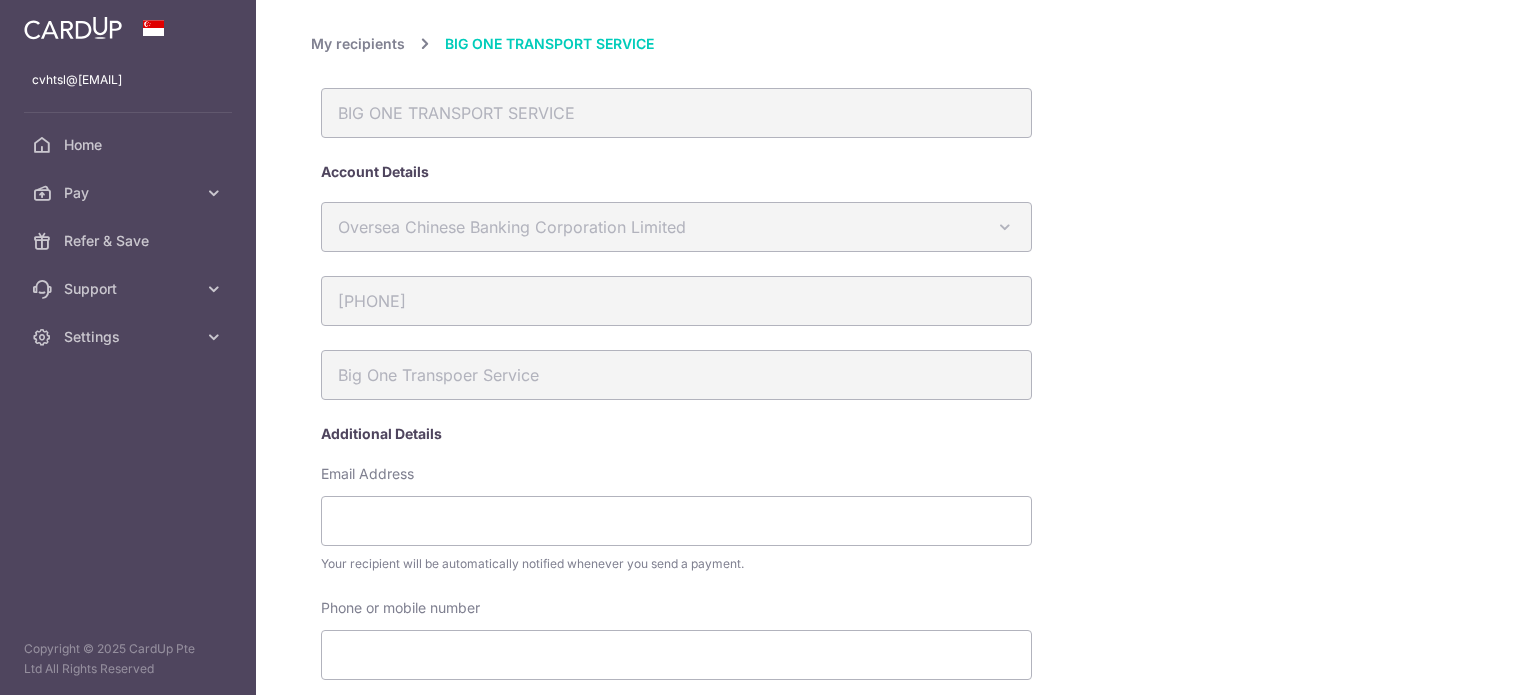 scroll, scrollTop: 0, scrollLeft: 0, axis: both 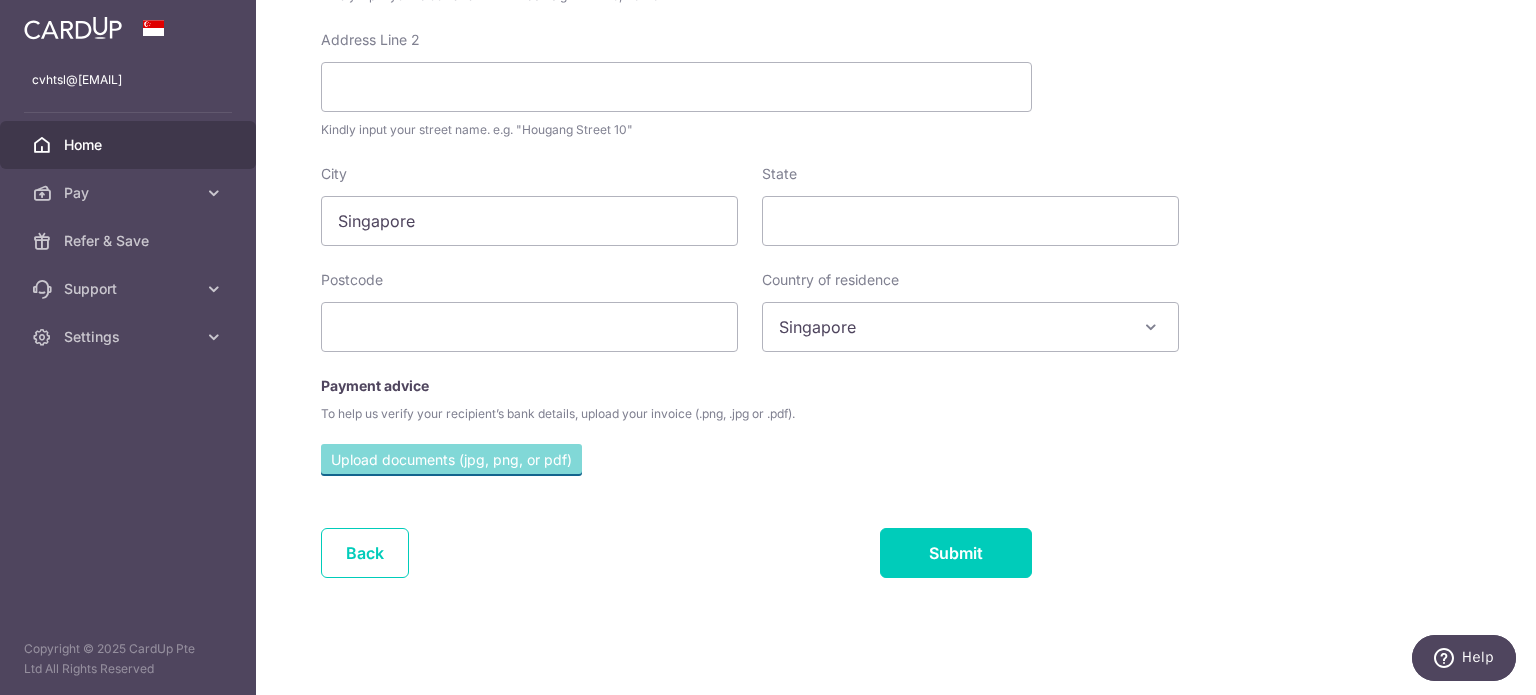 click on "Home" at bounding box center (130, 145) 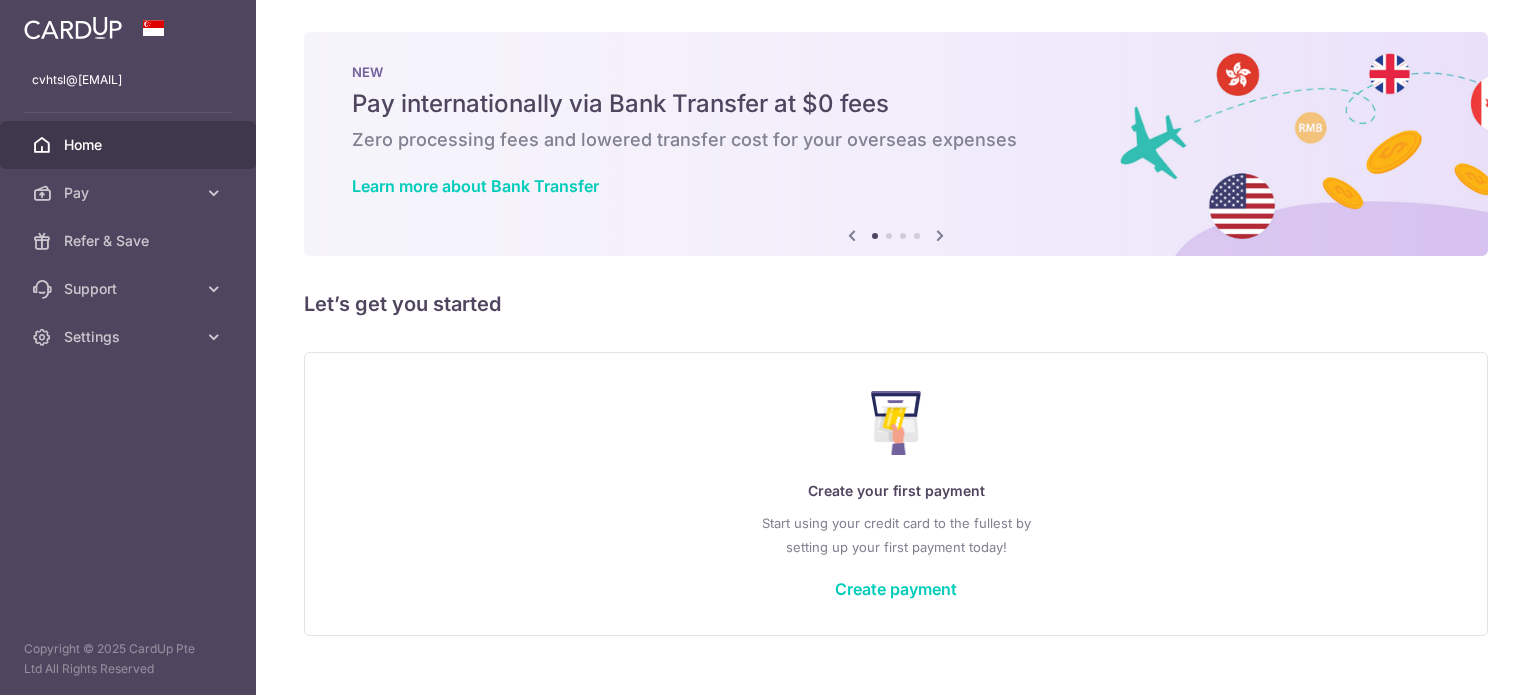 scroll, scrollTop: 0, scrollLeft: 0, axis: both 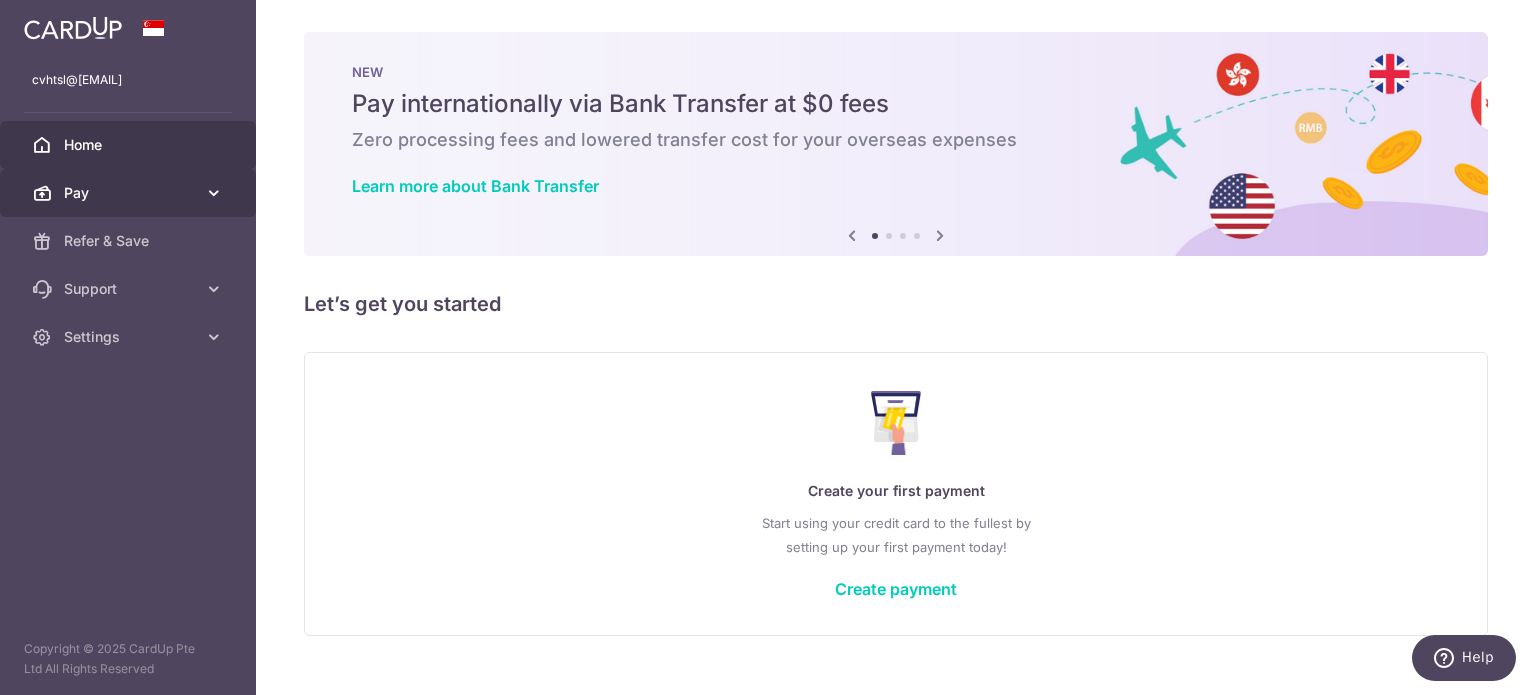 click on "Pay" at bounding box center (130, 193) 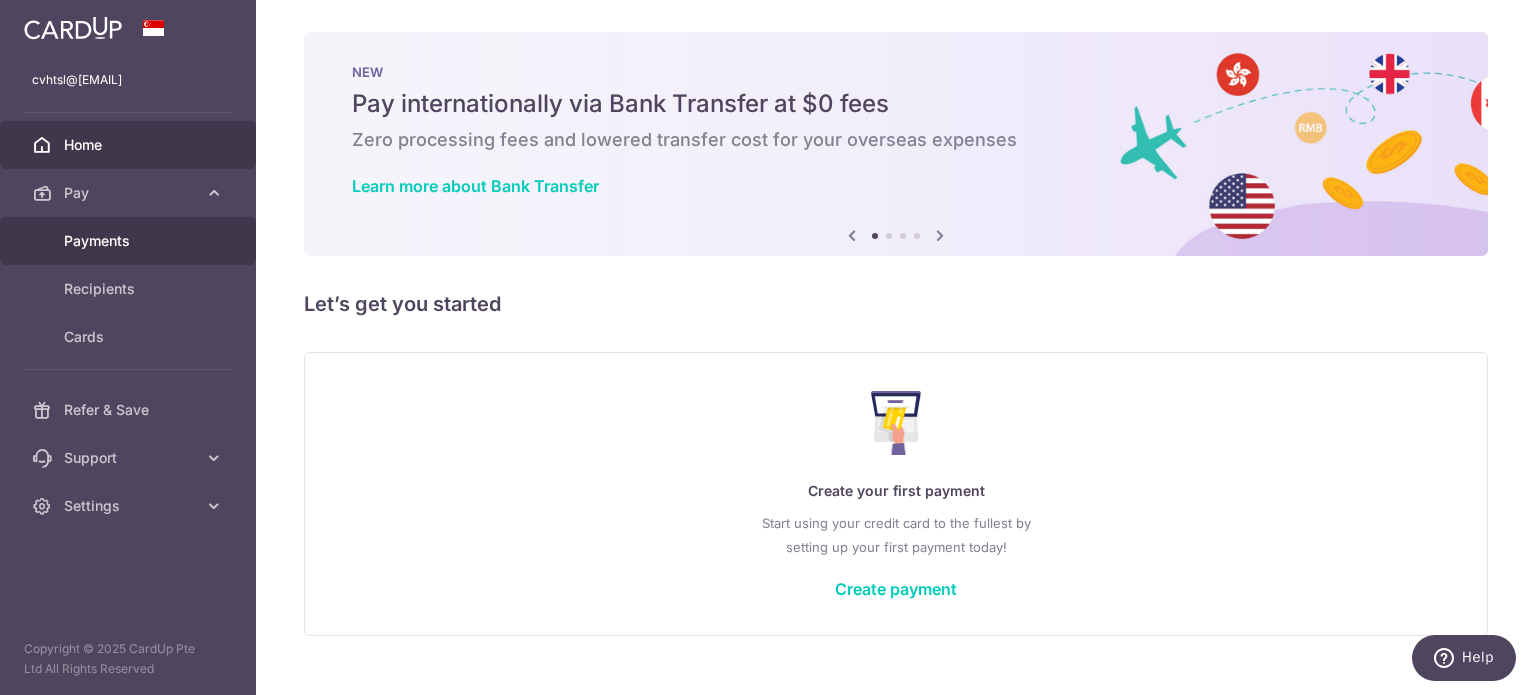 click on "Payments" at bounding box center (130, 241) 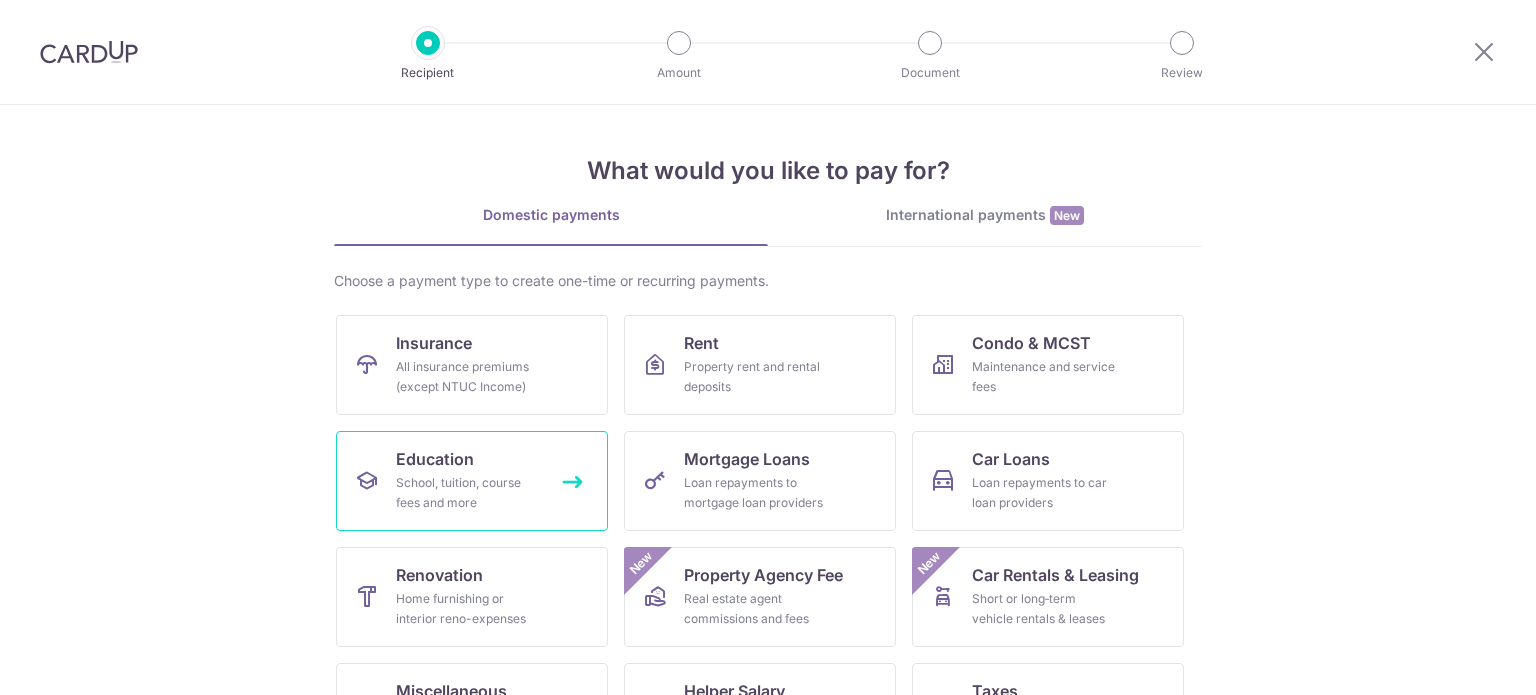 scroll, scrollTop: 0, scrollLeft: 0, axis: both 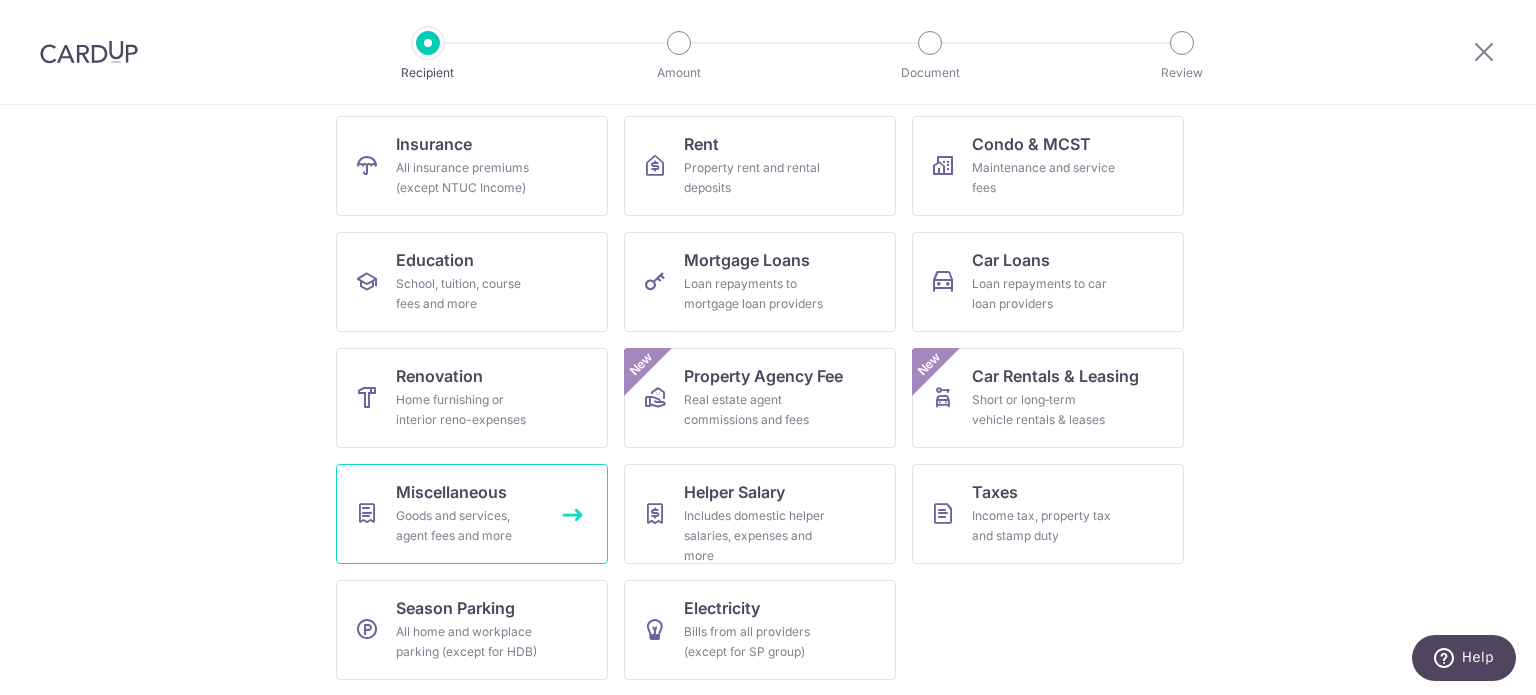click on "Goods and services, agent fees and more" at bounding box center [468, 526] 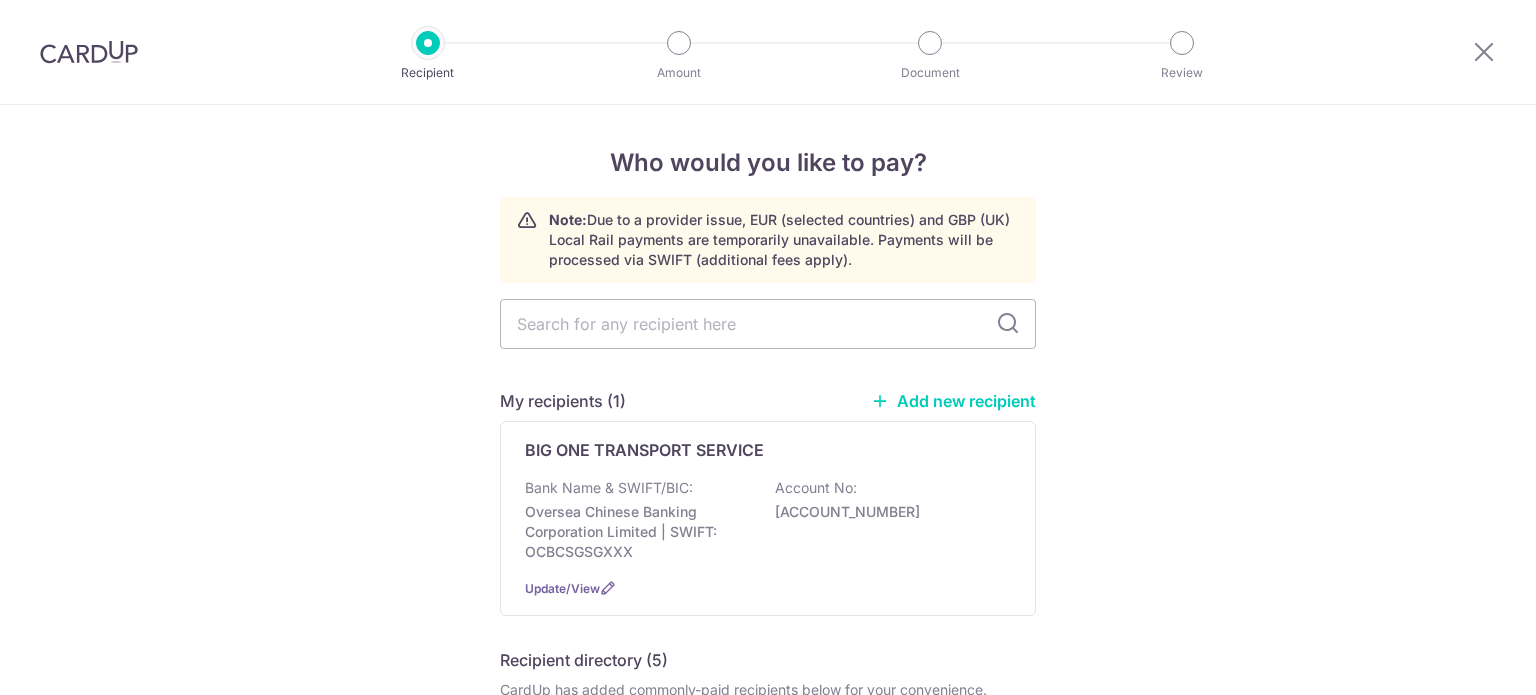 scroll, scrollTop: 0, scrollLeft: 0, axis: both 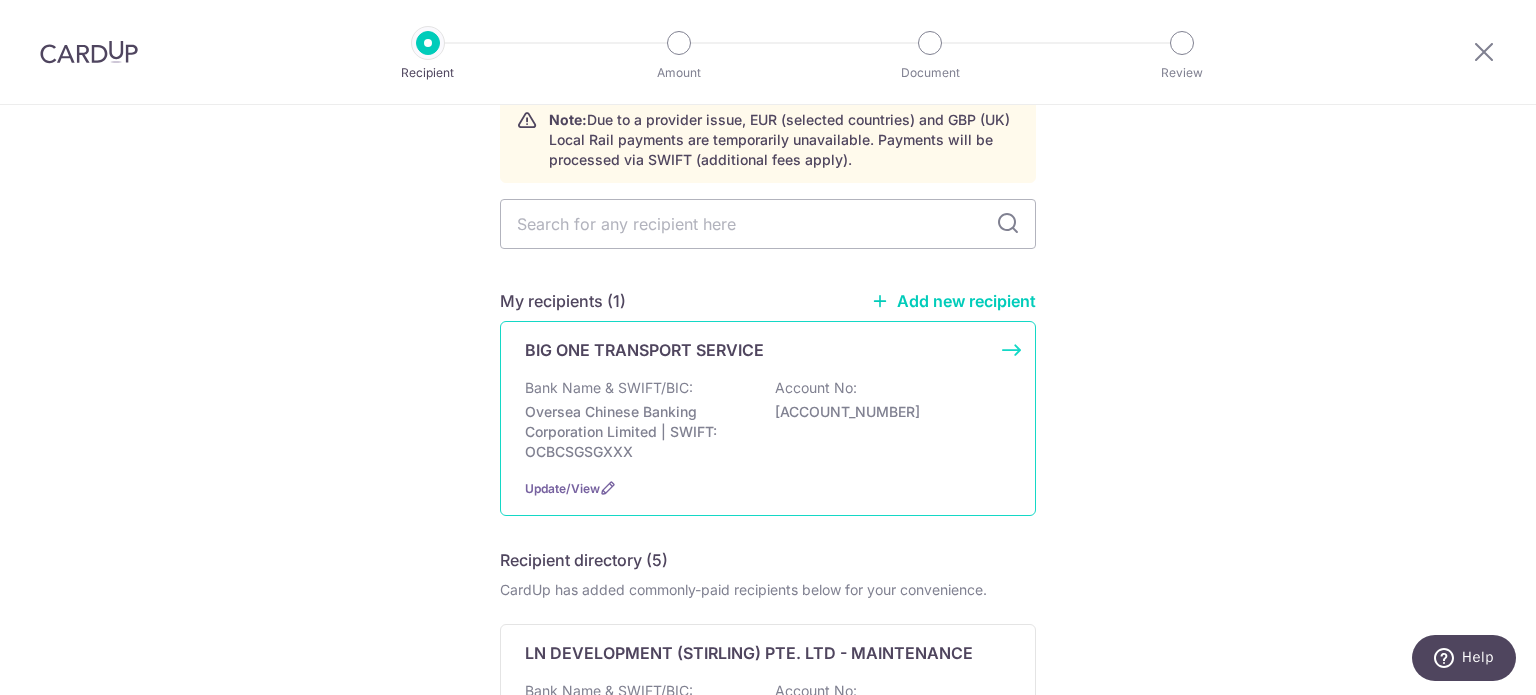 click on "Bank Name & SWIFT/BIC:
[BANK_NAME] | SWIFT: [SWIFT_CODE]
Account No:
[ACCOUNT_NUMBER]" at bounding box center [768, 420] 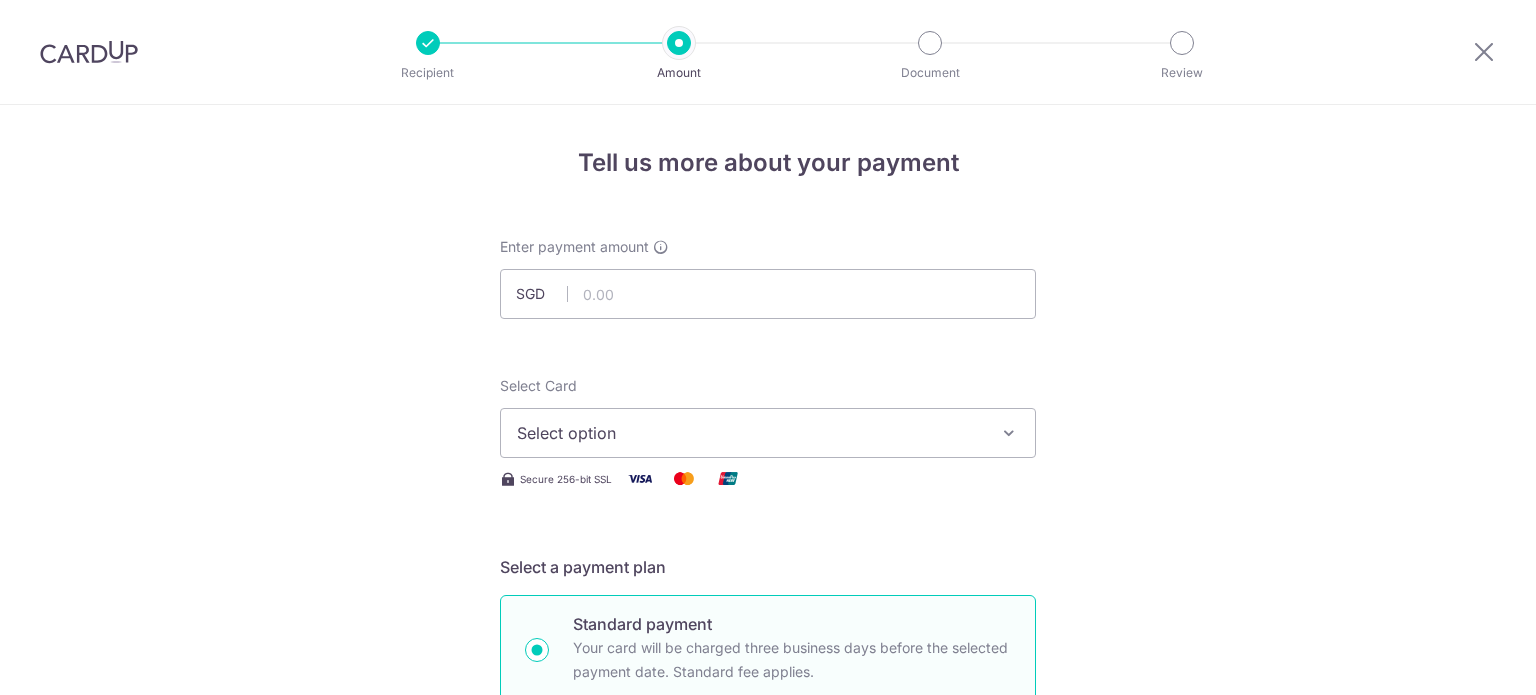 scroll, scrollTop: 0, scrollLeft: 0, axis: both 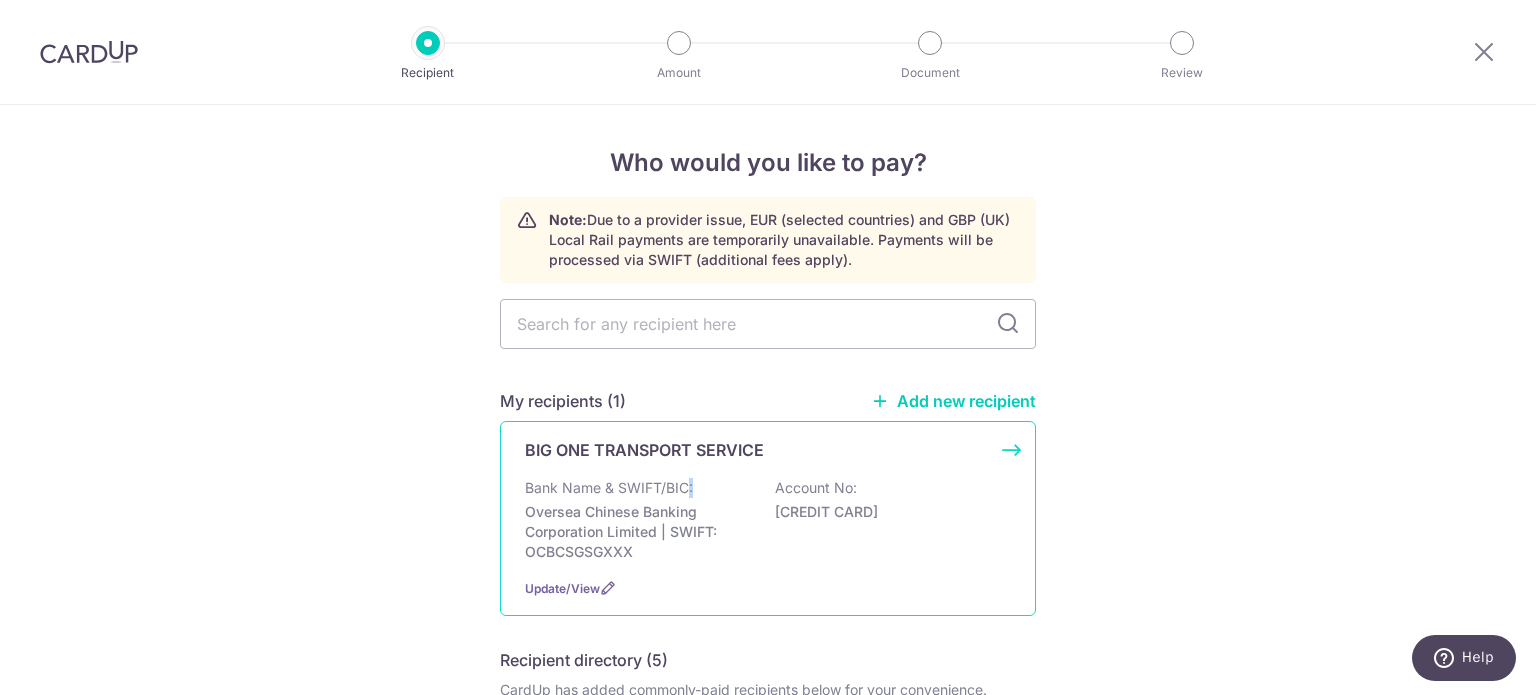 drag, startPoint x: 681, startPoint y: 491, endPoint x: 688, endPoint y: 479, distance: 13.892444 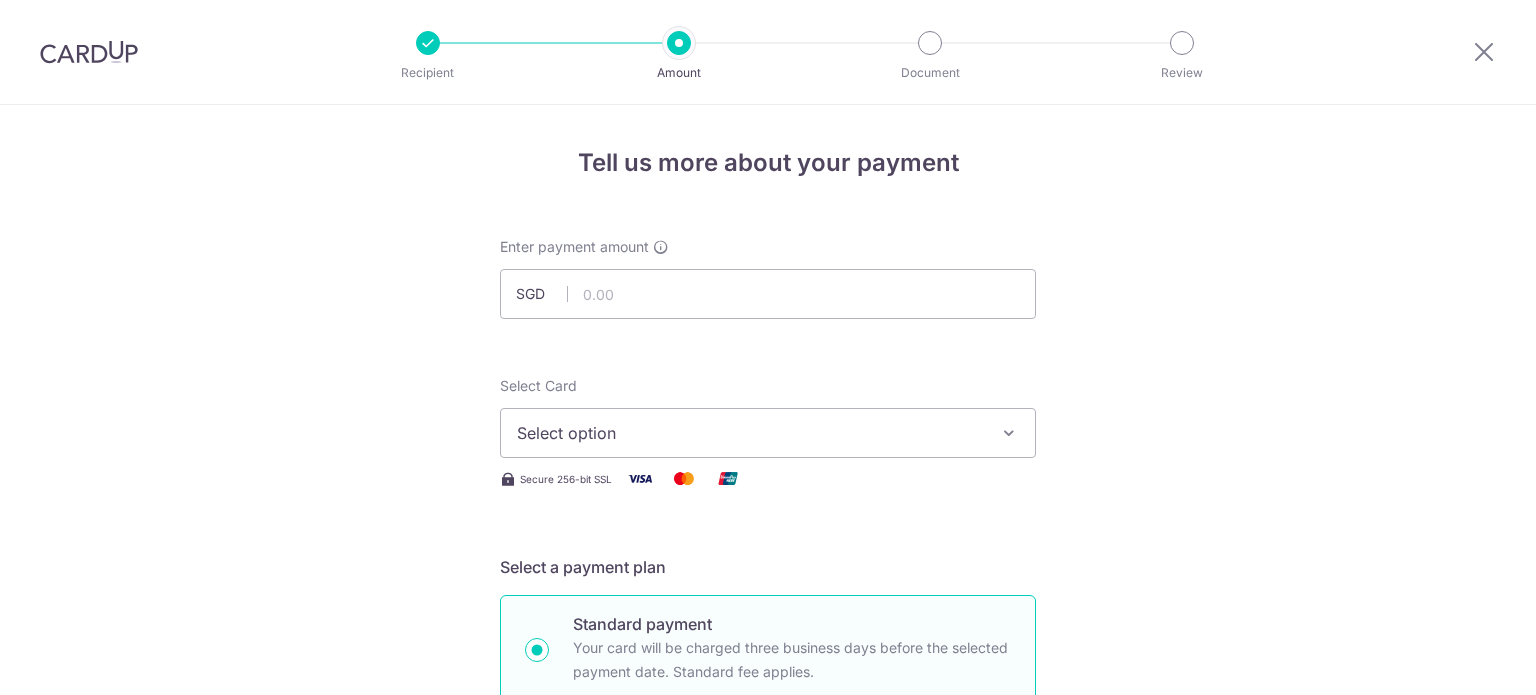 scroll, scrollTop: 0, scrollLeft: 0, axis: both 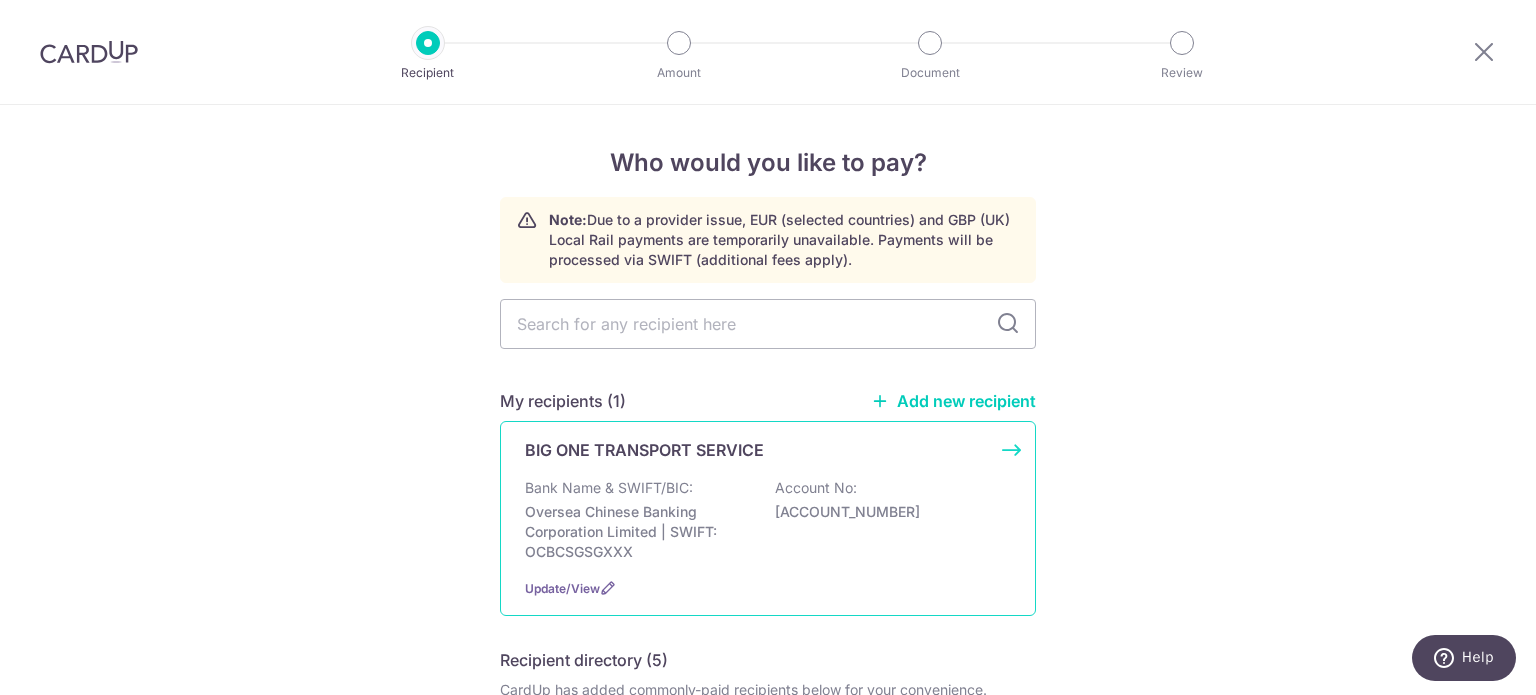 click on "BIG ONE TRANSPORT SERVICE
Bank Name & SWIFT/BIC:
Oversea Chinese Banking Corporation Limited | SWIFT: OCBCSGSGXXX
Account No:
[ACCOUNT_NUMBER]
Update/View" at bounding box center (768, 518) 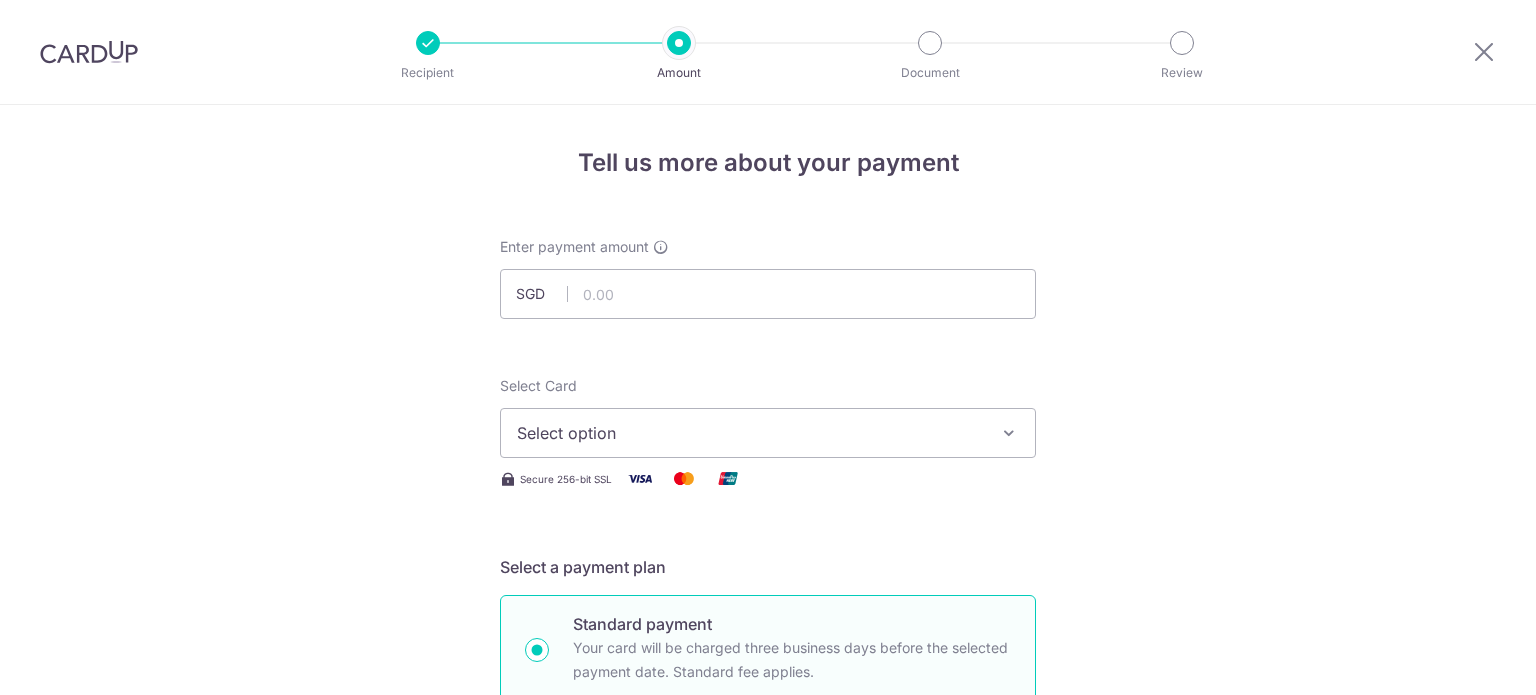 scroll, scrollTop: 0, scrollLeft: 0, axis: both 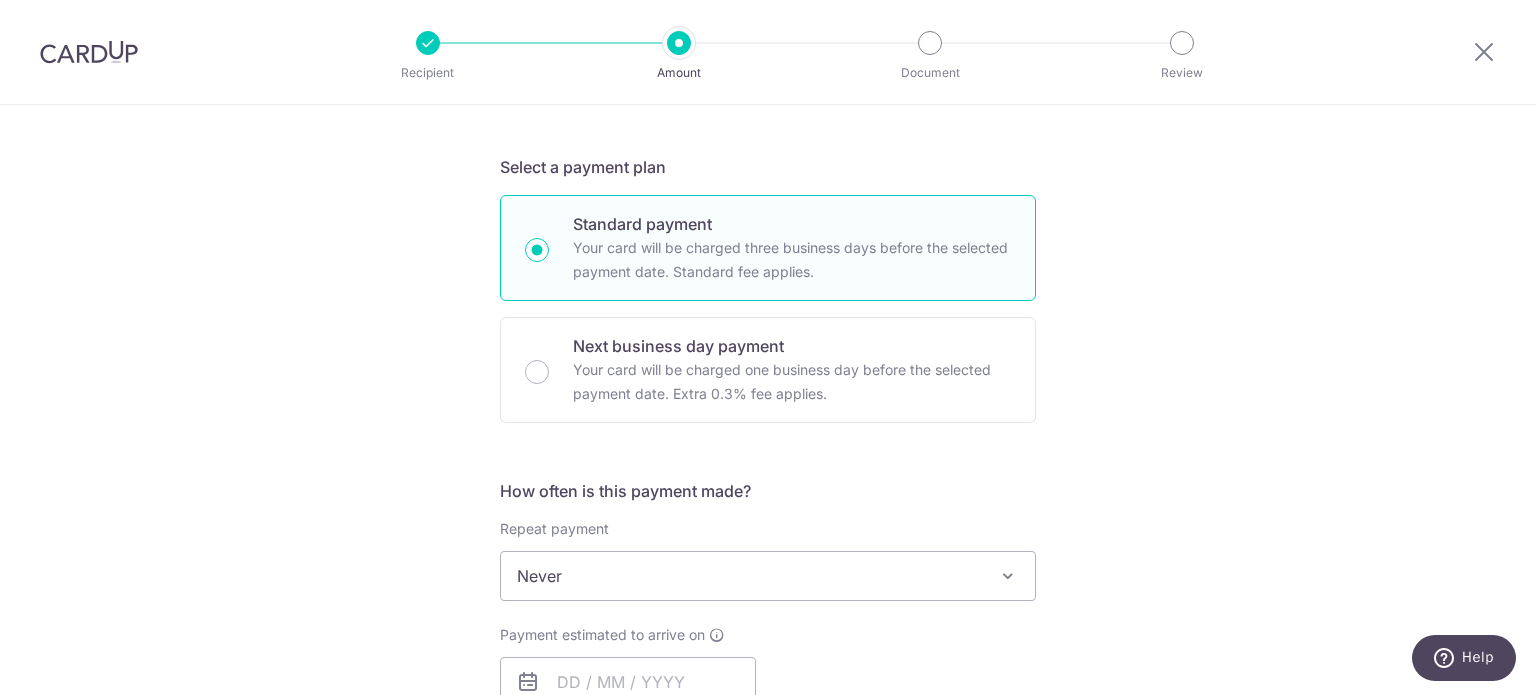 click at bounding box center (89, 52) 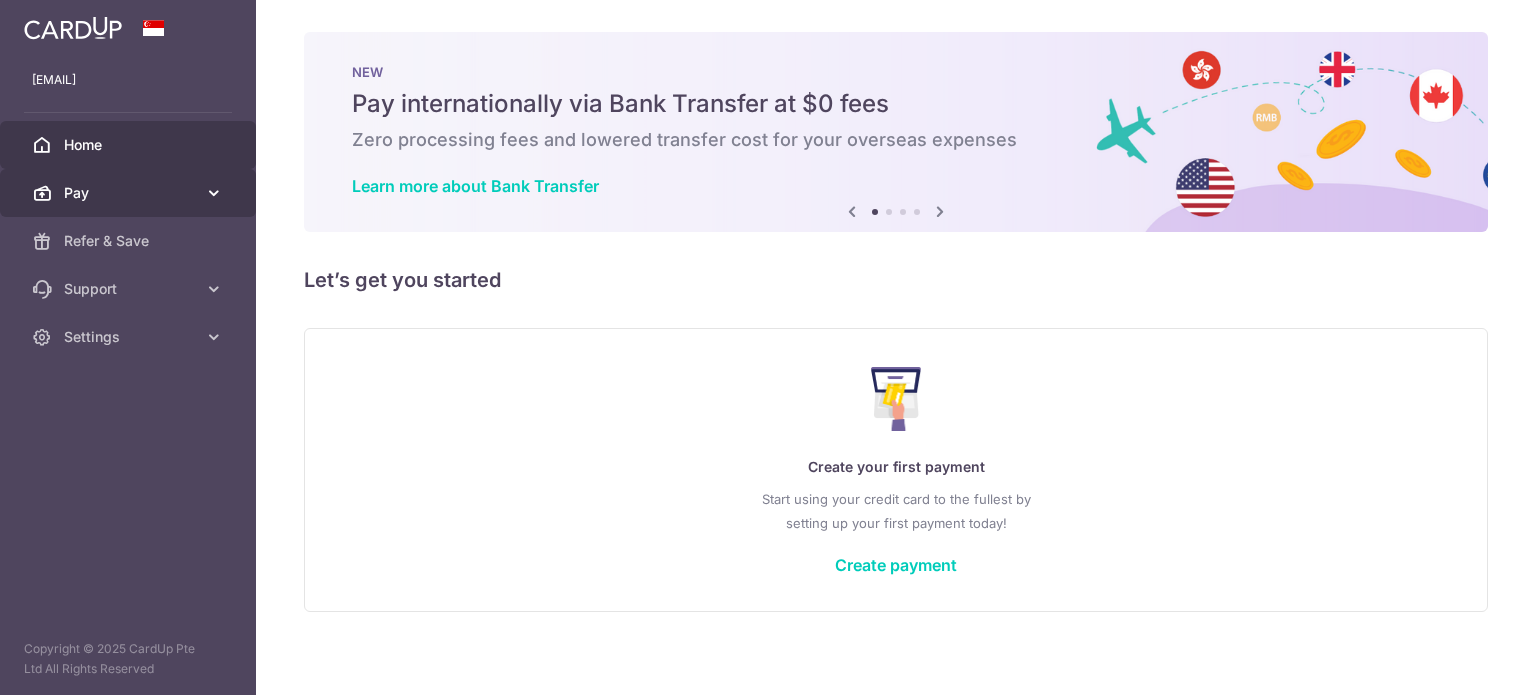 click on "Pay" at bounding box center (130, 193) 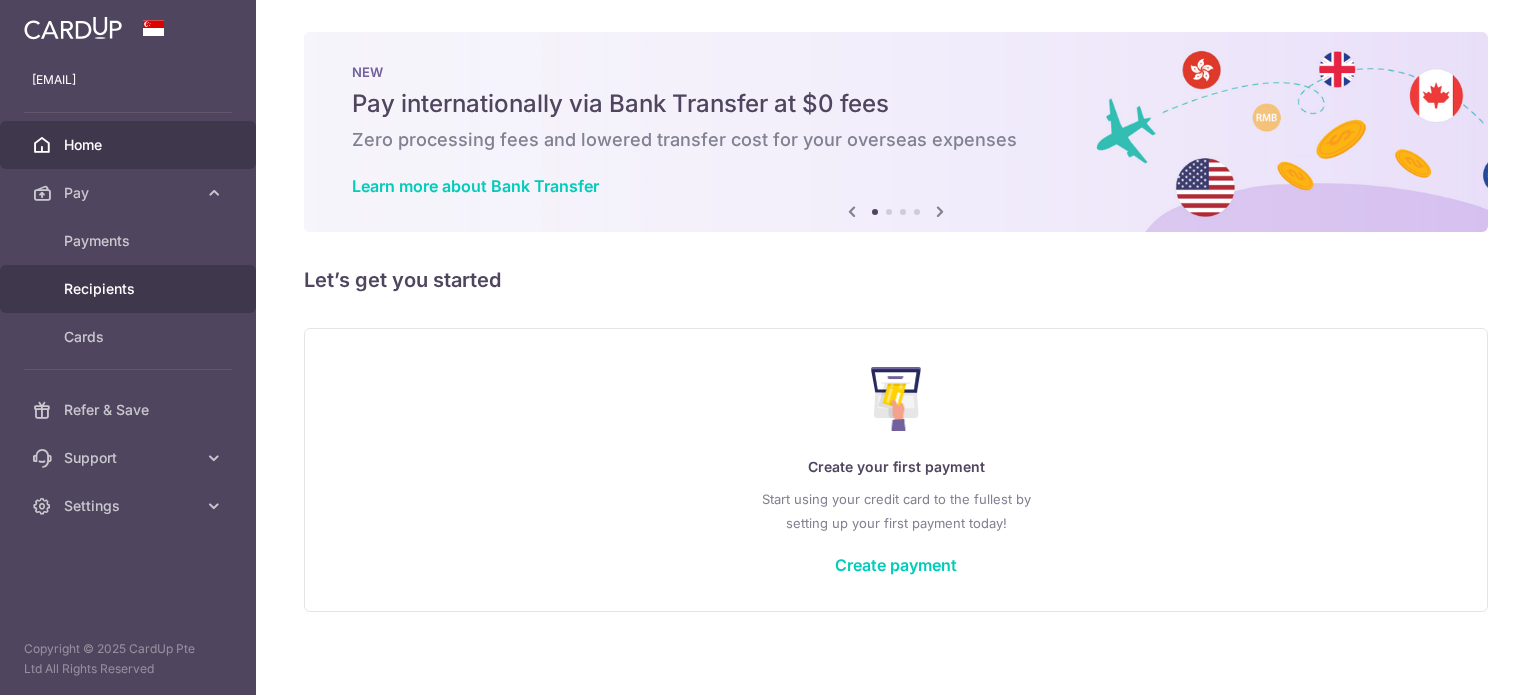 click on "Recipients" at bounding box center [130, 289] 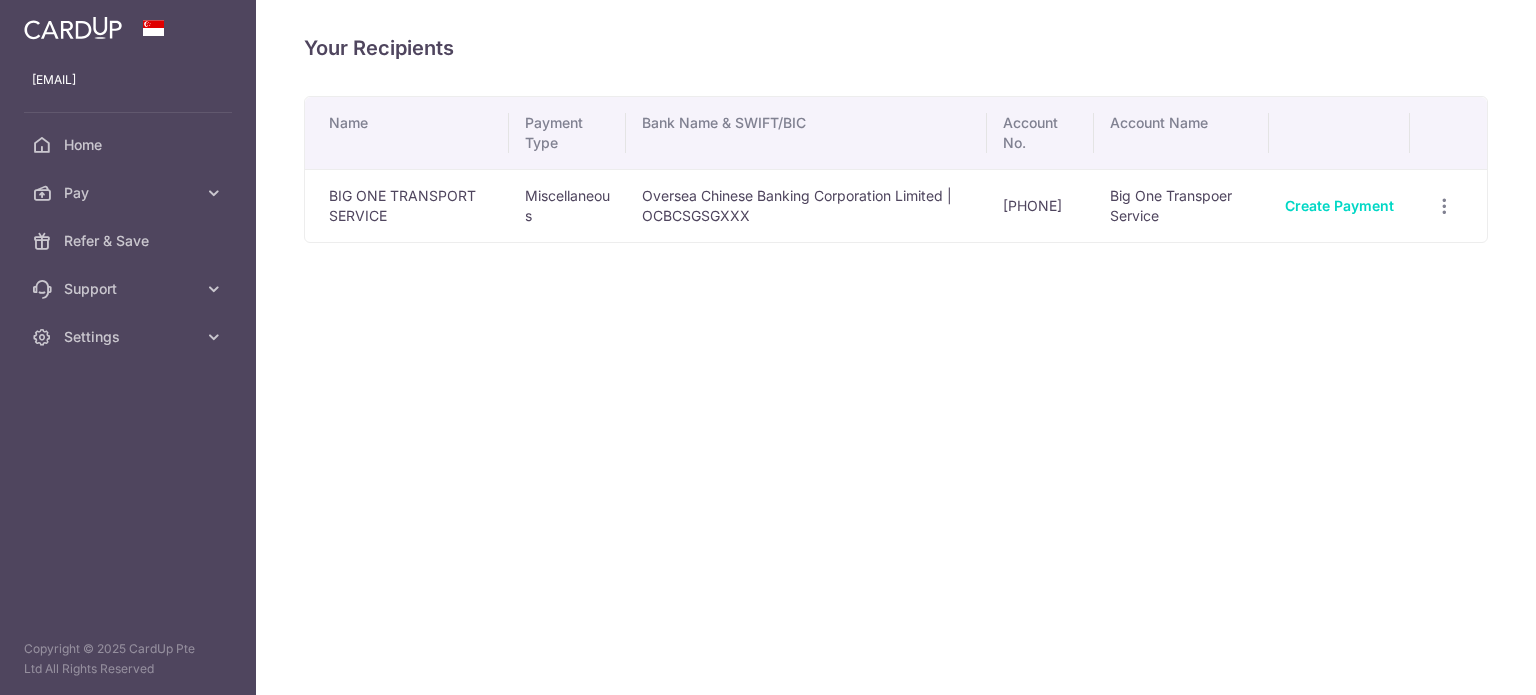 scroll, scrollTop: 0, scrollLeft: 0, axis: both 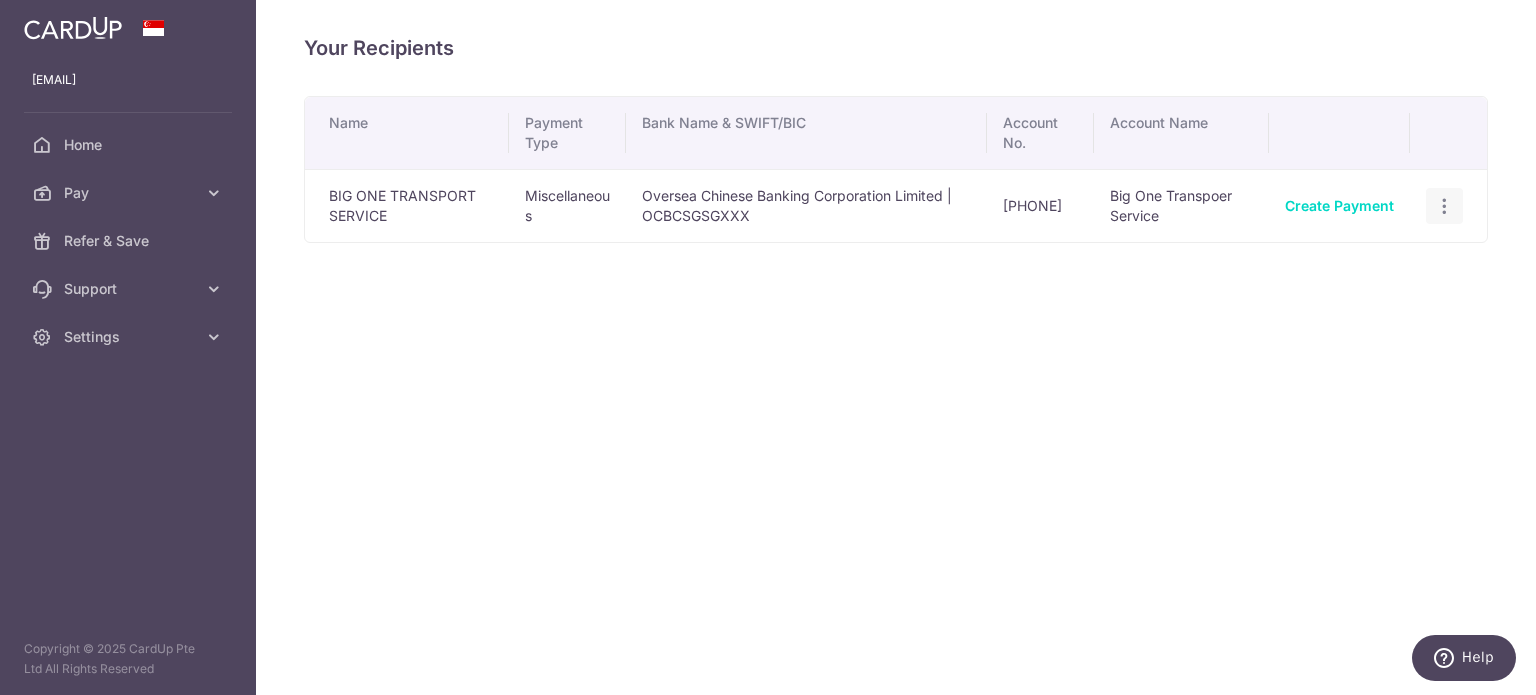 click at bounding box center (1444, 206) 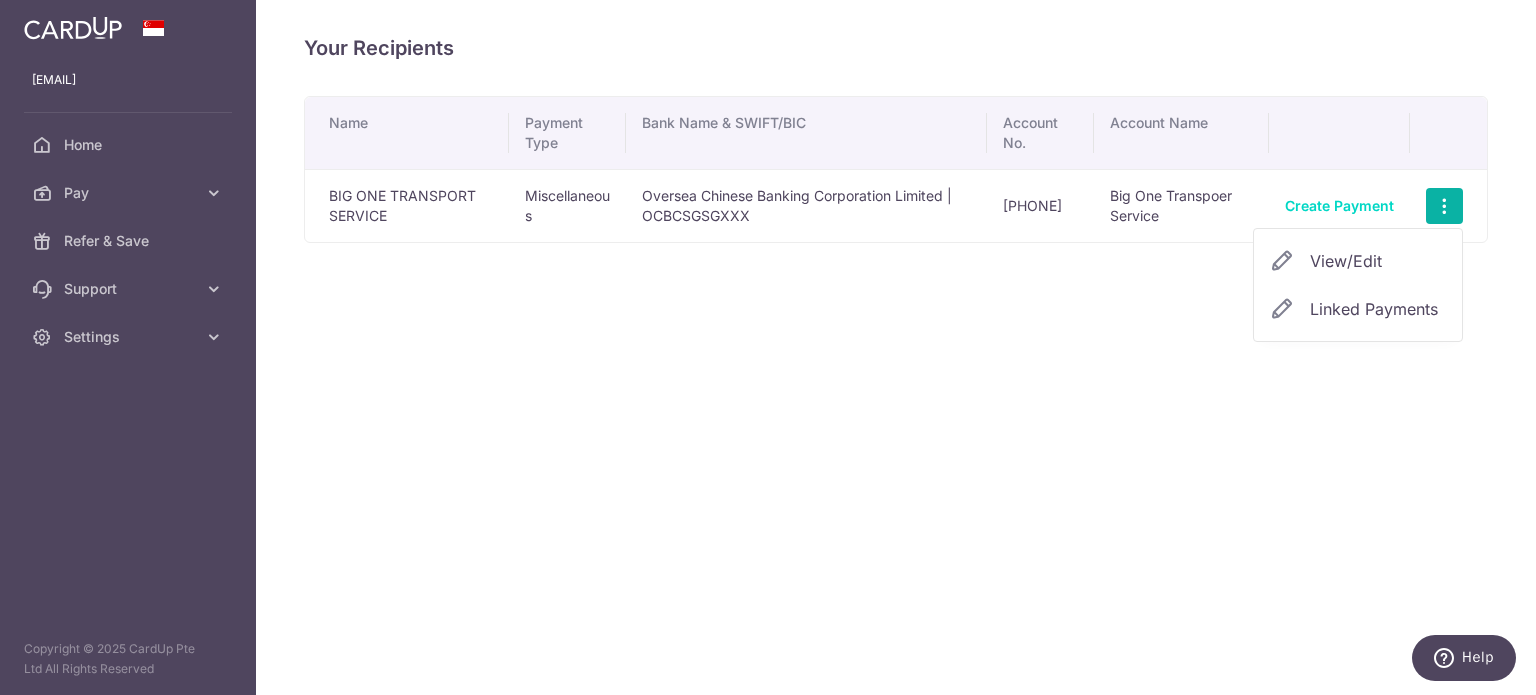 click on "View/Edit" at bounding box center (1378, 261) 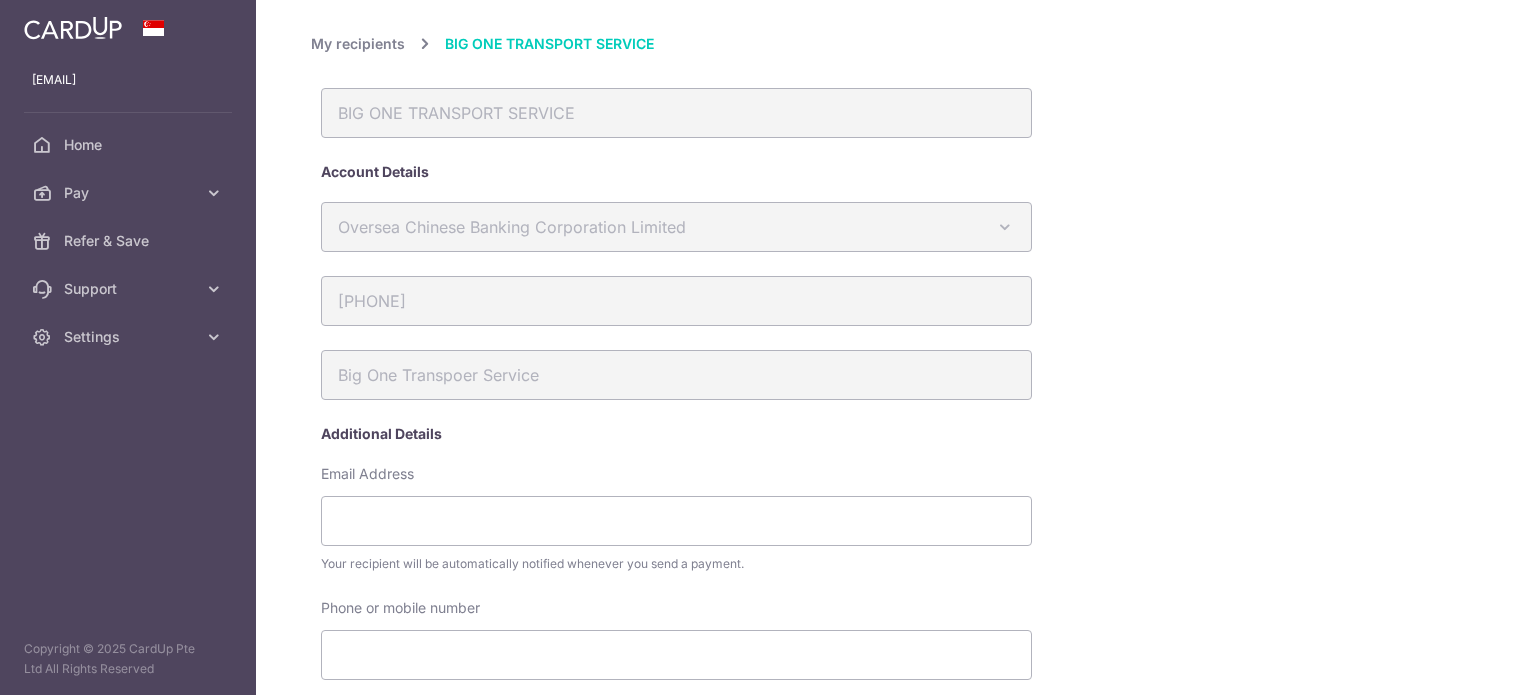 scroll, scrollTop: 0, scrollLeft: 0, axis: both 